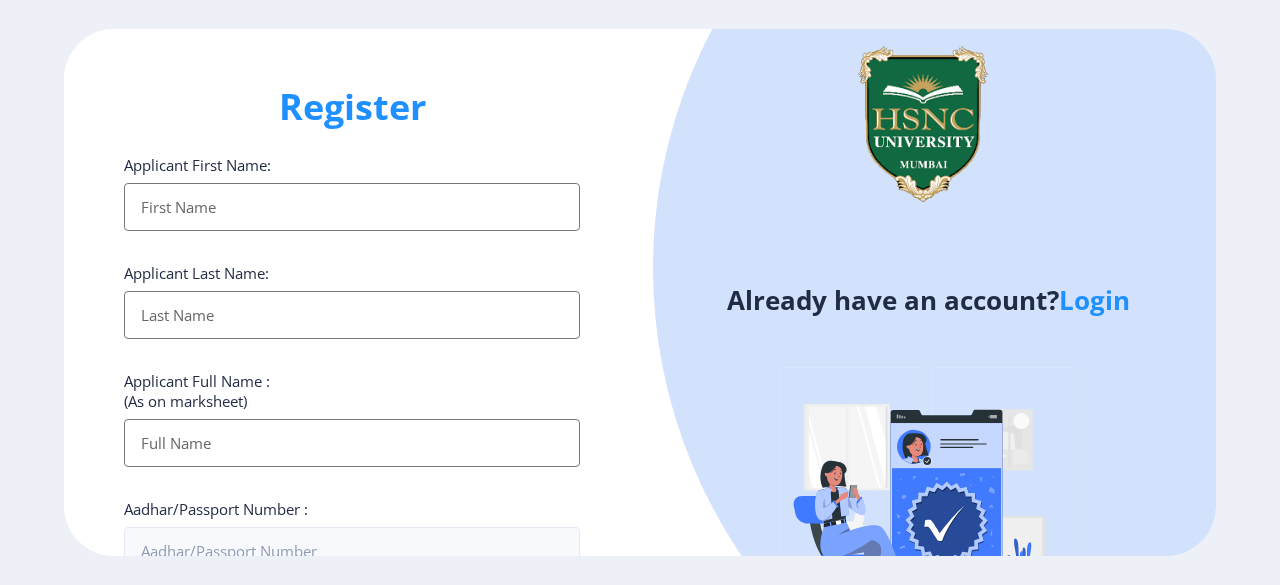 select 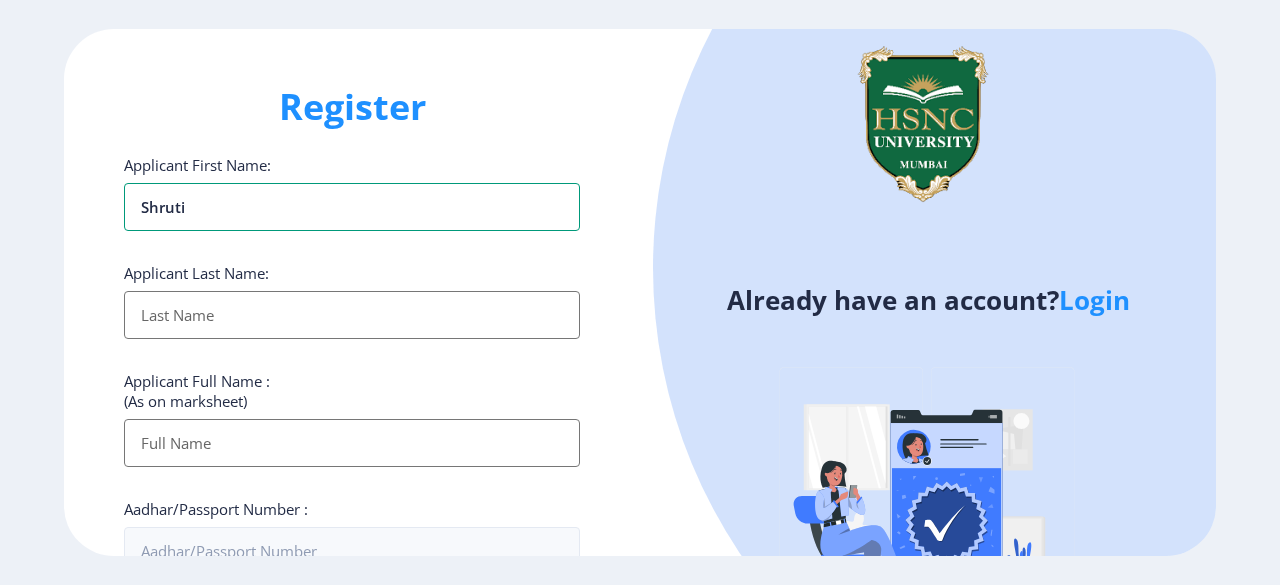 type on "Shruti" 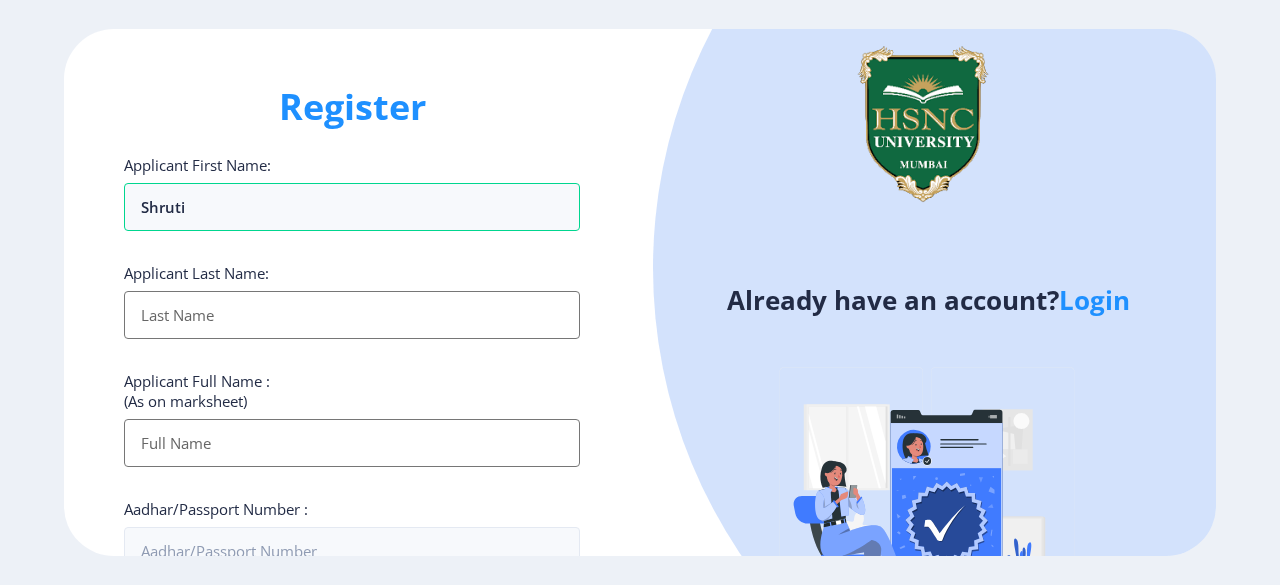click on "Applicant First Name:" at bounding box center [352, 315] 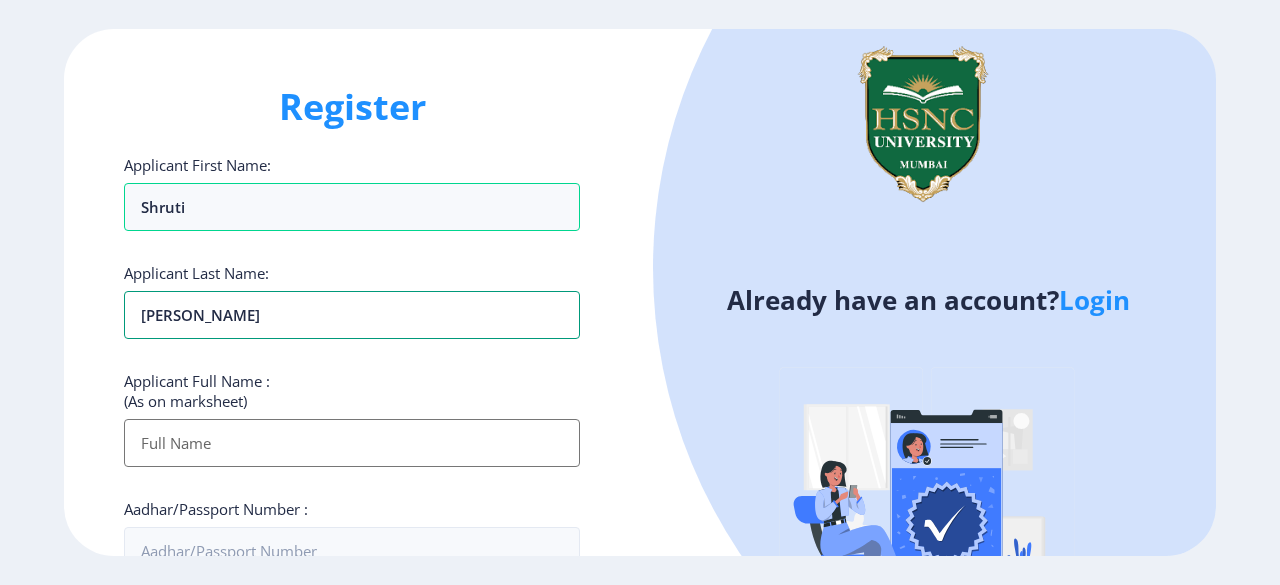 type on "[PERSON_NAME]" 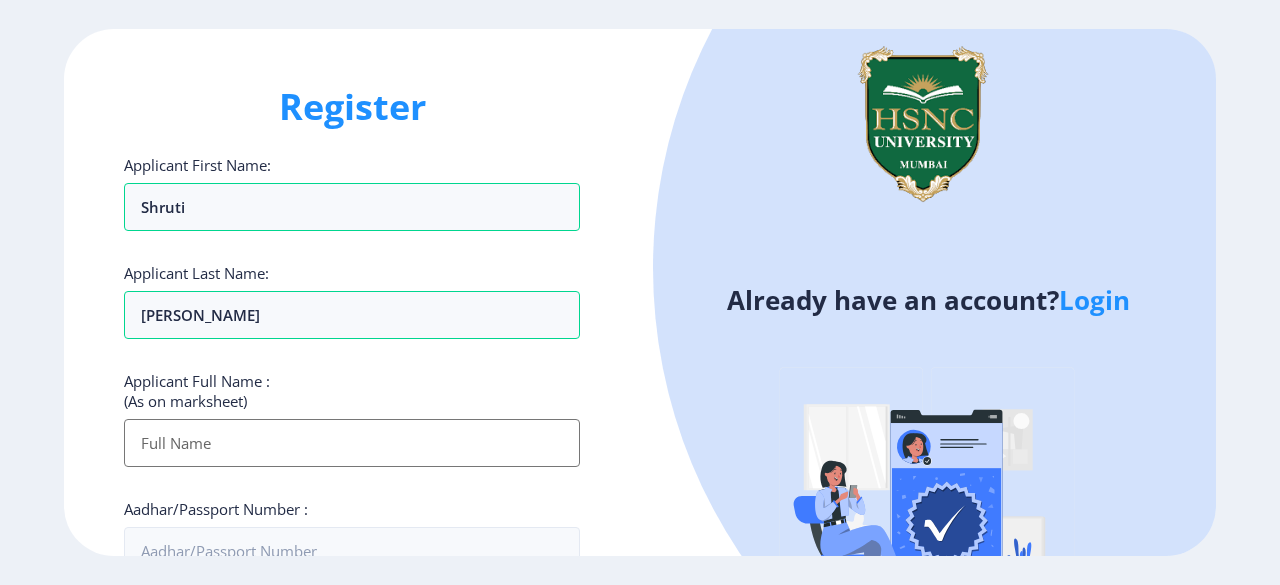 click on "Applicant First Name:" at bounding box center (352, 443) 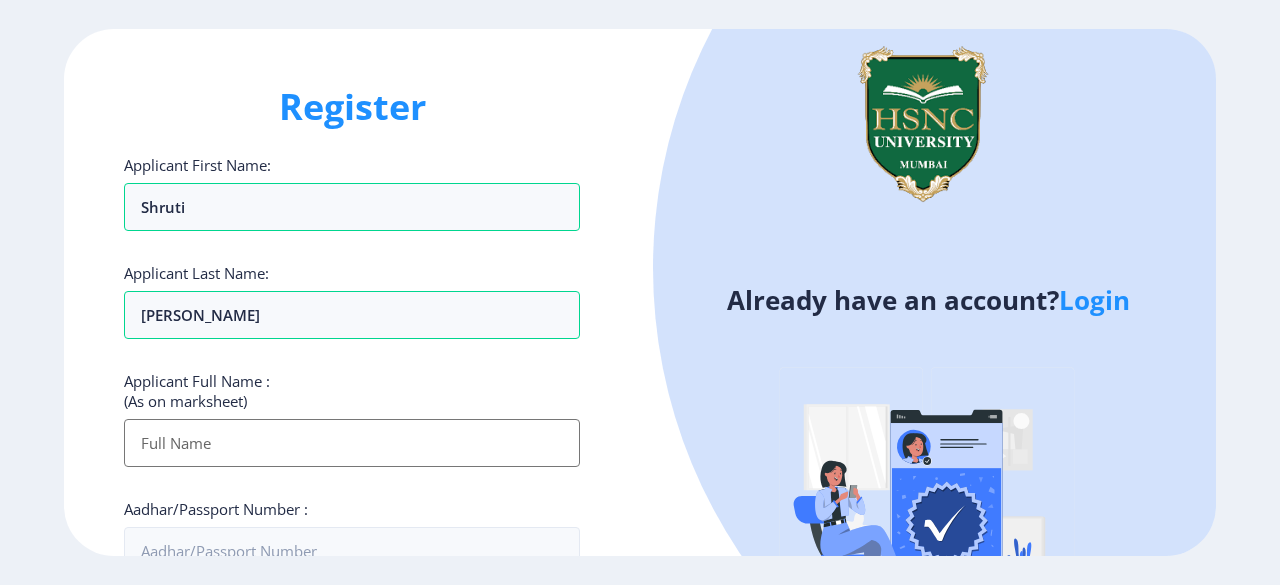 click on "Applicant First Name:" at bounding box center [352, 443] 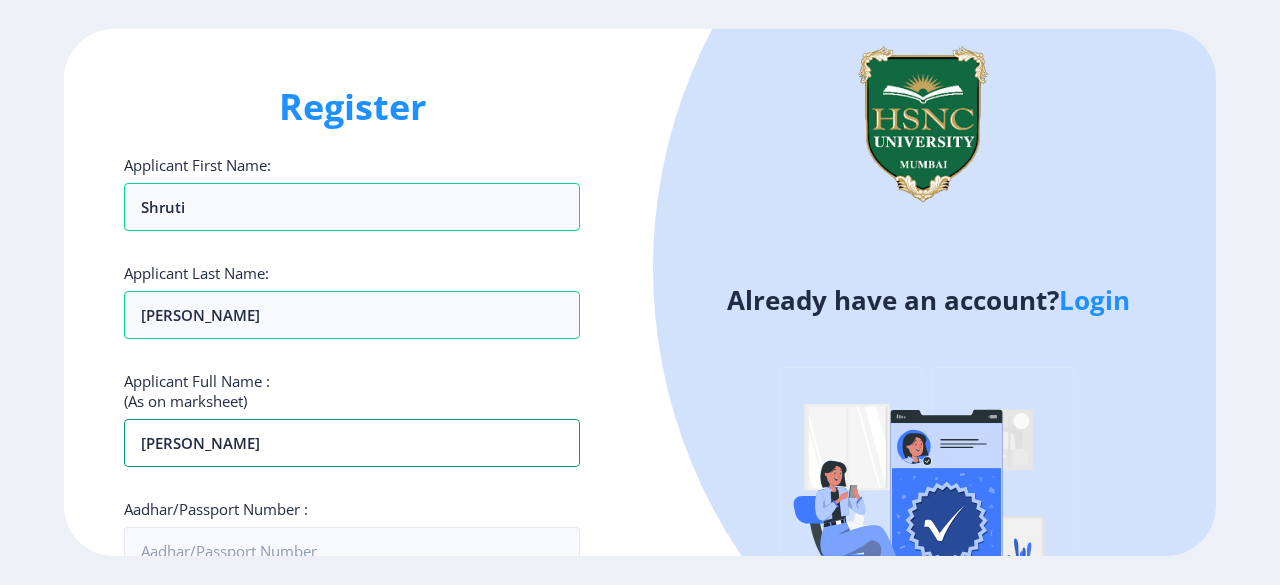 type on "[PERSON_NAME]" 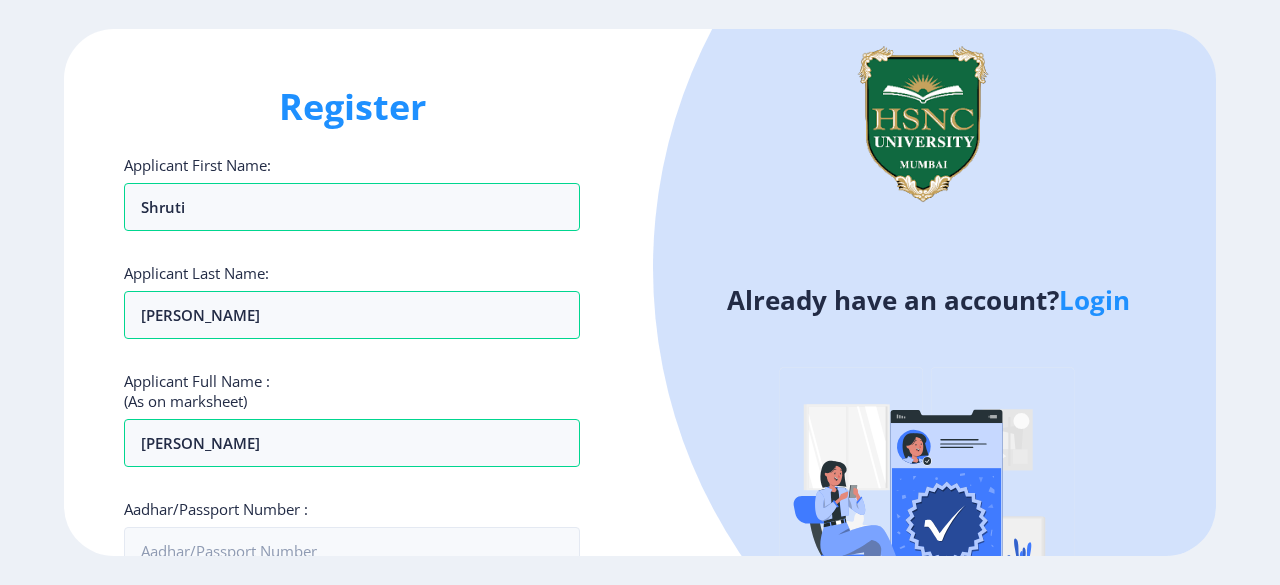 click on "Register Applicant First Name: Shruti Applicant Last Name: Chatterjee Applicant Full Name : (As on marksheet) Shruti Chatterjee Aadhar/Passport Number :  Select Course P.R.N Number for Selected Courses : Gender: Select Gender Male Female Other  Country Code and Mobile number  *  +1 United States +1 United Kingdom +44 Afghanistan (‫افغانستان‬‎) +93 Albania (Shqipëri) +355 Algeria (‫الجزائر‬‎) +213 American Samoa +1 Andorra +376 Angola +244 Anguilla +1 Antigua and Barbuda +1 Argentina +54 Armenia (Հայաստան) +374 Aruba +297 Australia +61 Austria (Österreich) +43 Azerbaijan (Azərbaycan) +994 Bahamas +1 Bahrain (‫البحرين‬‎) +973 Bangladesh (বাংলাদেশ) +880 Barbados +1 Belarus (Беларусь) +375 Belgium (België) +32 Belize +501 Benin (Bénin) +229 Bermuda +1 Bhutan (འབྲུག) +975 Bolivia +591 Bosnia and Herzegovina (Босна и Херцеговина) +387 Botswana +267 Brazil (Brasil) +55 British Indian Ocean Territory +246 +1 +673" 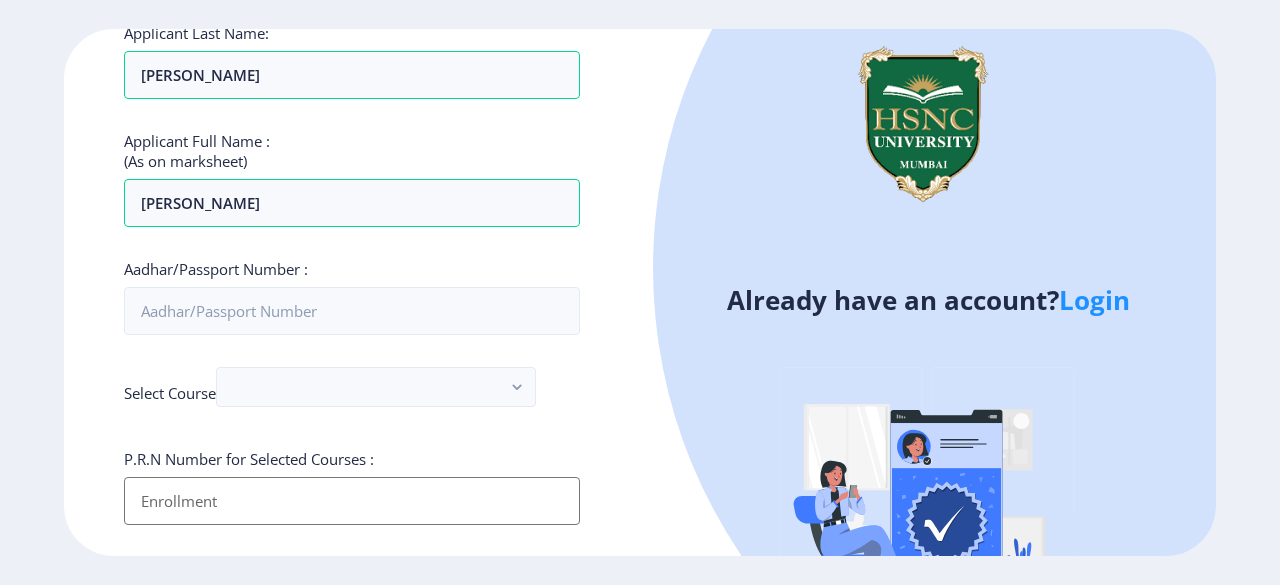 scroll, scrollTop: 280, scrollLeft: 0, axis: vertical 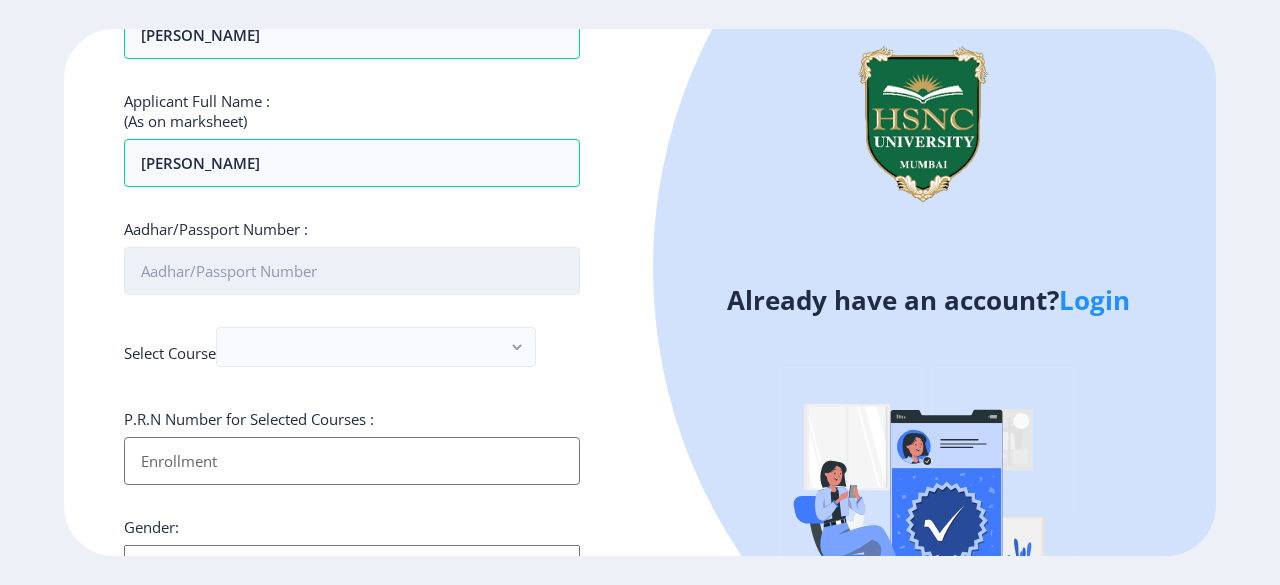 click on "Aadhar/Passport Number :" at bounding box center (352, 271) 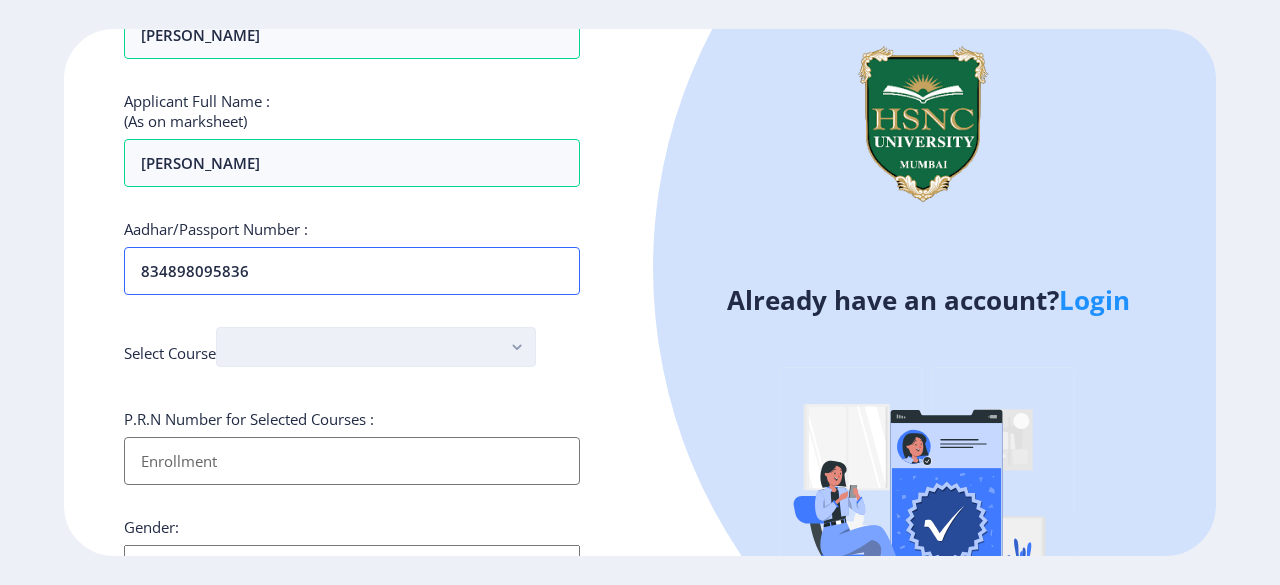 type on "834898095836" 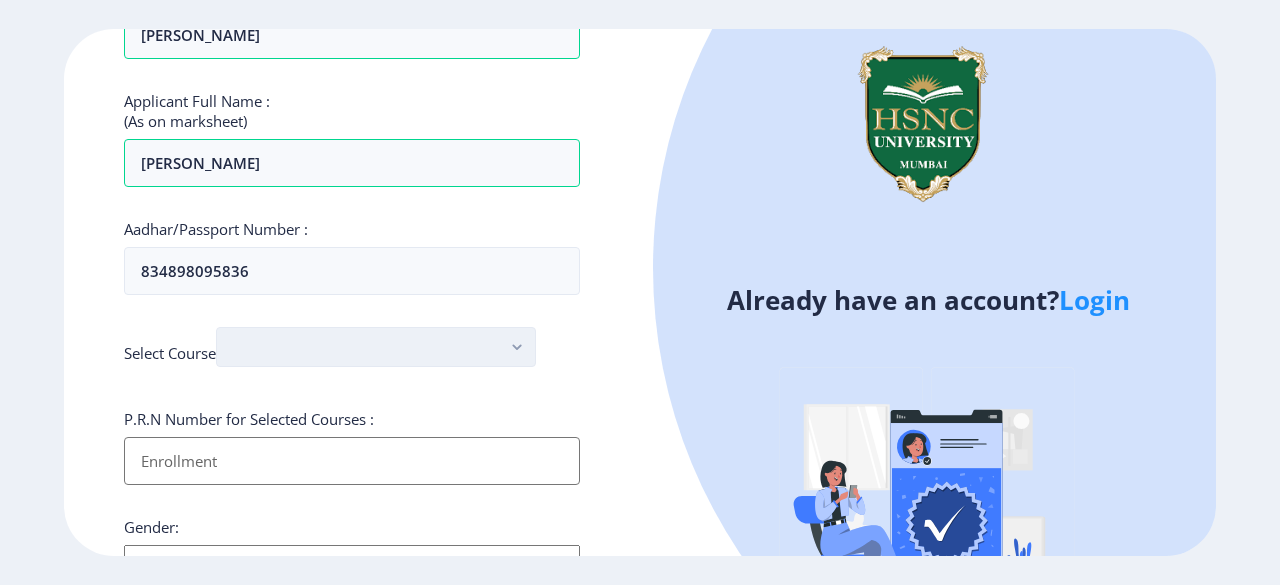click 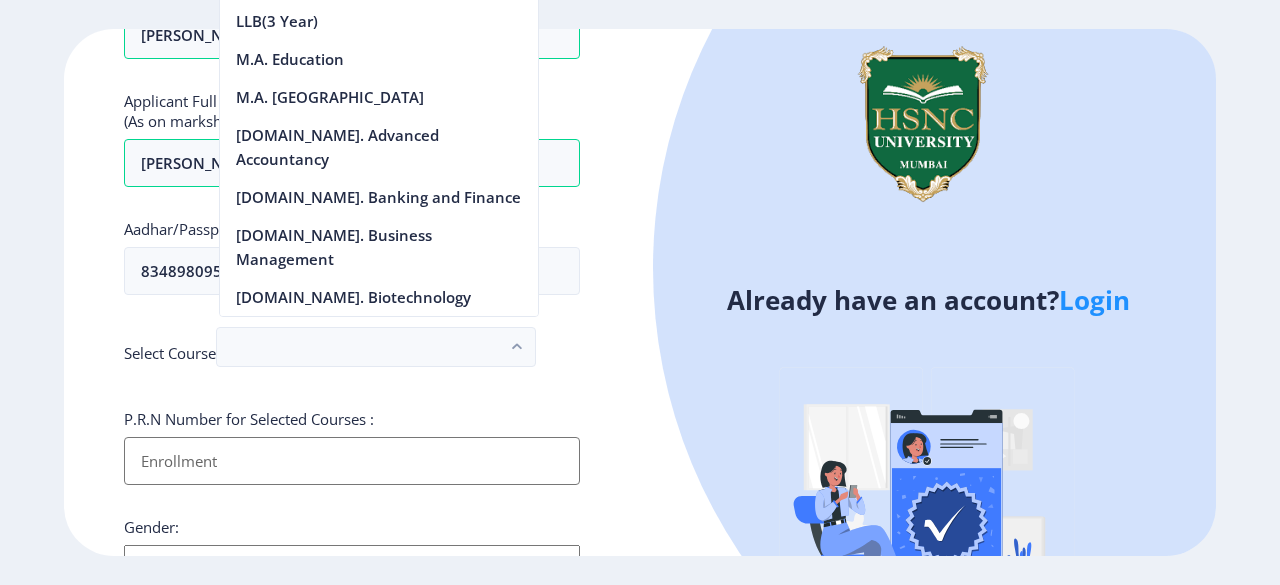scroll, scrollTop: 2199, scrollLeft: 0, axis: vertical 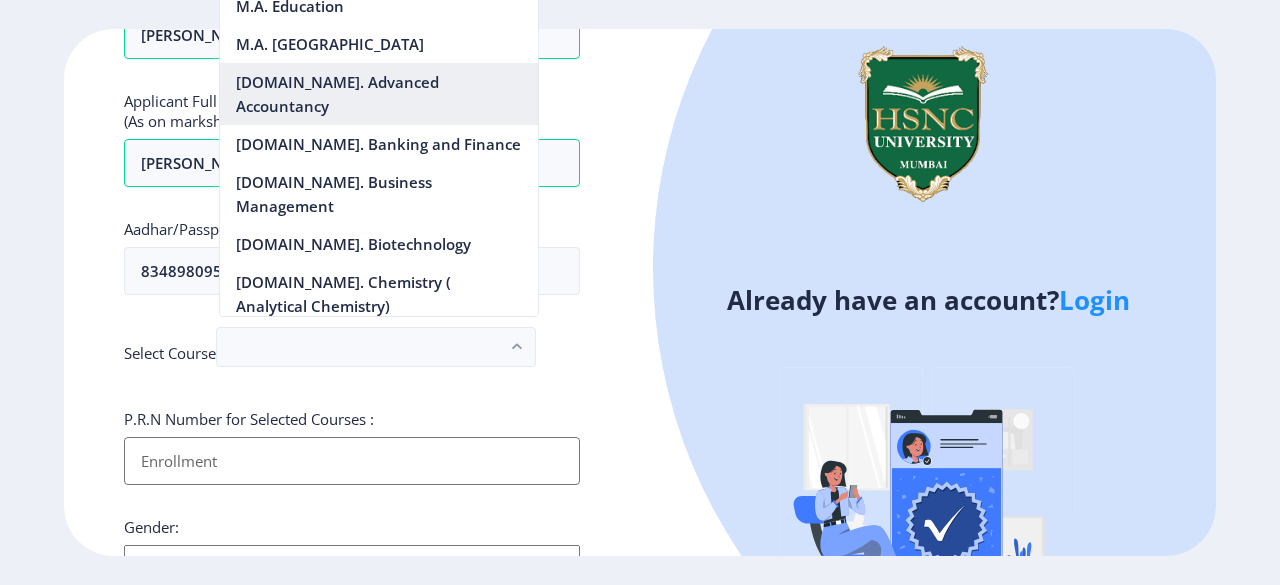 click on "M.Com. Advanced Accountancy" at bounding box center (379, 94) 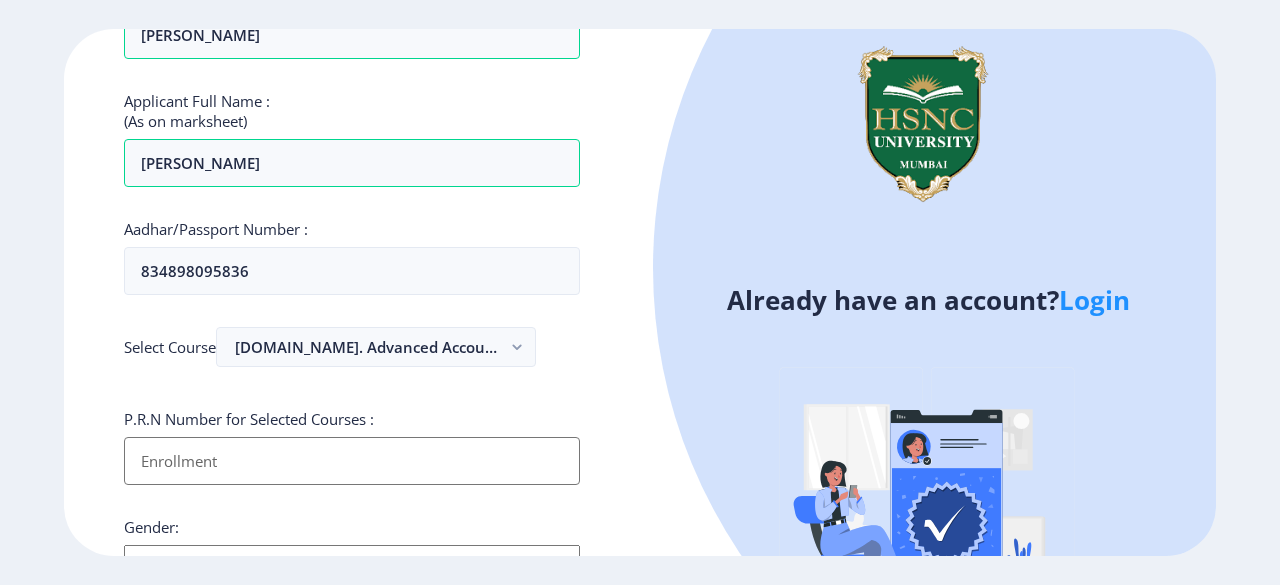 click on "Applicant First Name:" at bounding box center (352, 461) 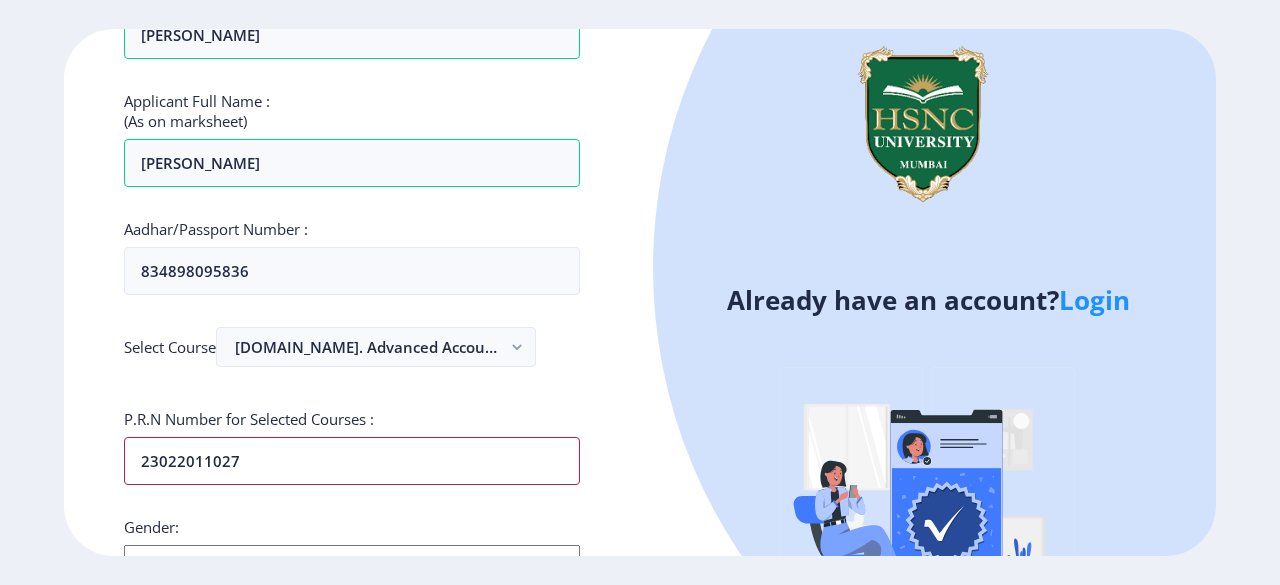 type on "23022011027" 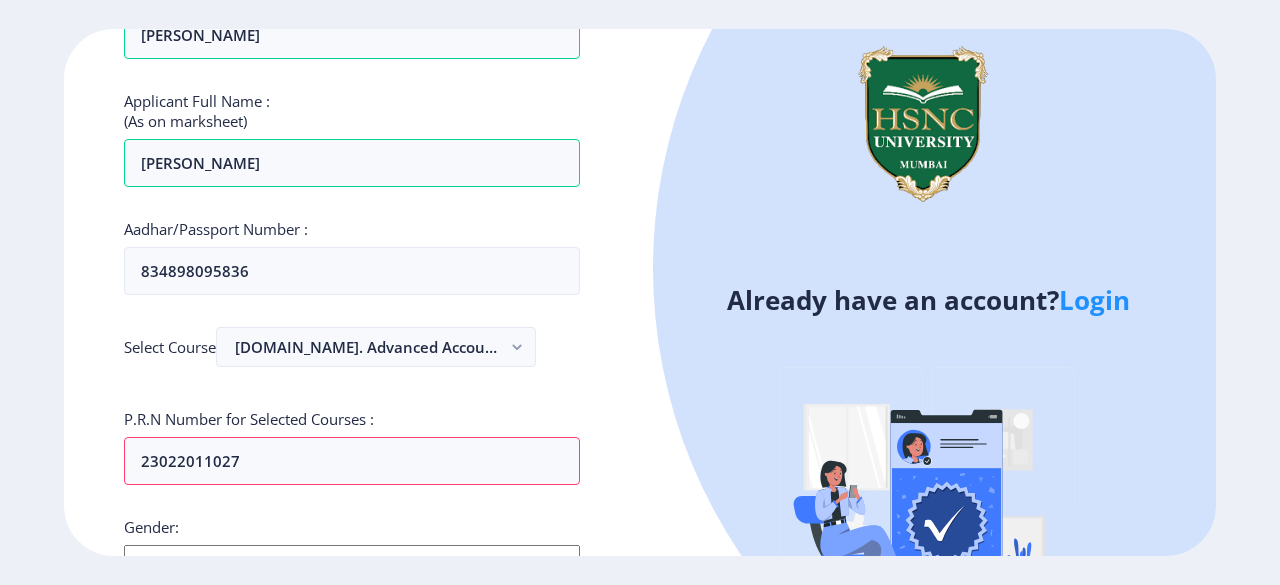 click on "Register Applicant First Name: Shruti Applicant Last Name: Chatterjee Applicant Full Name : (As on marksheet) Shruti Chatterjee Aadhar/Passport Number :  834898095836 Select Course M.Com. Advanced Accountancy P.R.N Number for Selected Courses : 23022011027 Gender: Select Gender Male Female Other  Country Code and Mobile number  *  +1 United States +1 United Kingdom +44 Afghanistan (‫افغانستان‬‎) +93 Albania (Shqipëri) +355 Algeria (‫الجزائر‬‎) +213 American Samoa +1 Andorra +376 Angola +244 Anguilla +1 Antigua and Barbuda +1 Argentina +54 Armenia (Հայաստան) +374 Aruba +297 Australia +61 Austria (Österreich) +43 Azerbaijan (Azərbaycan) +994 Bahamas +1 Bahrain (‫البحرين‬‎) +973 Bangladesh (বাংলাদেশ) +880 Barbados +1 Belarus (Беларусь) +375 Belgium (België) +32 Belize +501 Benin (Bénin) +229 Bermuda +1 Bhutan (འབྲུག) +975 Bolivia +591 Bosnia and Herzegovina (Босна и Херцеговина) +387 Botswana +267 +55 +246 +1" 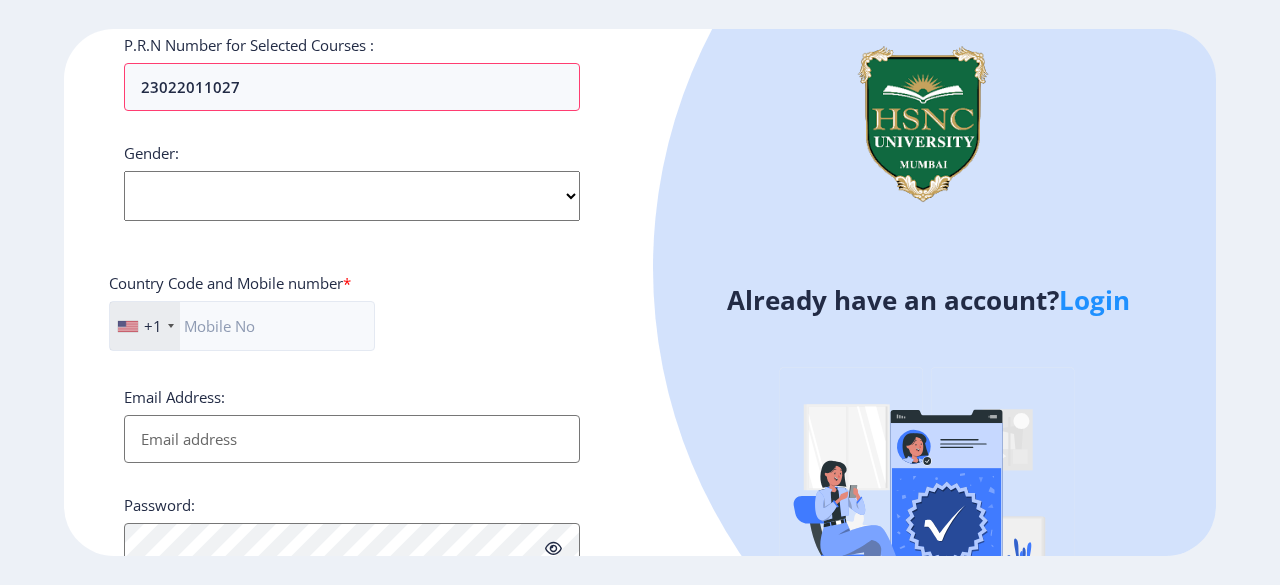 scroll, scrollTop: 680, scrollLeft: 0, axis: vertical 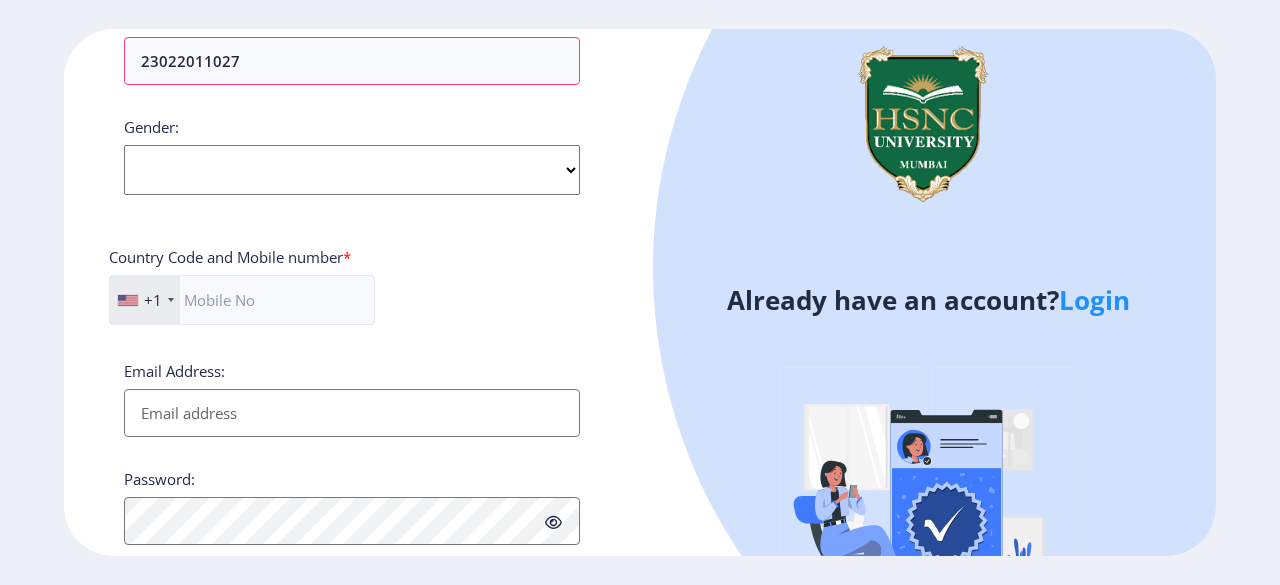 click on "Select Gender Male Female Other" 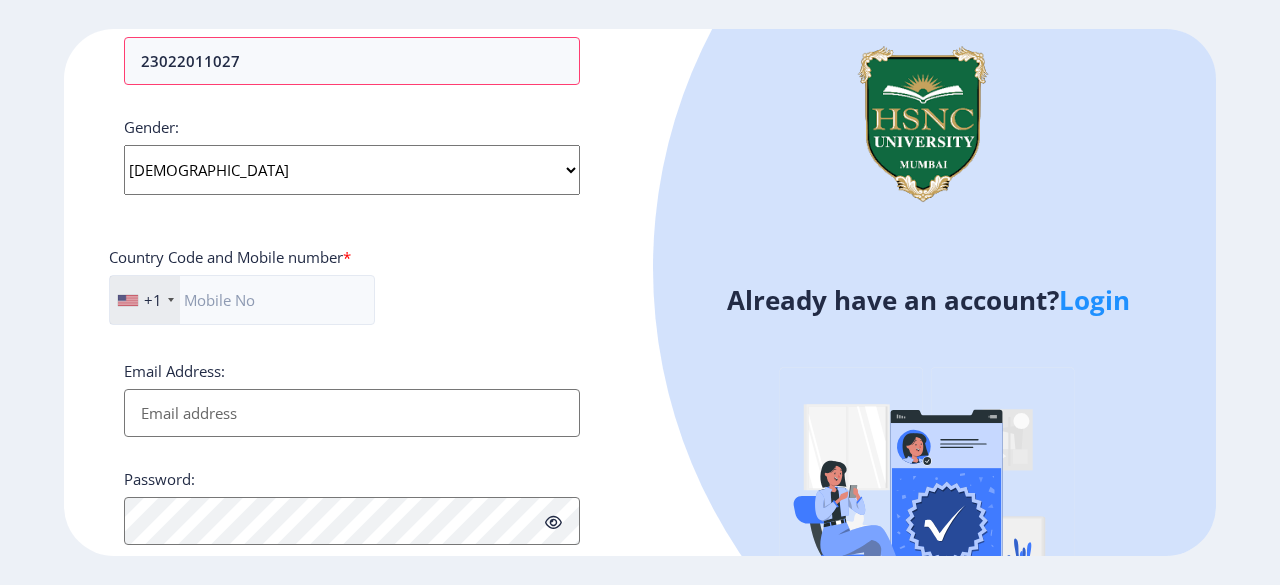 click on "Select Gender Male Female Other" 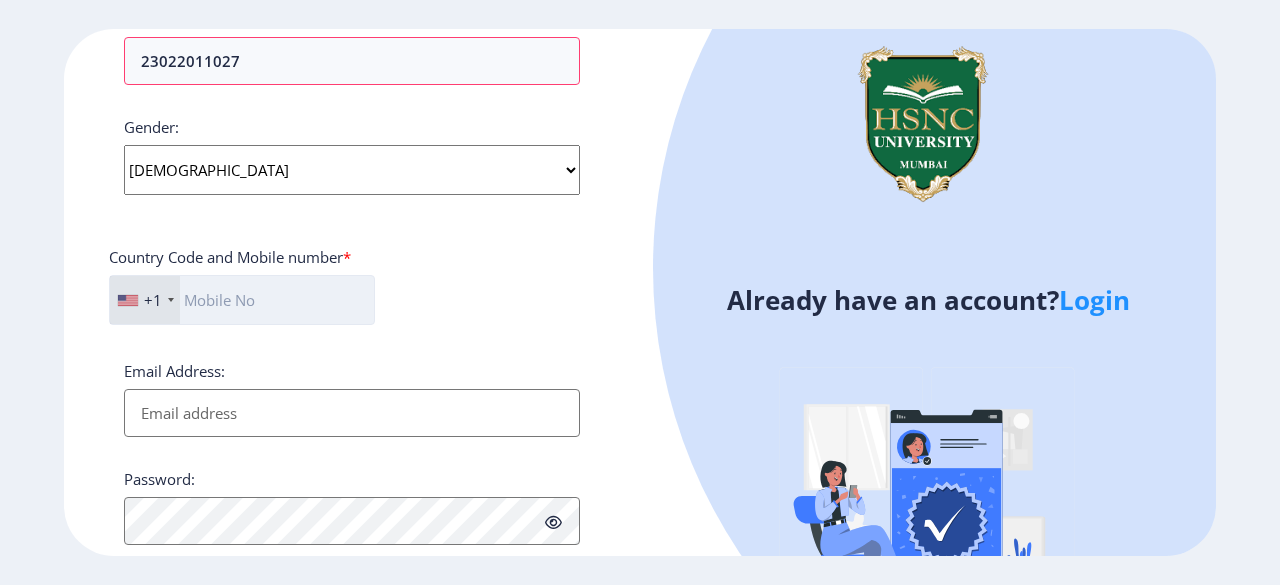 click 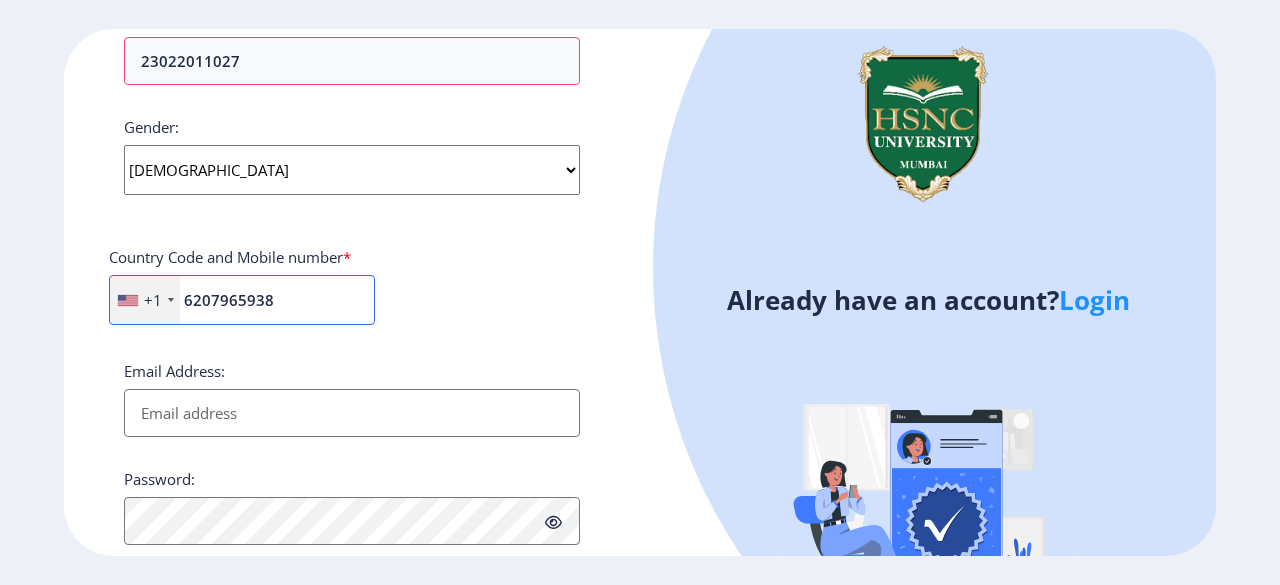 type on "6207965938" 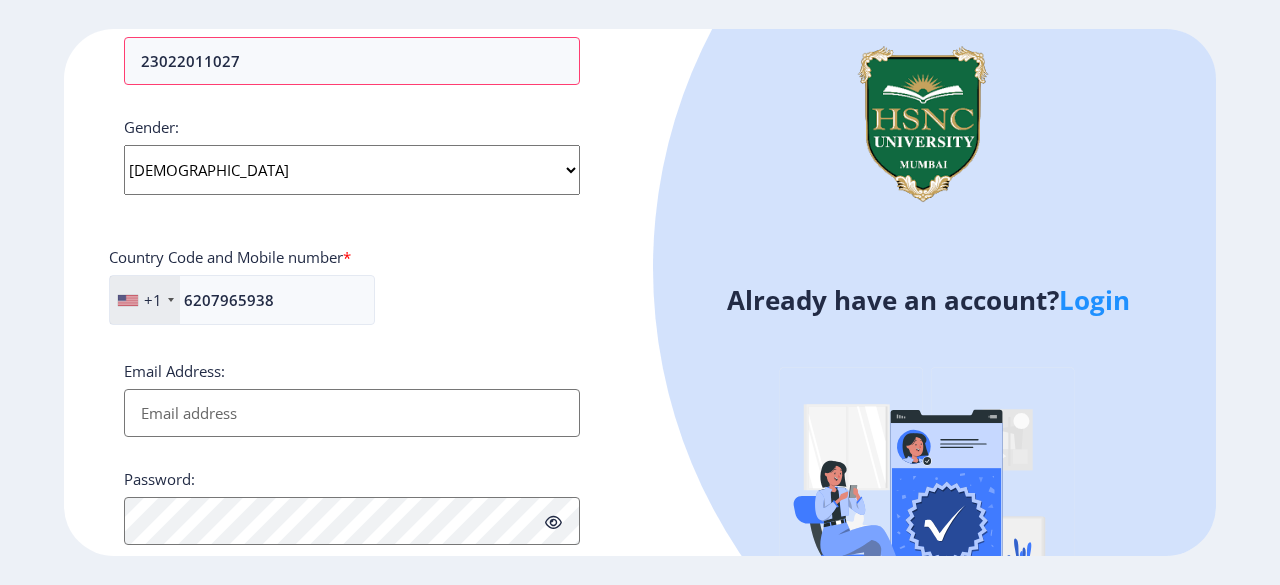 click on "Email Address:" at bounding box center [352, 413] 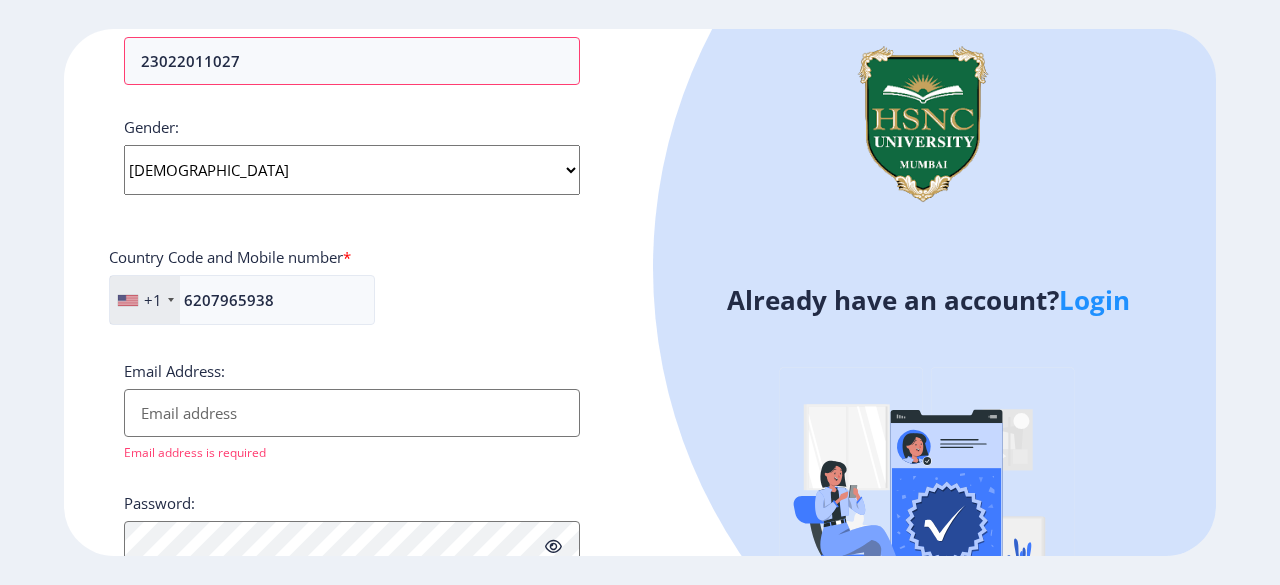 click 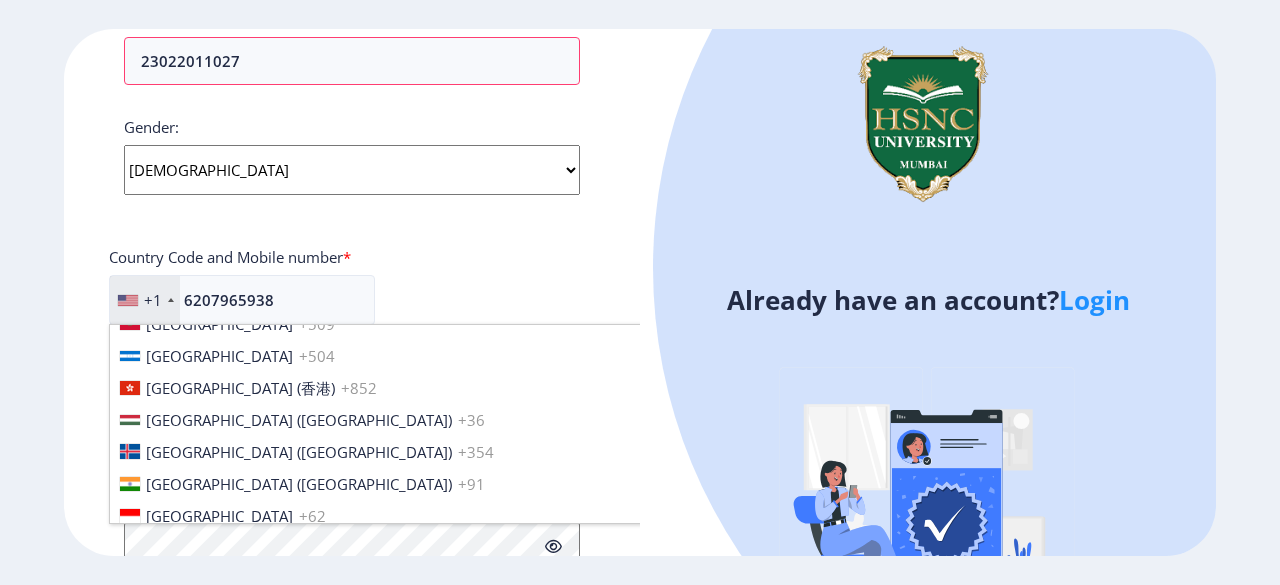 scroll, scrollTop: 3039, scrollLeft: 0, axis: vertical 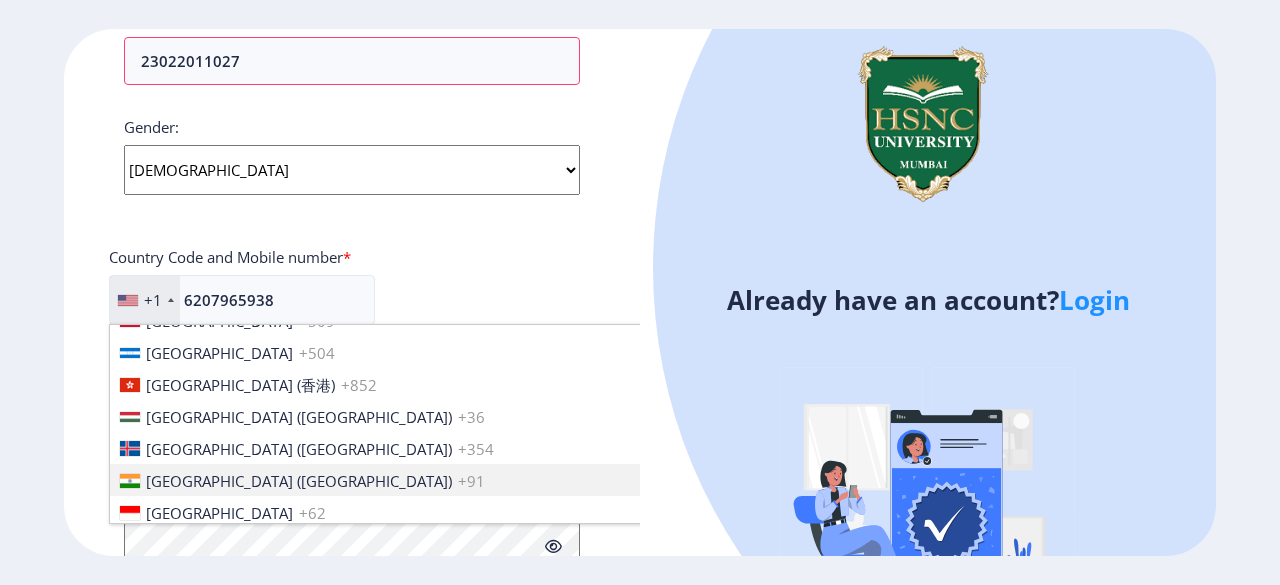 click on "[GEOGRAPHIC_DATA] ([GEOGRAPHIC_DATA]) +91" at bounding box center (426, 480) 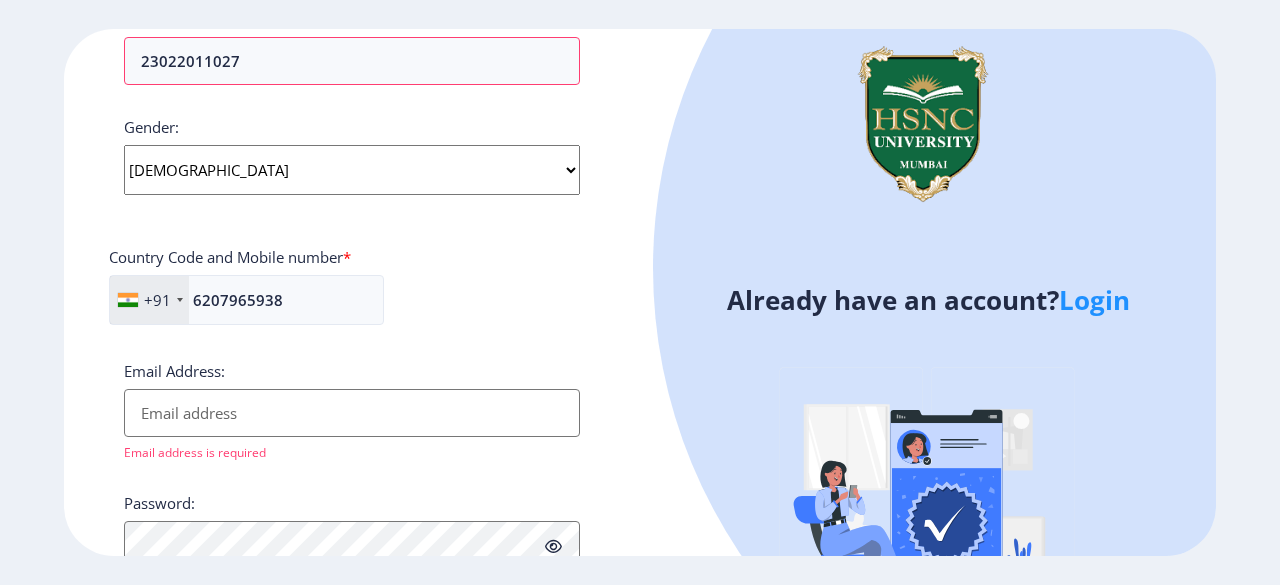 click on "Email Address:" at bounding box center (352, 413) 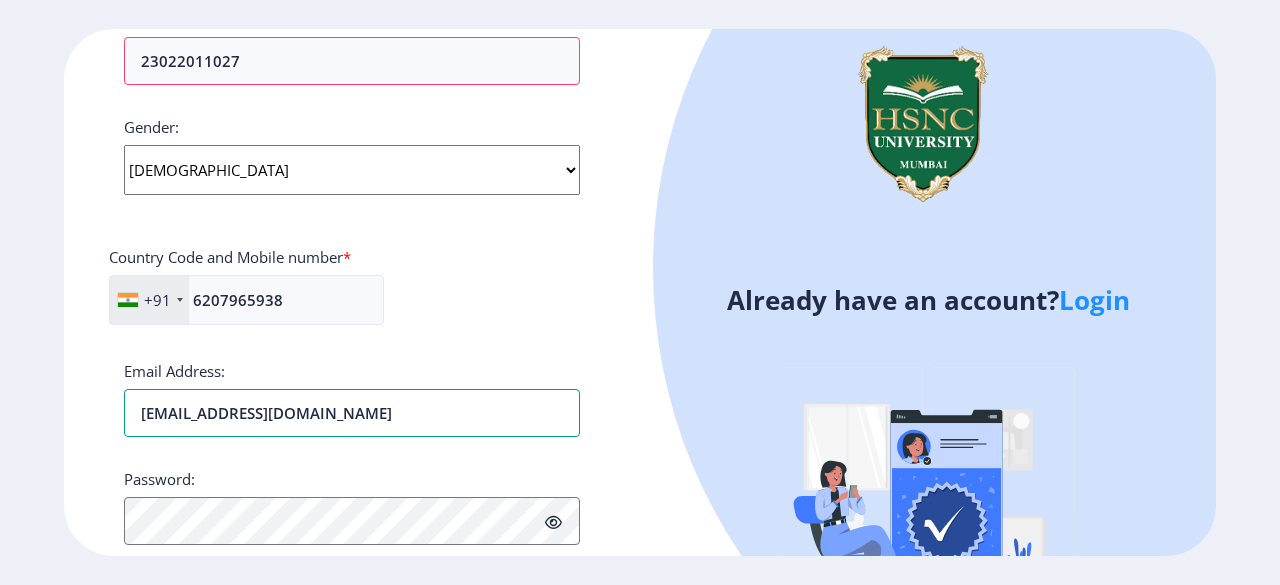 type on "[EMAIL_ADDRESS][DOMAIN_NAME]" 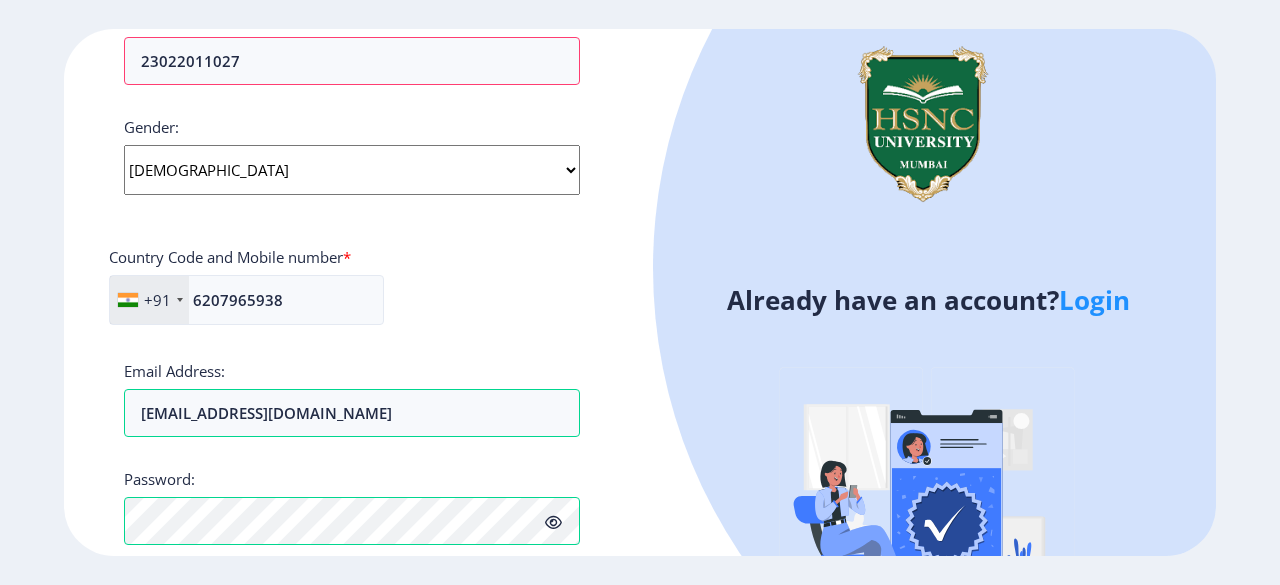 click on "Register Applicant First Name: Shruti Applicant Last Name: Chatterjee Applicant Full Name : (As on marksheet) Shruti Chatterjee Aadhar/Passport Number :  834898095836 Select Course M.Com. Advanced Accountancy P.R.N Number for Selected Courses : 23022011027 Gender: Select Gender Male Female Other  Country Code and Mobile number  *  +91 United States +1 United Kingdom +44 Afghanistan (‫افغانستان‬‎) +93 Albania (Shqipëri) +355 Algeria (‫الجزائر‬‎) +213 American Samoa +1 Andorra +376 Angola +244 Anguilla +1 Antigua and Barbuda +1 Argentina +54 Armenia (Հայաստան) +374 Aruba +297 Australia +61 Austria (Österreich) +43 Azerbaijan (Azərbaycan) +994 Bahamas +1 Bahrain (‫البحرين‬‎) +973 Bangladesh (বাংলাদেশ) +880 Barbados +1 Belarus (Беларусь) +375 Belgium (België) +32 Belize +501 Benin (Bénin) +229 Bermuda +1 Bhutan (འབྲུག) +975 Bolivia +591 Bosnia and Herzegovina (Босна и Херцеговина) +387 Botswana +267 +55 +246" 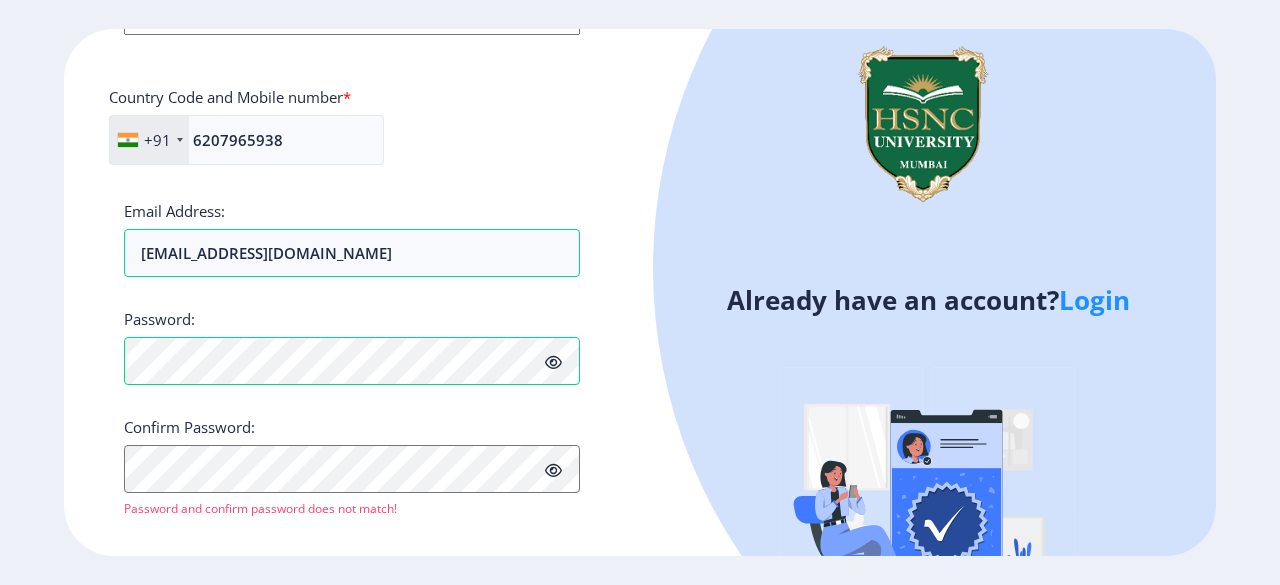scroll, scrollTop: 859, scrollLeft: 0, axis: vertical 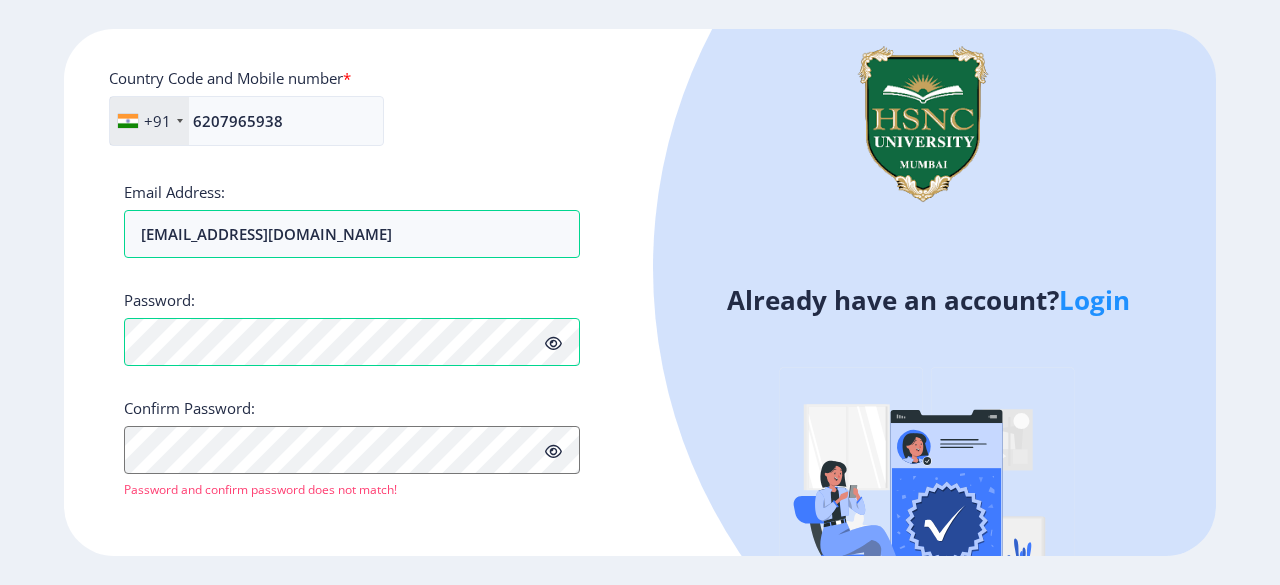 click 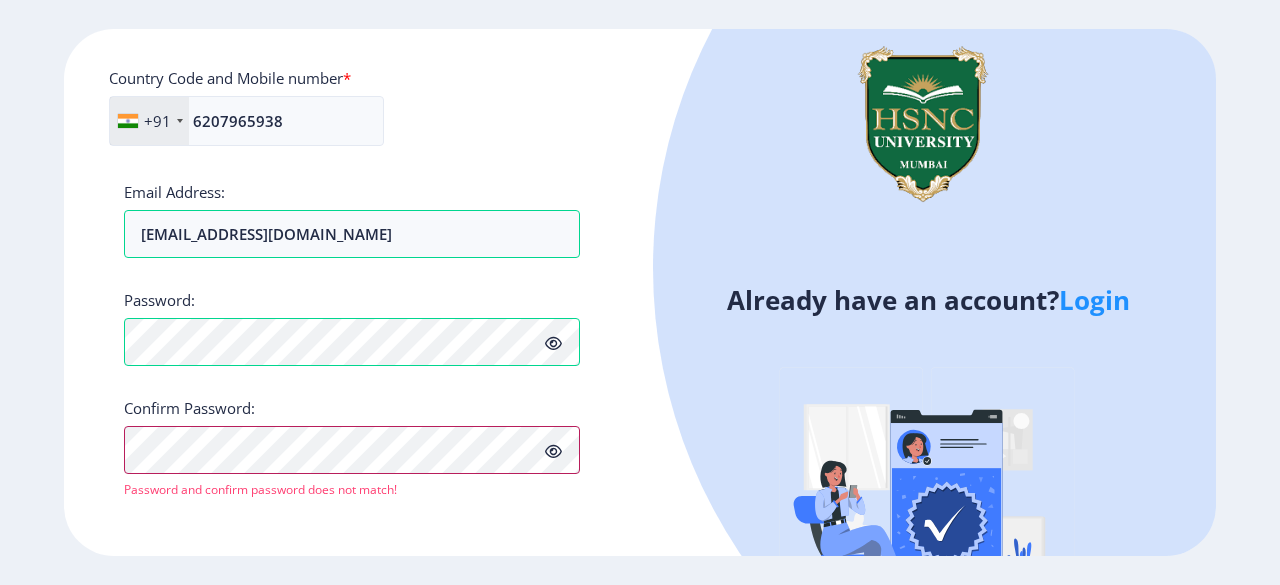 scroll, scrollTop: 858, scrollLeft: 0, axis: vertical 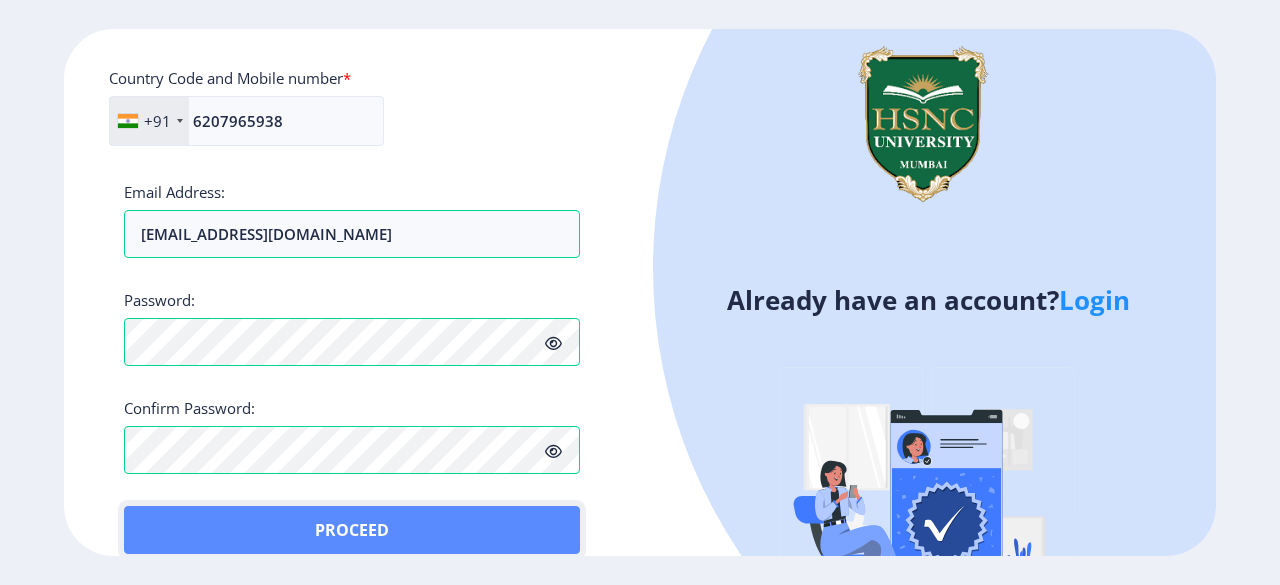 click on "Proceed" 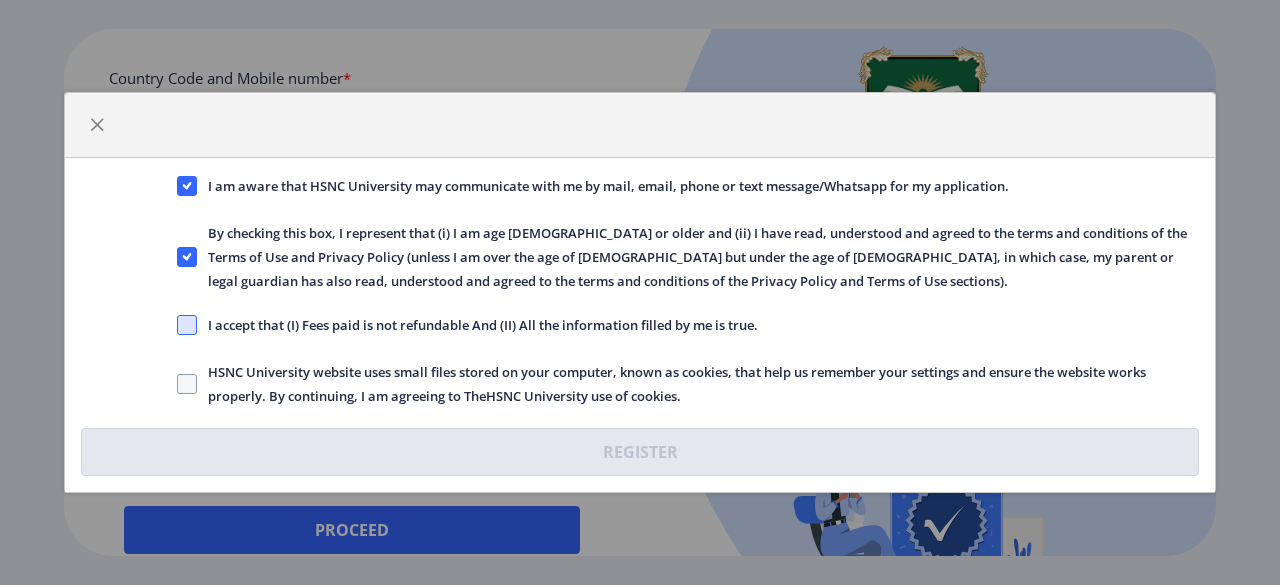 click 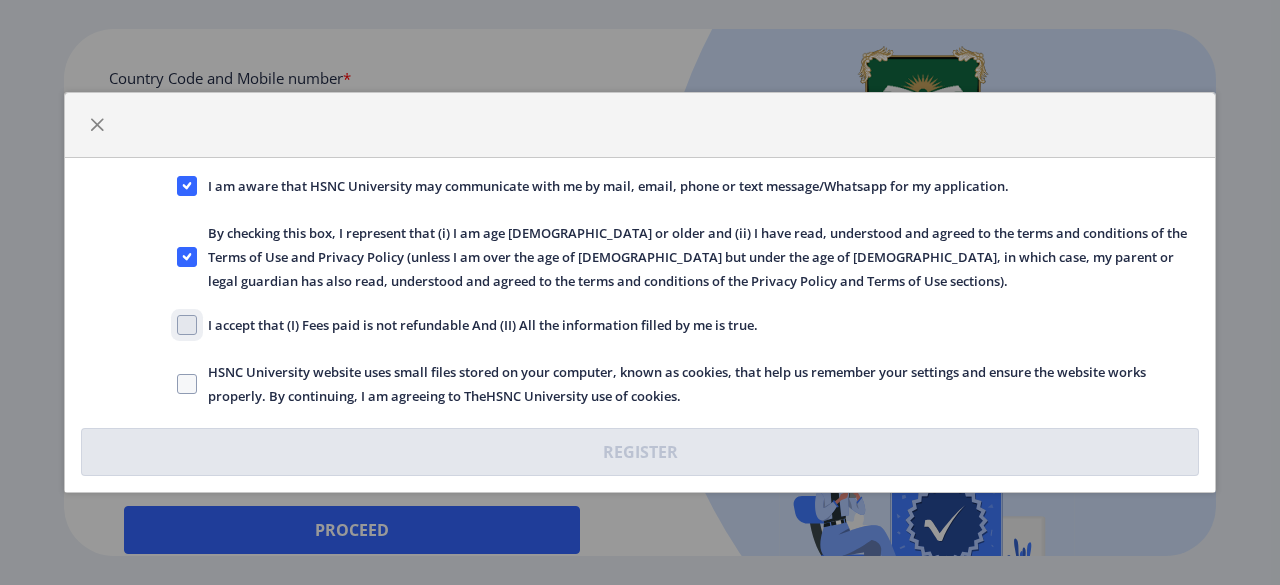 click on "I accept that (I) Fees paid is not refundable And (II) All the information filled by me is true." 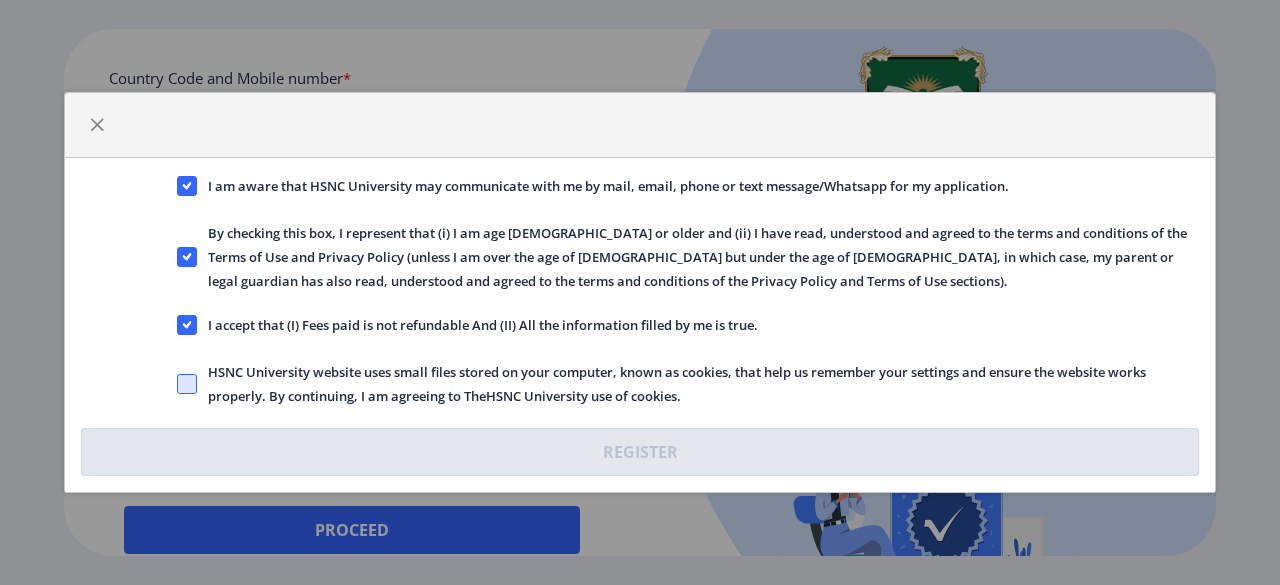 click 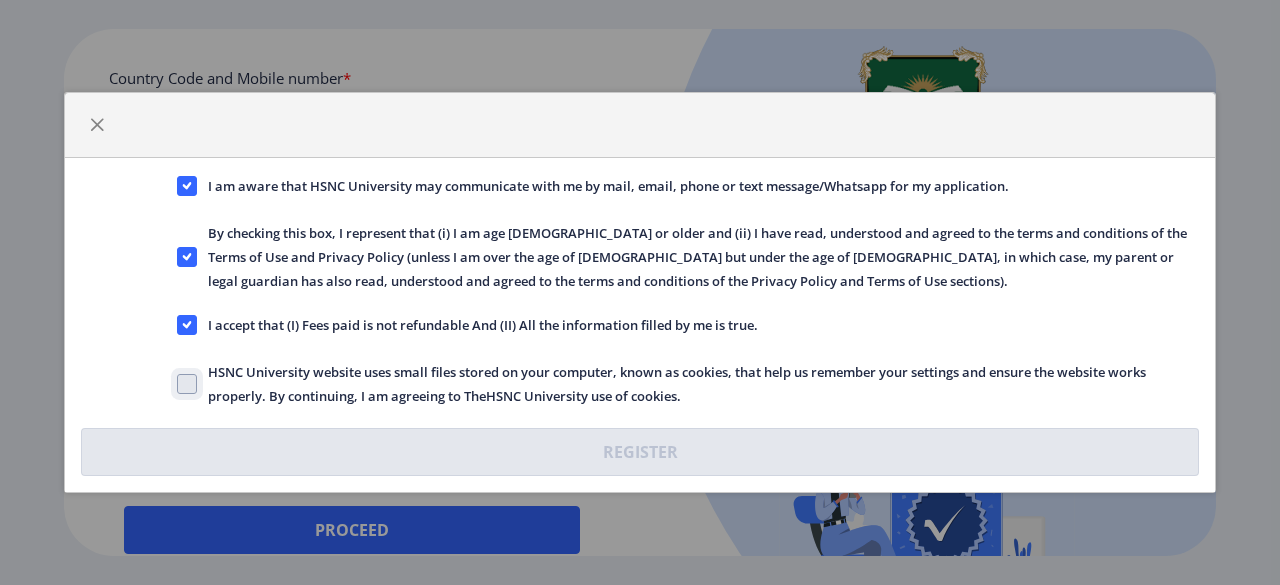 click on "HSNC University website uses small files stored on your computer, known as cookies, that help us remember your settings and ensure the website works properly. By continuing, I am agreeing to TheHSNC University use of cookies." 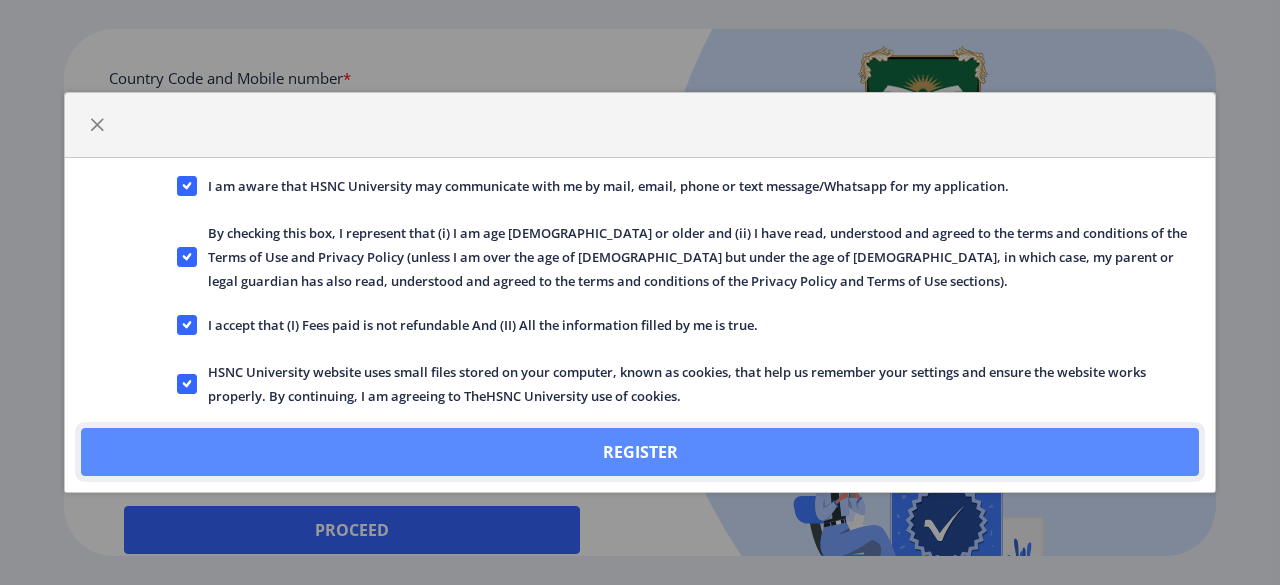 click on "Register" 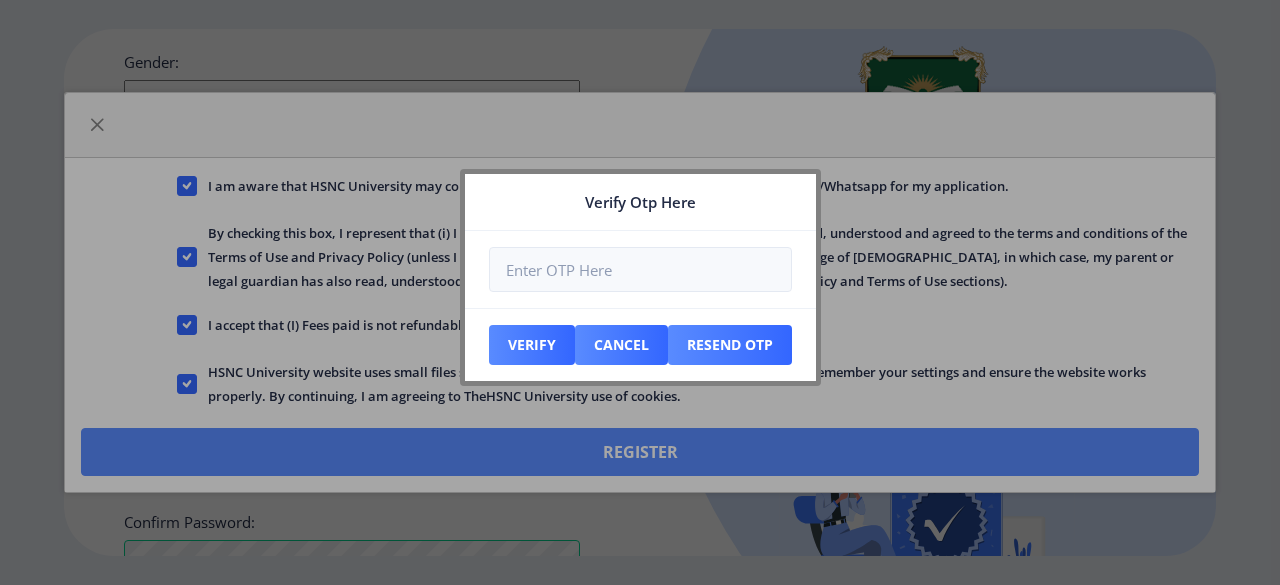 scroll, scrollTop: 972, scrollLeft: 0, axis: vertical 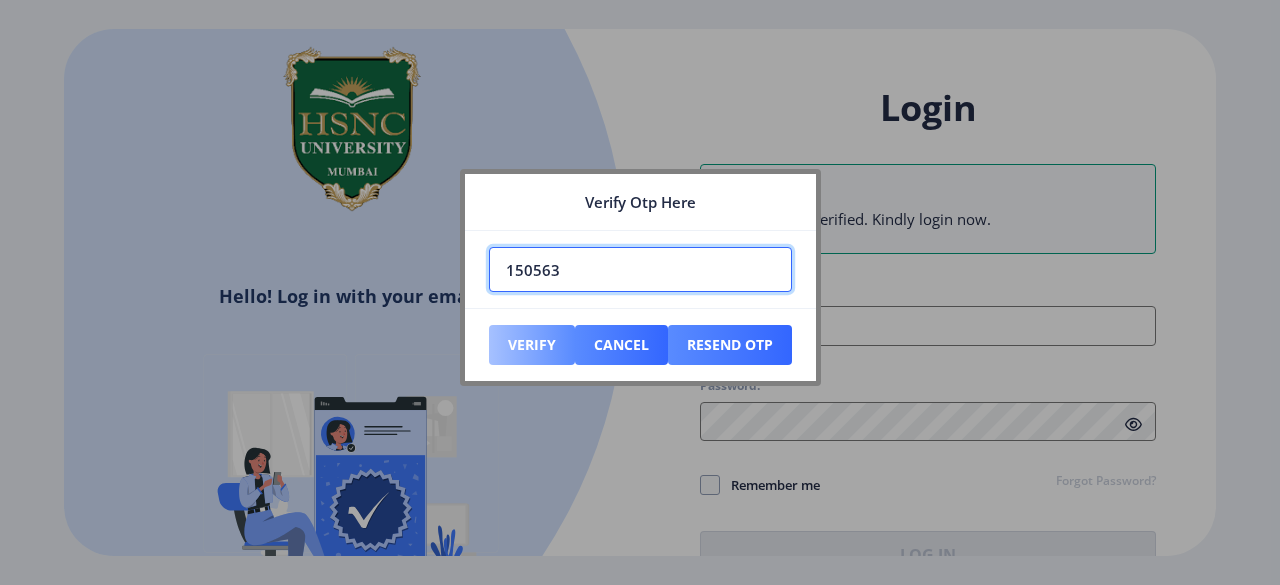 type on "150563" 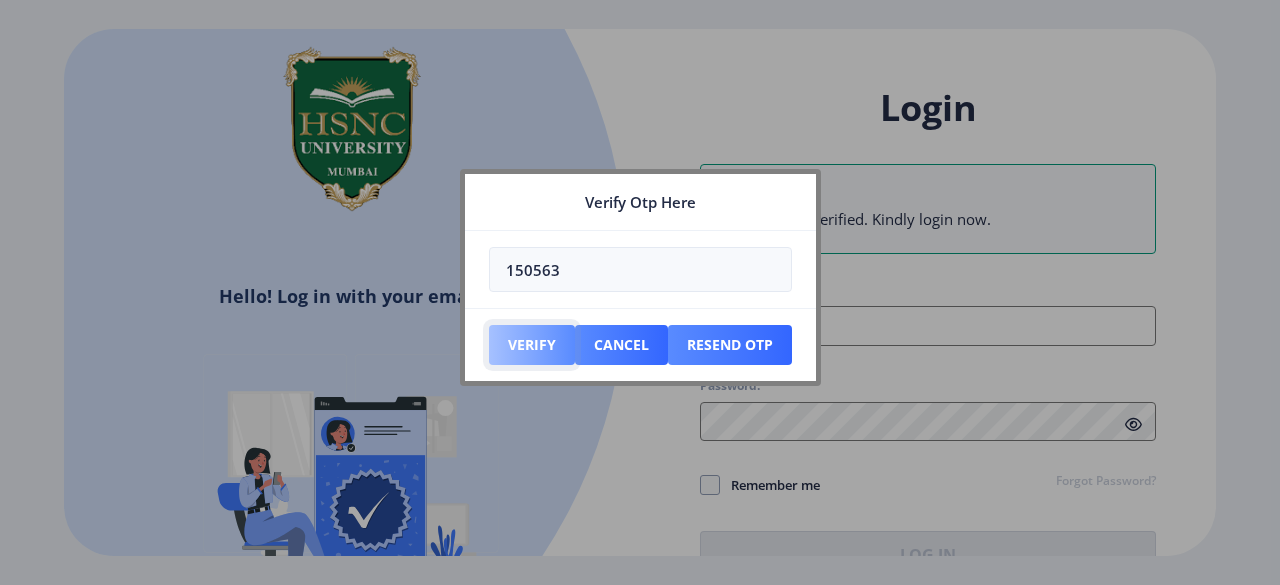 click on "Verify" at bounding box center [532, 345] 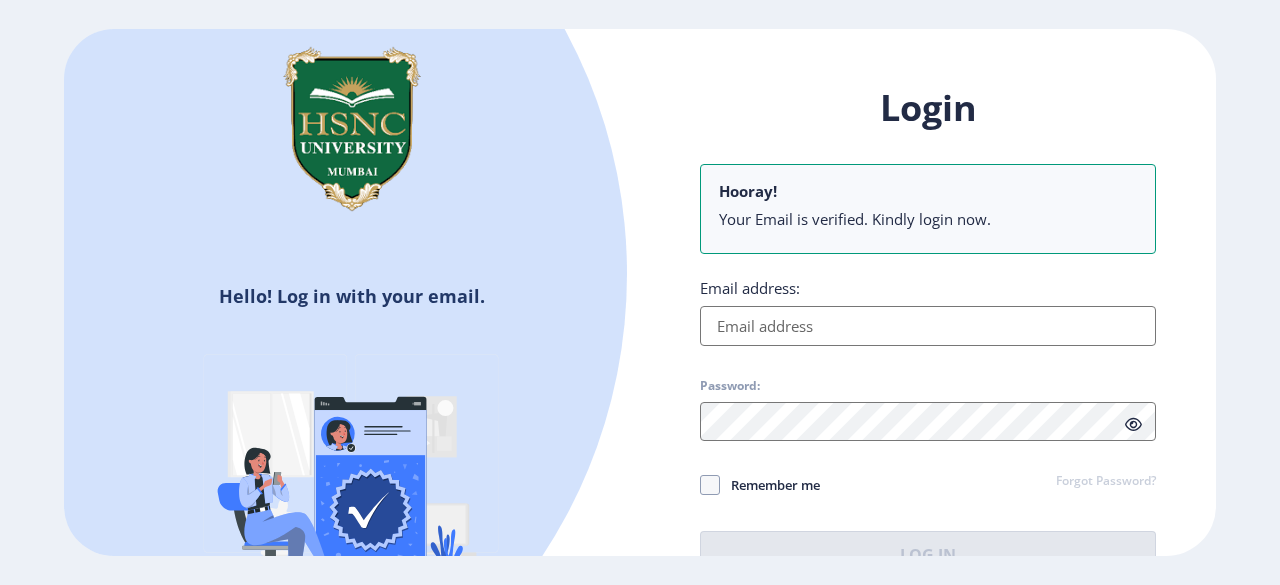 click on "Email address:" at bounding box center [928, 326] 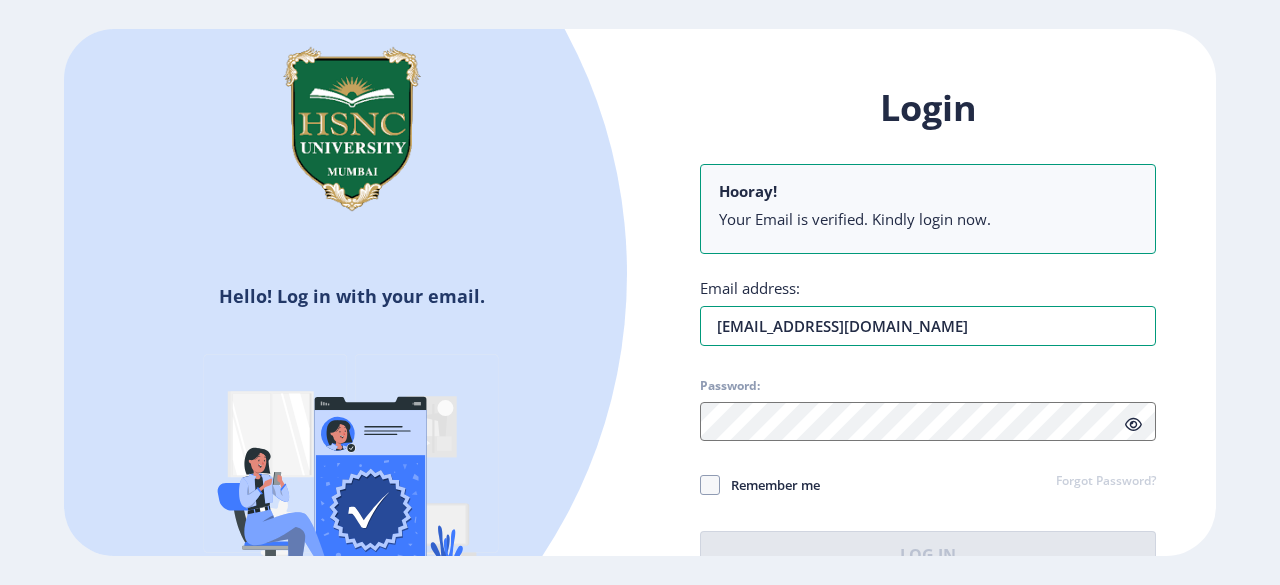 type on "[EMAIL_ADDRESS][DOMAIN_NAME]" 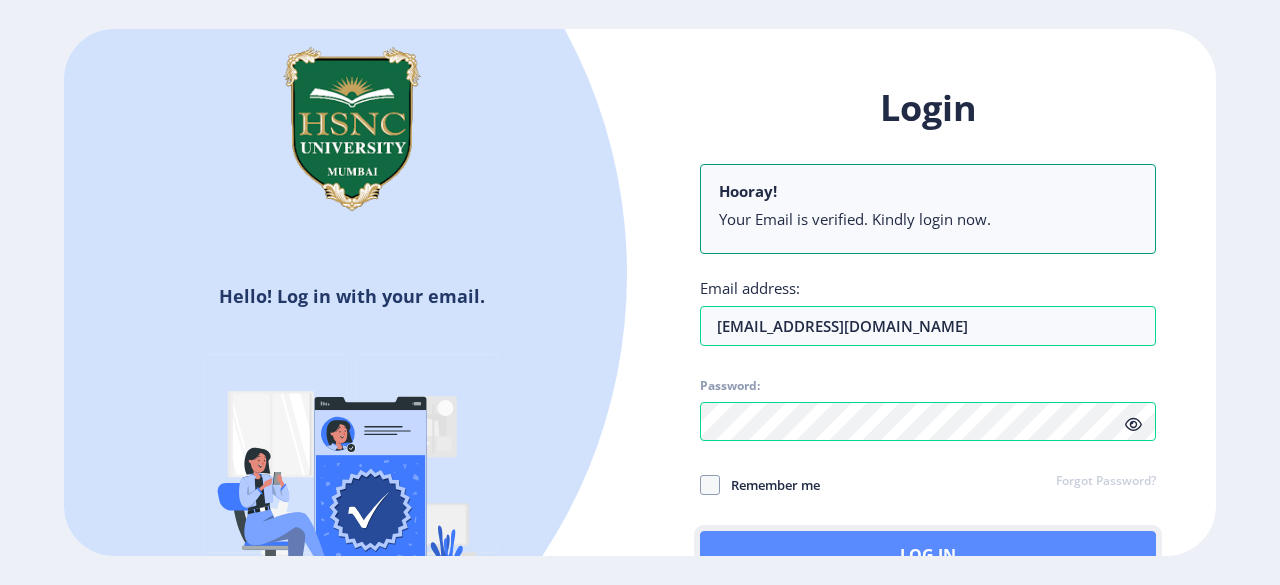 click on "Log In" 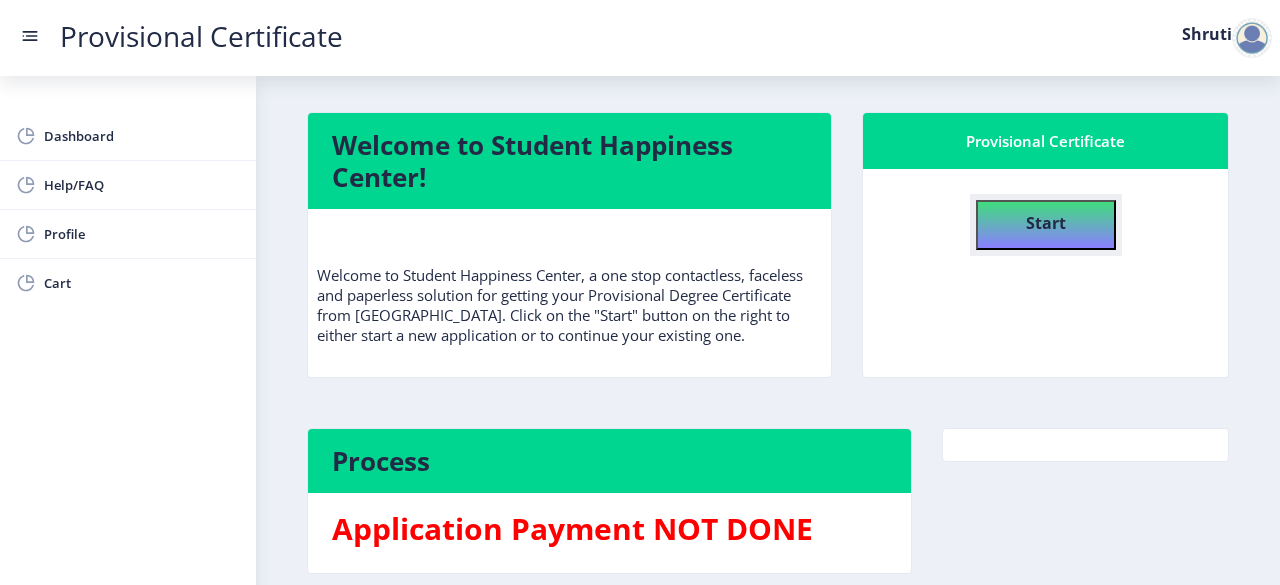 click on "Start" 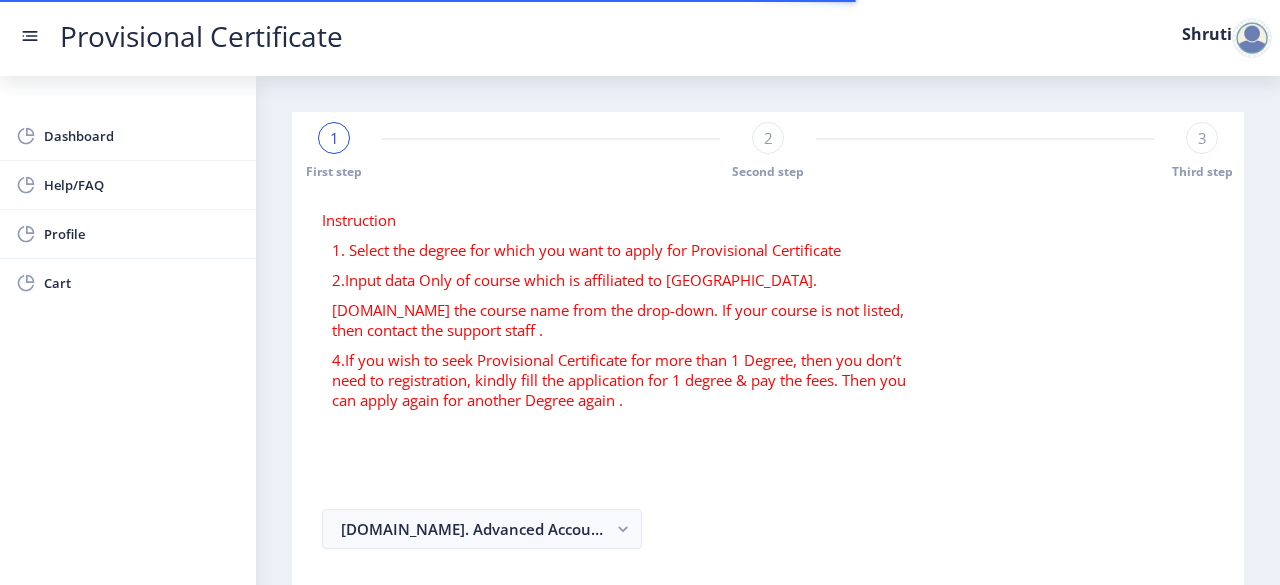 select 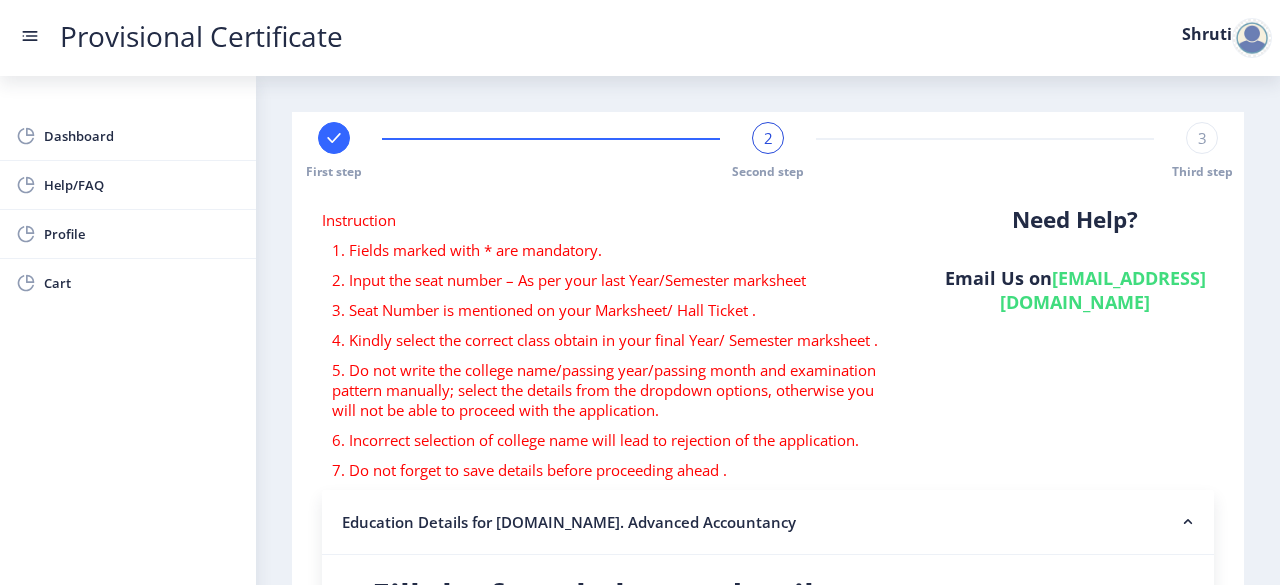 click on "Need Help? Email Us on   hsncpdc@studentscenter.in" 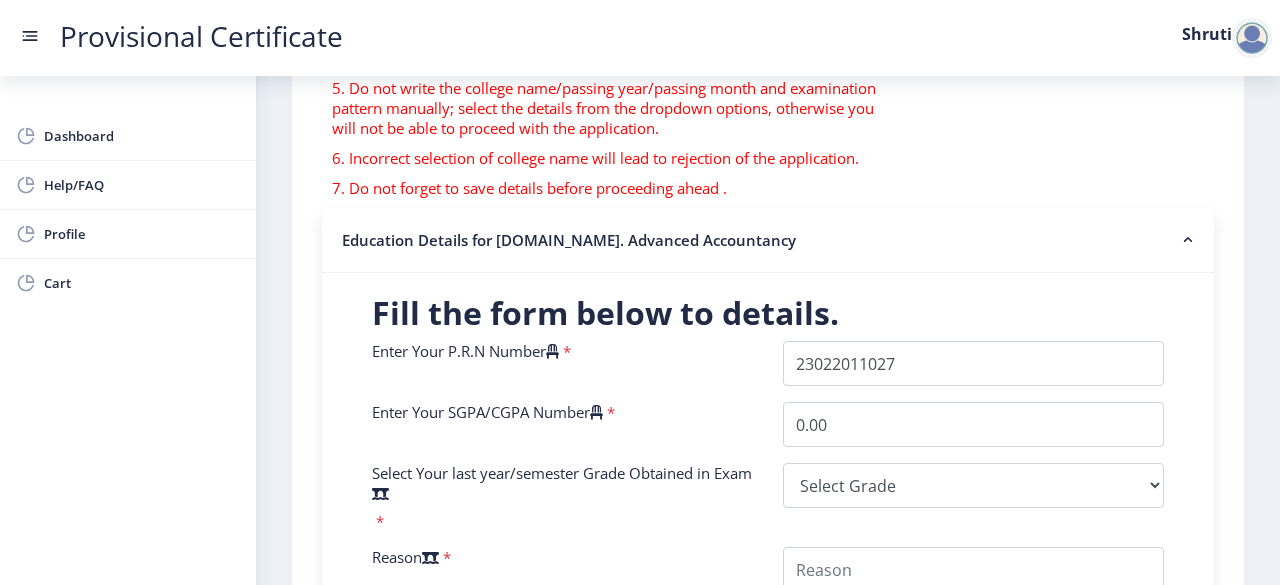 scroll, scrollTop: 320, scrollLeft: 0, axis: vertical 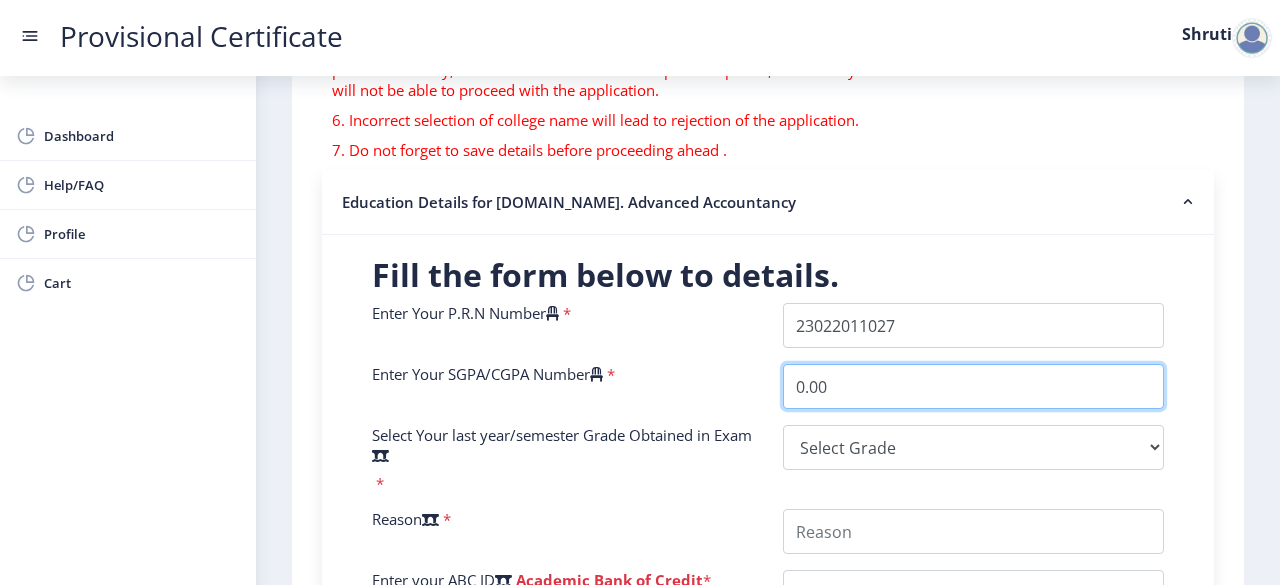 click on "0.00" at bounding box center [973, 386] 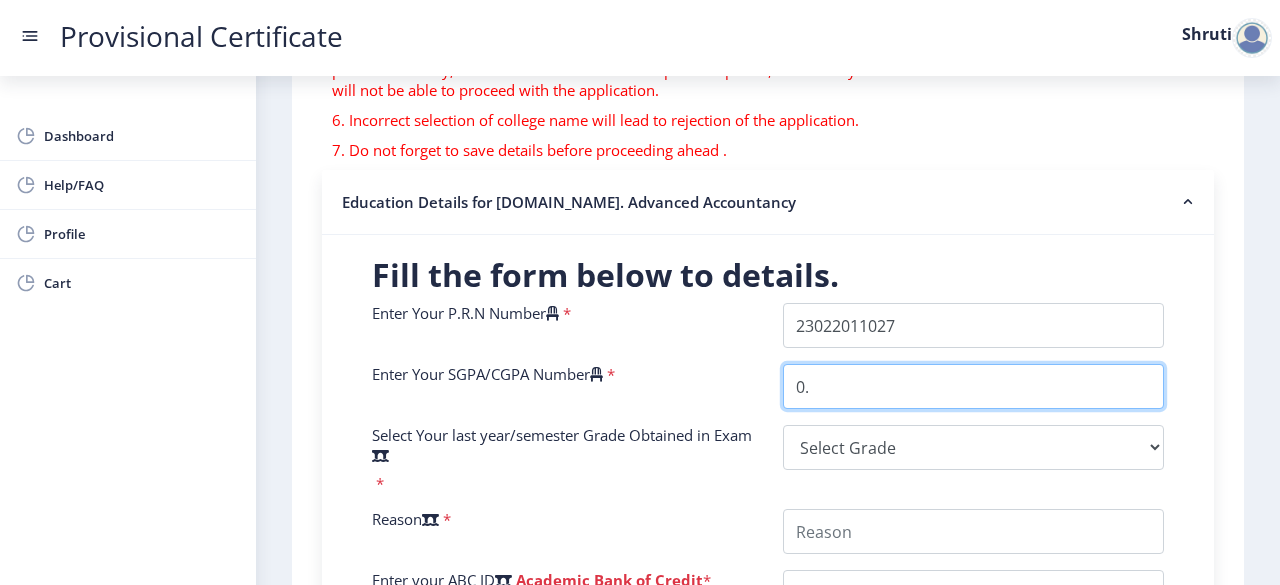 type on "0" 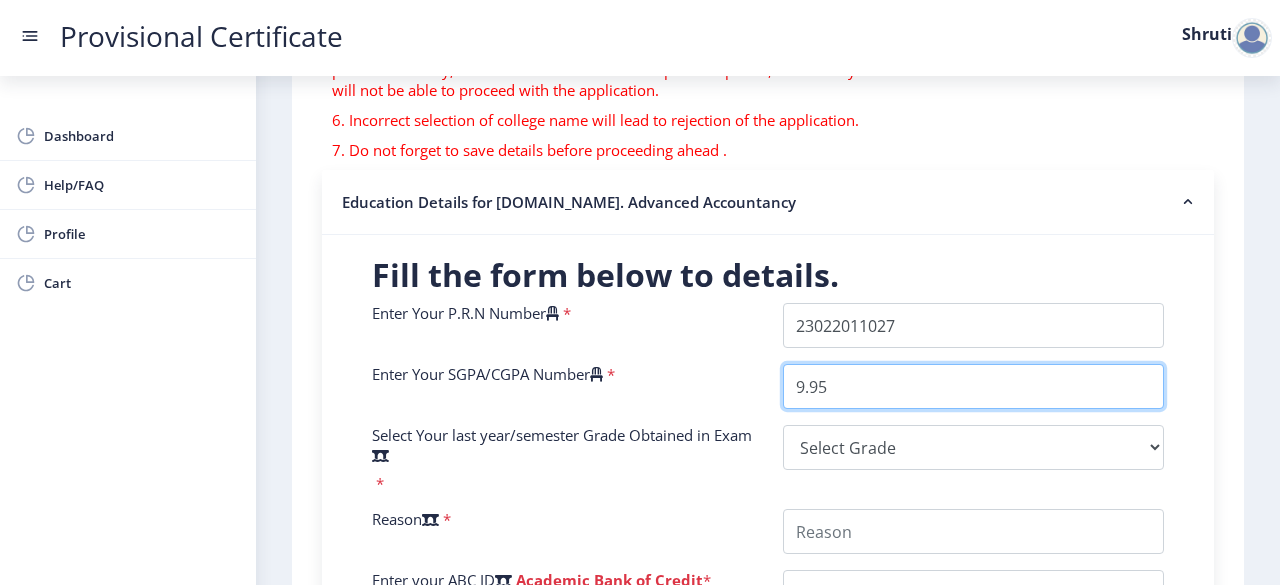 type on "9.95" 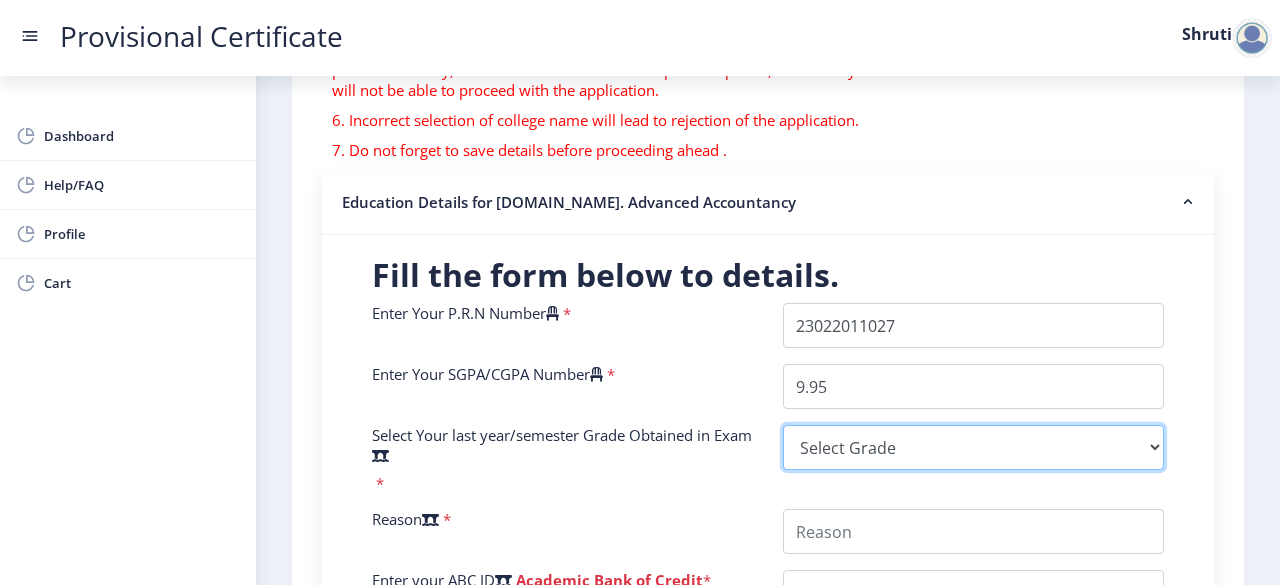 click on "Select Grade  O   A+   A   B+   B   C   D   F(Fail)" at bounding box center (973, 447) 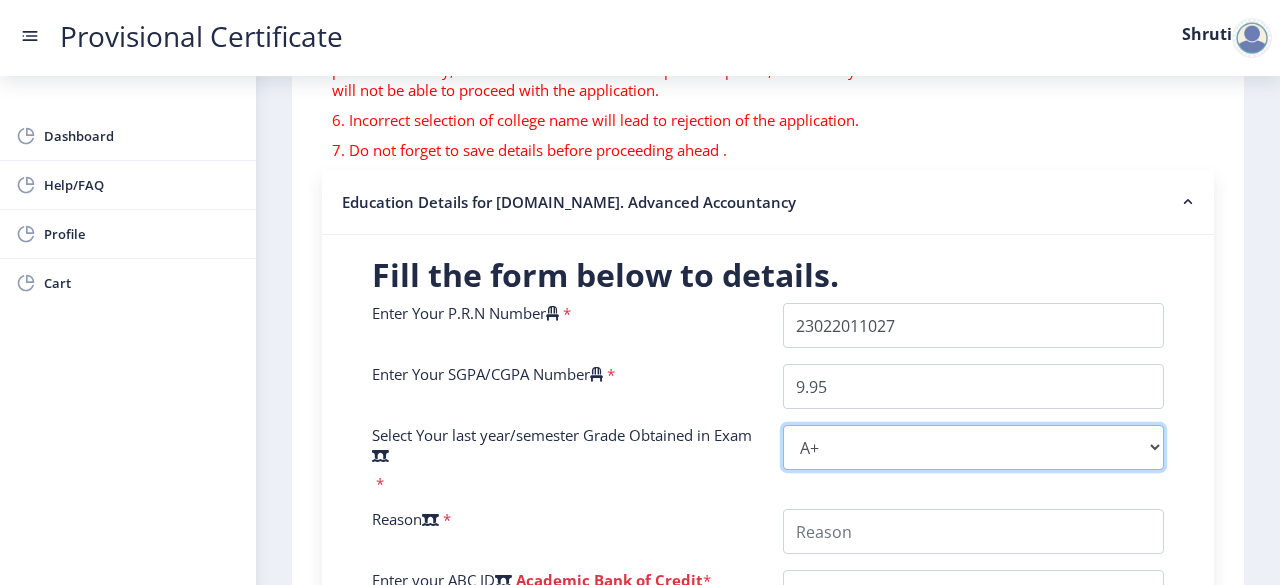click on "Select Grade  O   A+   A   B+   B   C   D   F(Fail)" at bounding box center (973, 447) 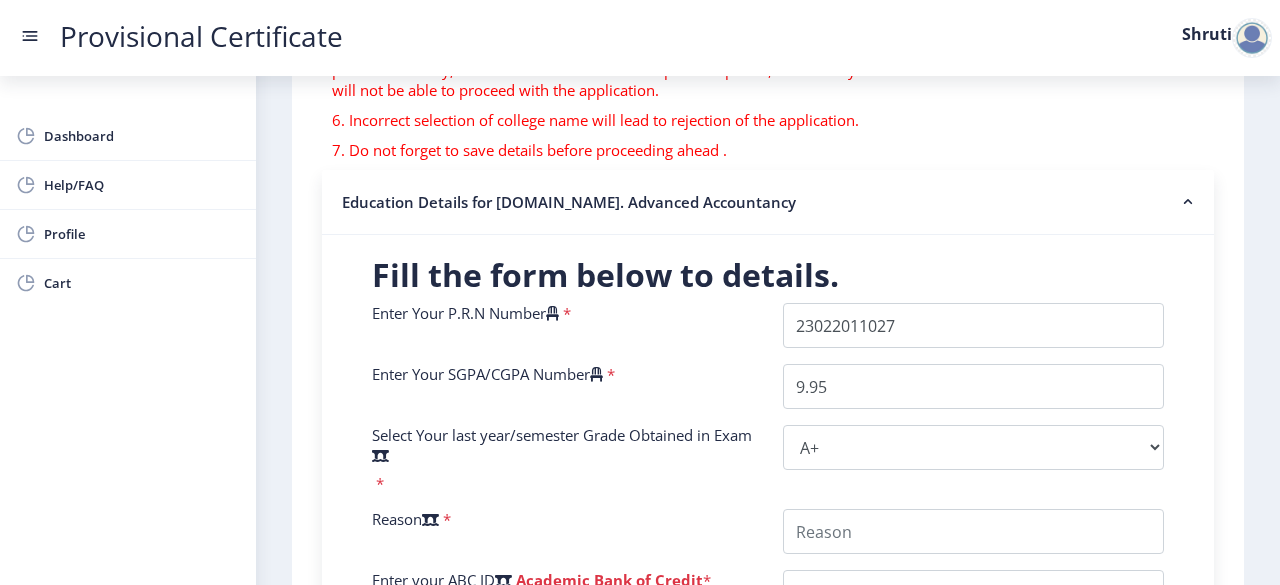 click on "Fill the form below to details.   Enter Your P.R.N Number   *  Enter Your SGPA/CGPA Number   * 9.95 Select Your last year/semester Grade Obtained in Exam   * Select Grade  O   A+   A   B+   B   C   D   F(Fail)  Reason   * Enter your ABC ID   Academic Bank of Credit  * If You don't have ABC ID Kindly Click here  The ABC Id will be 12 digits only.  College Name   * Enter Passing Year   *  2025   2024   2023   2022   2021   2020   2019   2018   2017   2016   2015   2014   2013   2012   2011   2010   2009   2008   2007   2006   2005   2004   2003   2002   2001   2000   1999   1998   1997   1996   1995   1994   1993   1992   1991   1990   1989   1988   1987   1986   1985   1984   1983   1982   1981   1980   1979   1978   1977   1976   1975   1974   1973   1972   1971   1970   1969   1968   1967  Passing Month   *  Please select PassingMonth  (01) January (02) February (03) March (04) April (05) May (06) June (07) July (08) August (09) September (10) October (11) November (12) December Save" 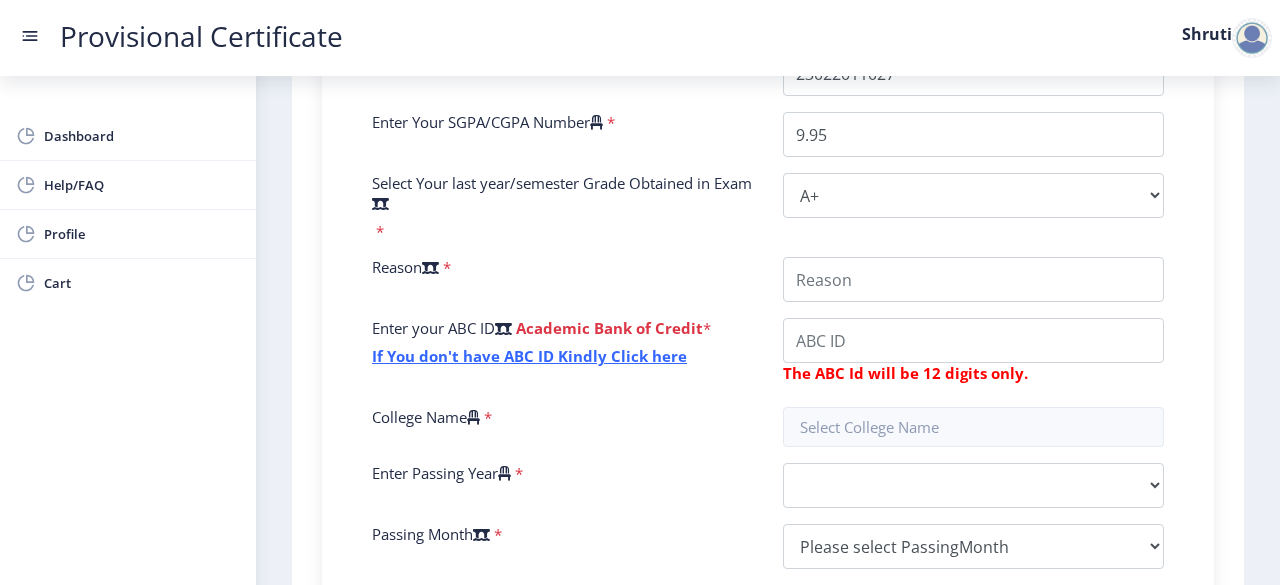 scroll, scrollTop: 600, scrollLeft: 0, axis: vertical 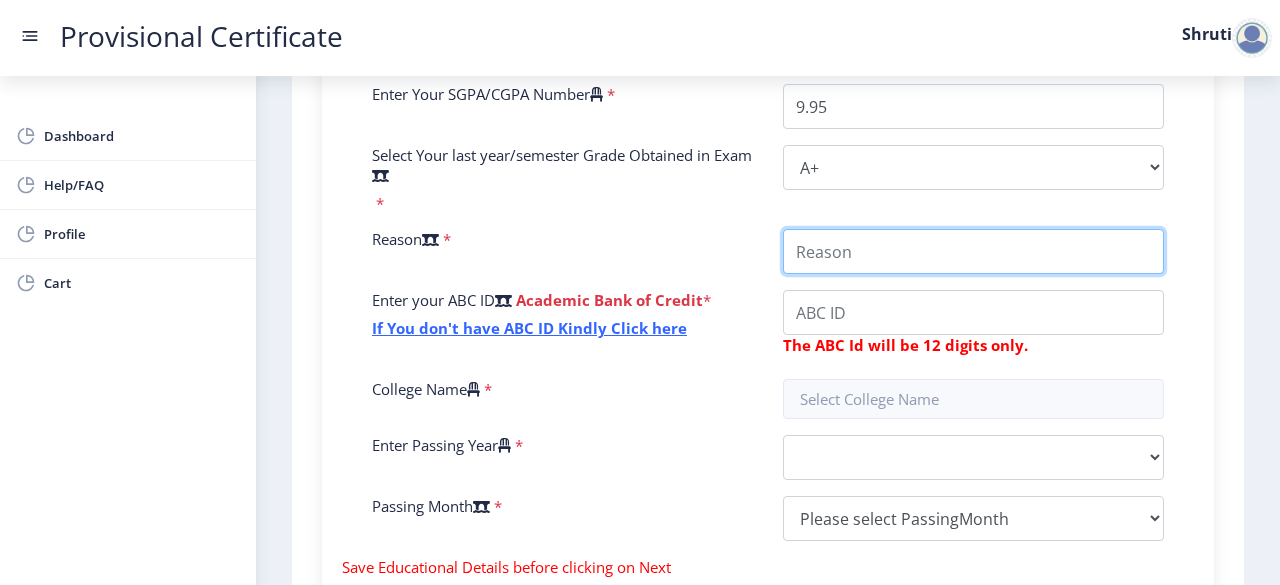 click on "College Name" at bounding box center [973, 251] 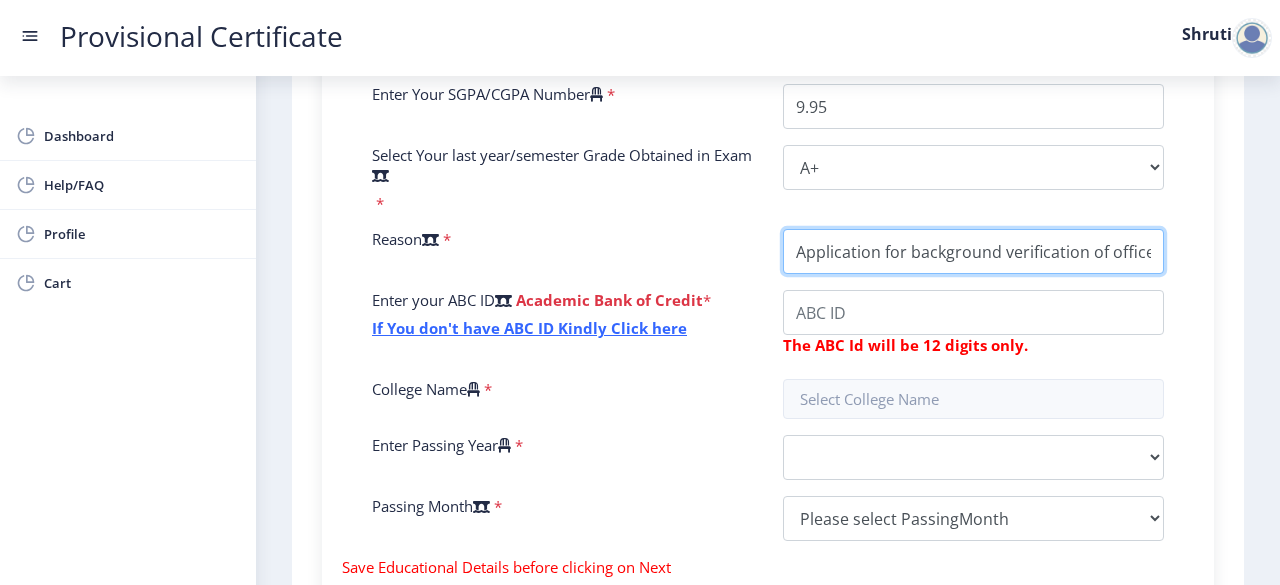 type on "Application for background verification of office" 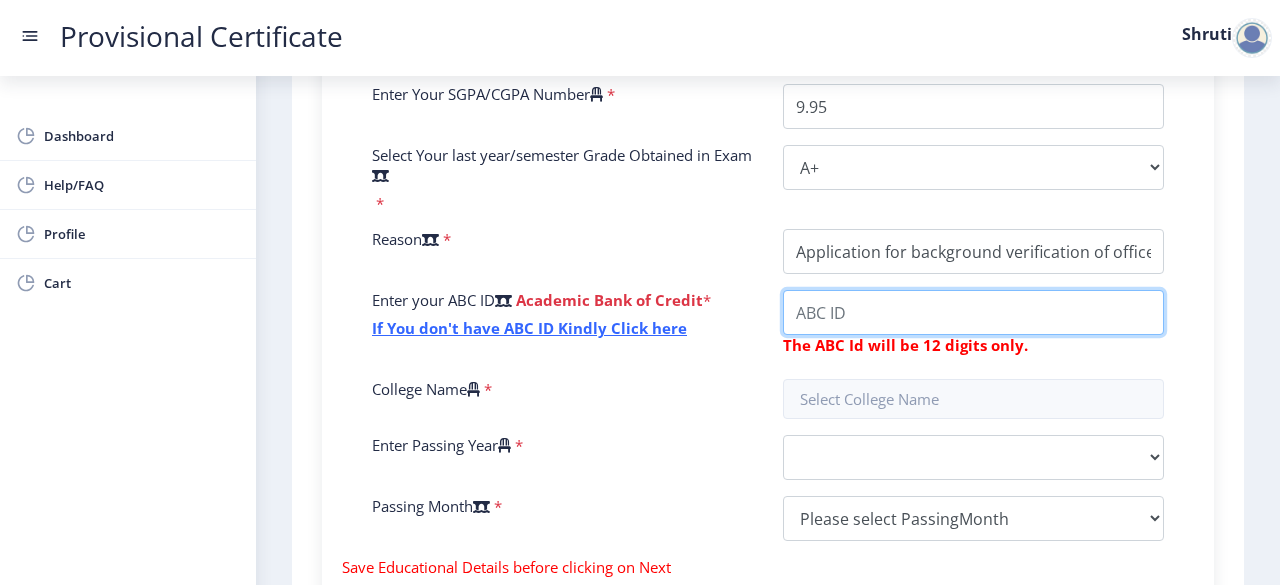 click on "College Name" at bounding box center [973, 312] 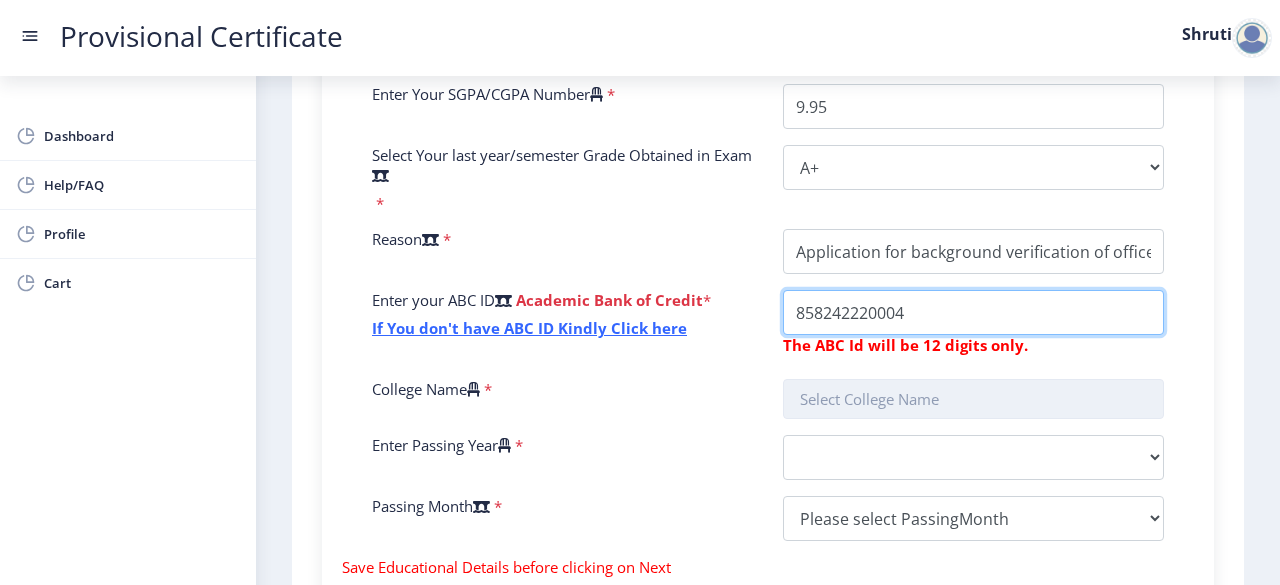 type on "858242220004" 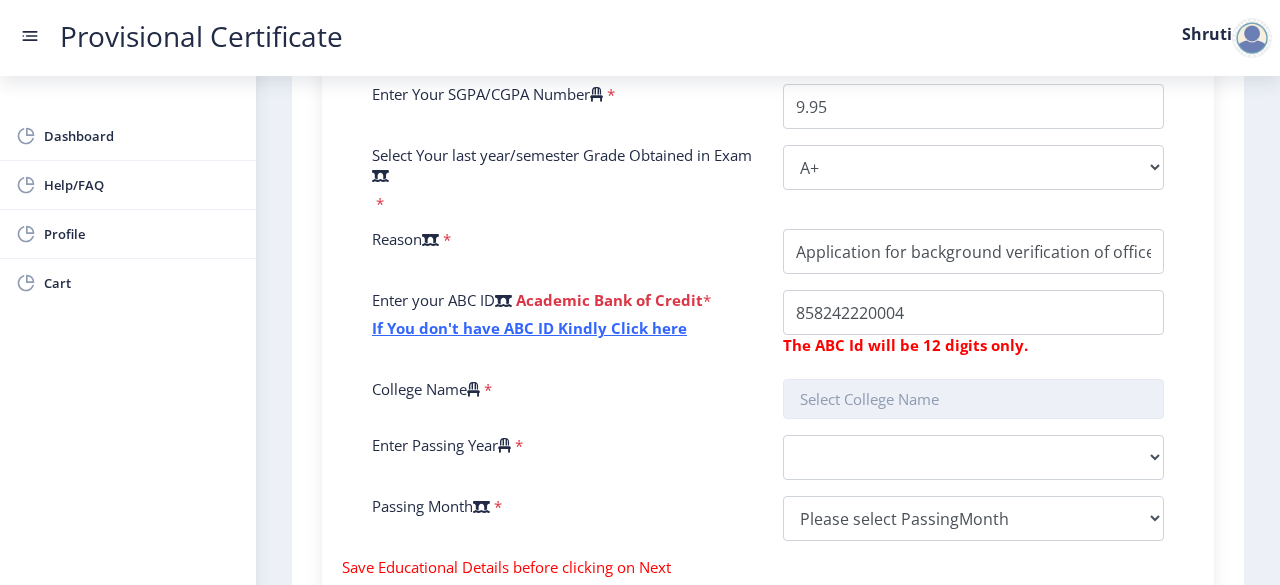 click 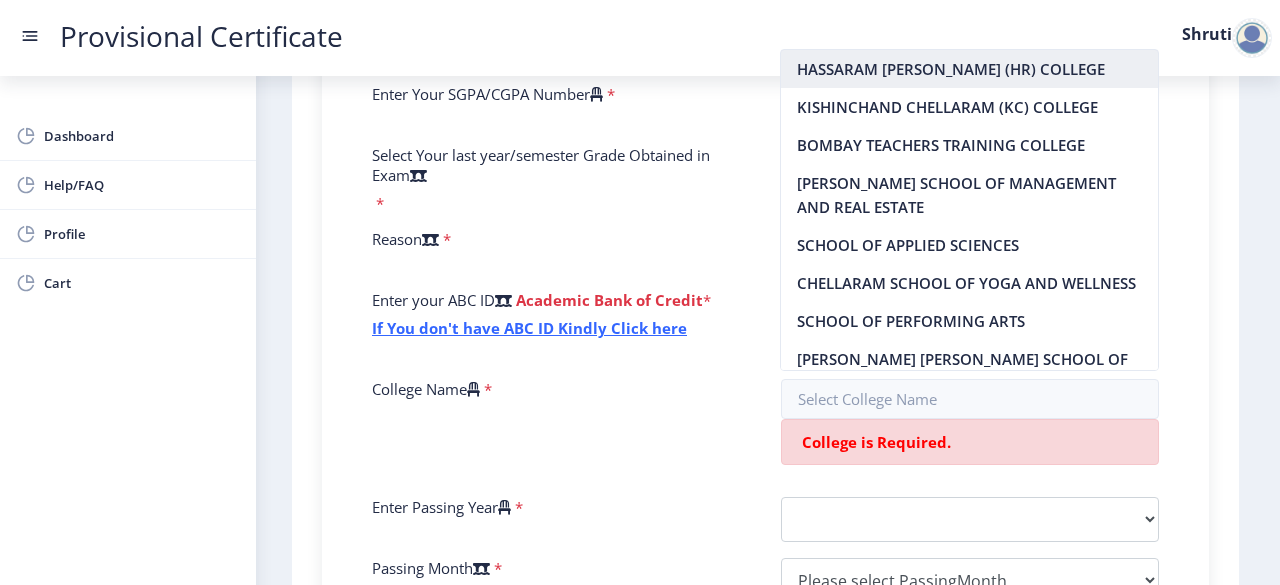 click on "HASSARAM RIJHUMAL (HR) COLLEGE" at bounding box center [969, 69] 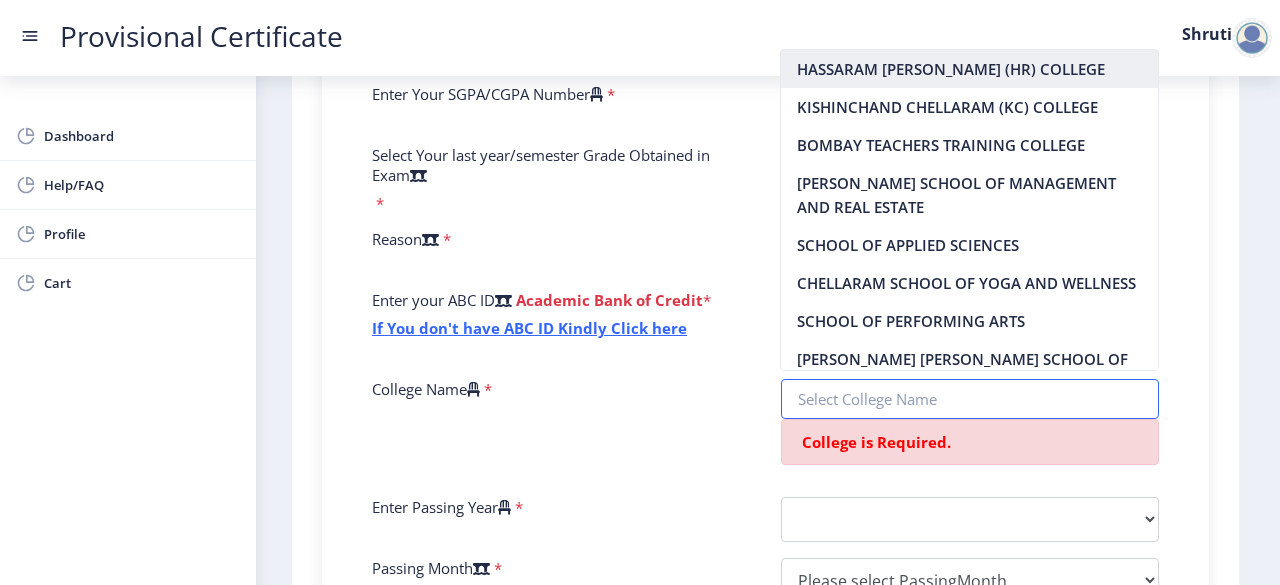 type on "HASSARAM RIJHUMAL (HR) COLLEGE" 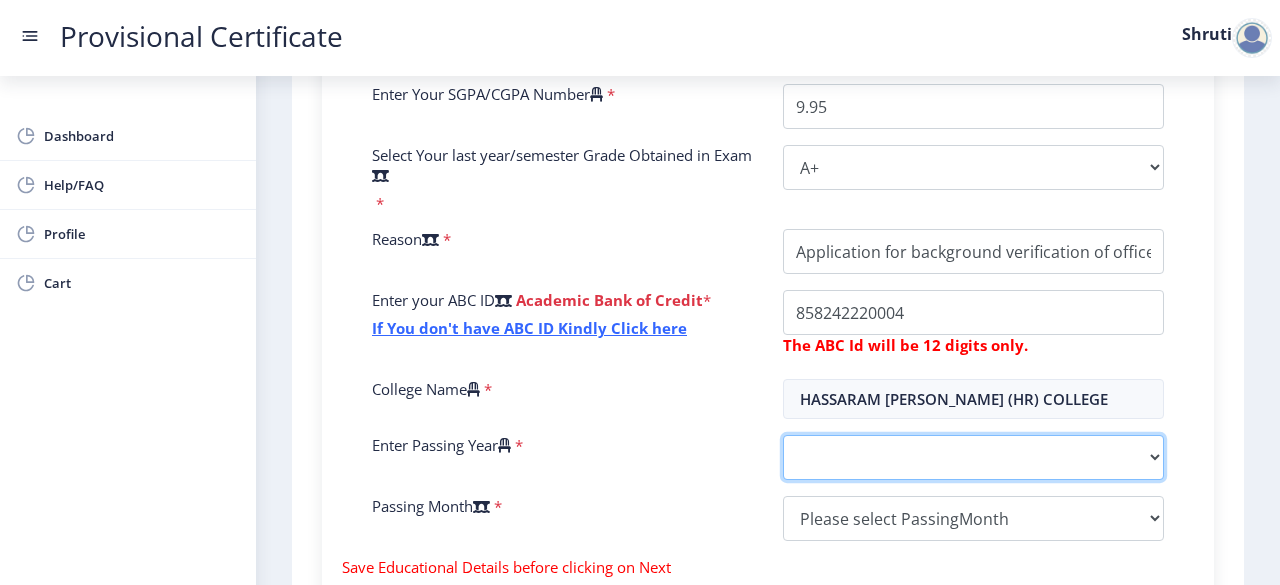 click on "2025   2024   2023   2022   2021   2020   2019   2018   2017   2016   2015   2014   2013   2012   2011   2010   2009   2008   2007   2006   2005   2004   2003   2002   2001   2000   1999   1998   1997   1996   1995   1994   1993   1992   1991   1990   1989   1988   1987   1986   1985   1984   1983   1982   1981   1980   1979   1978   1977   1976   1975   1974   1973   1972   1971   1970   1969   1968   1967" 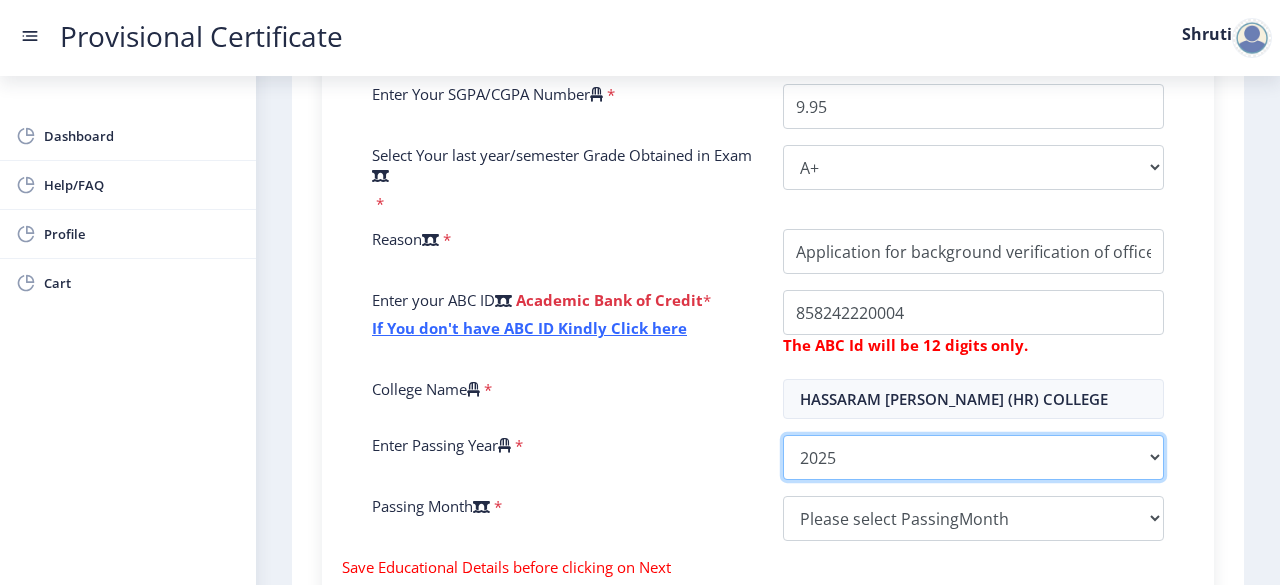 click on "2025   2024   2023   2022   2021   2020   2019   2018   2017   2016   2015   2014   2013   2012   2011   2010   2009   2008   2007   2006   2005   2004   2003   2002   2001   2000   1999   1998   1997   1996   1995   1994   1993   1992   1991   1990   1989   1988   1987   1986   1985   1984   1983   1982   1981   1980   1979   1978   1977   1976   1975   1974   1973   1972   1971   1970   1969   1968   1967" 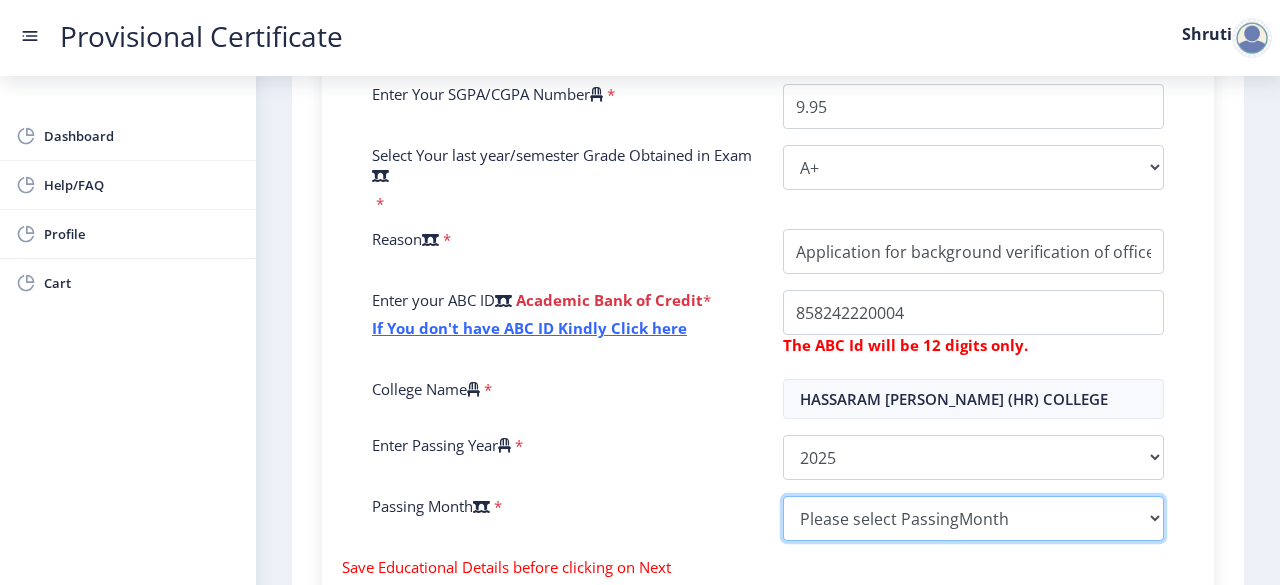 click on "Please select PassingMonth  (01) January (02) February (03) March (04) April (05) May (06) June (07) July (08) August (09) September (10) October (11) November (12) December" at bounding box center [973, 518] 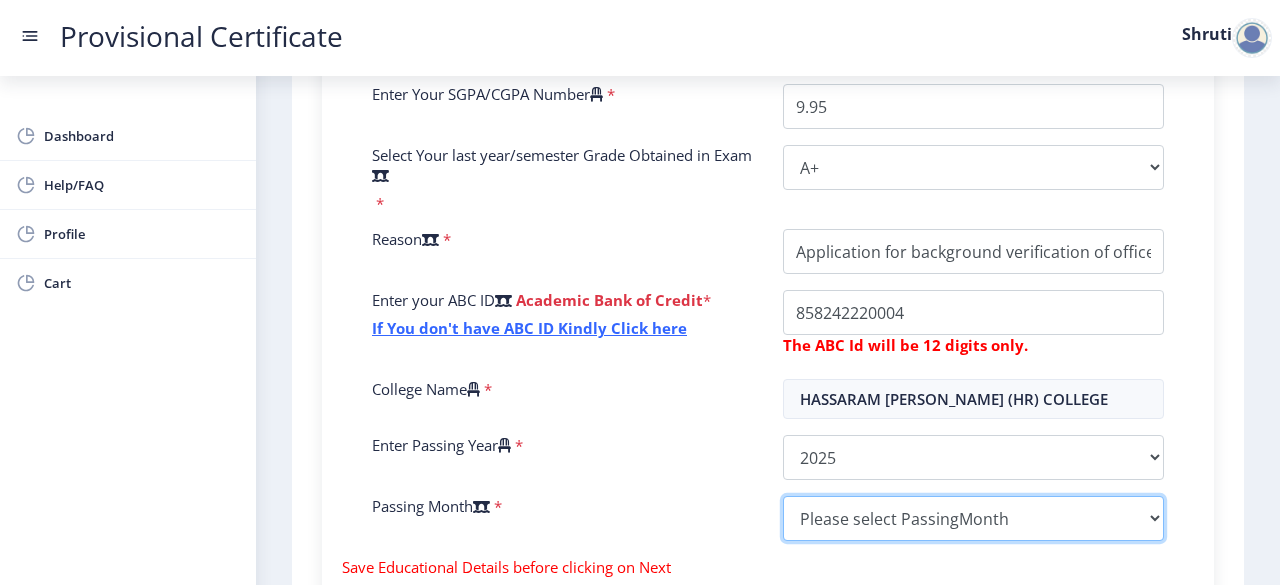 select on "April" 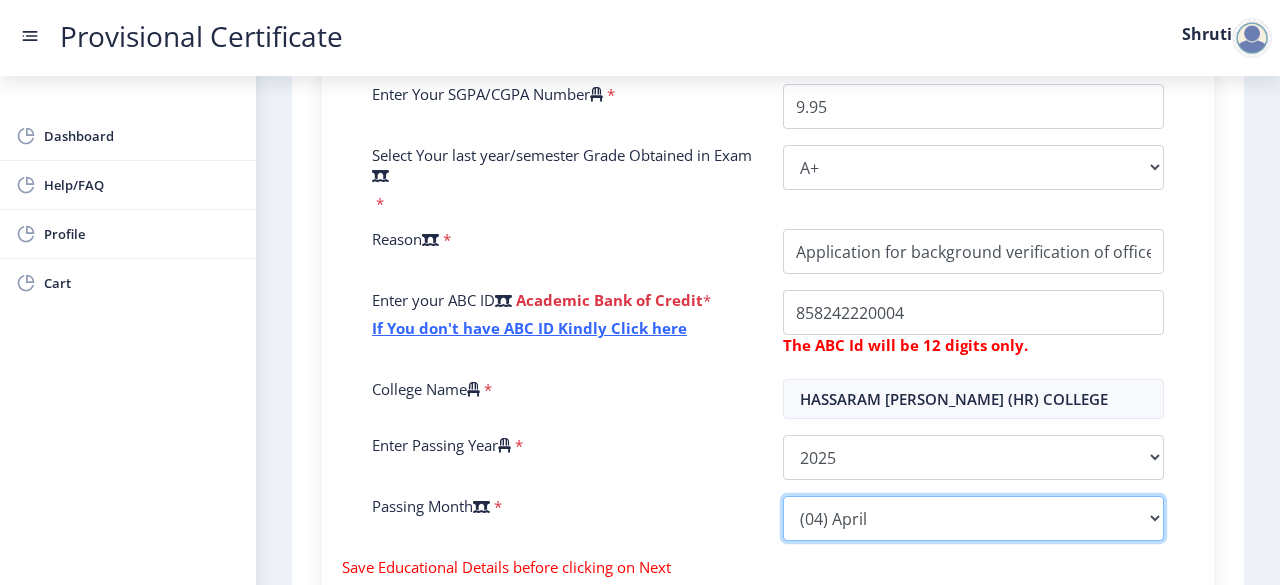 click on "Please select PassingMonth  (01) January (02) February (03) March (04) April (05) May (06) June (07) July (08) August (09) September (10) October (11) November (12) December" at bounding box center (973, 518) 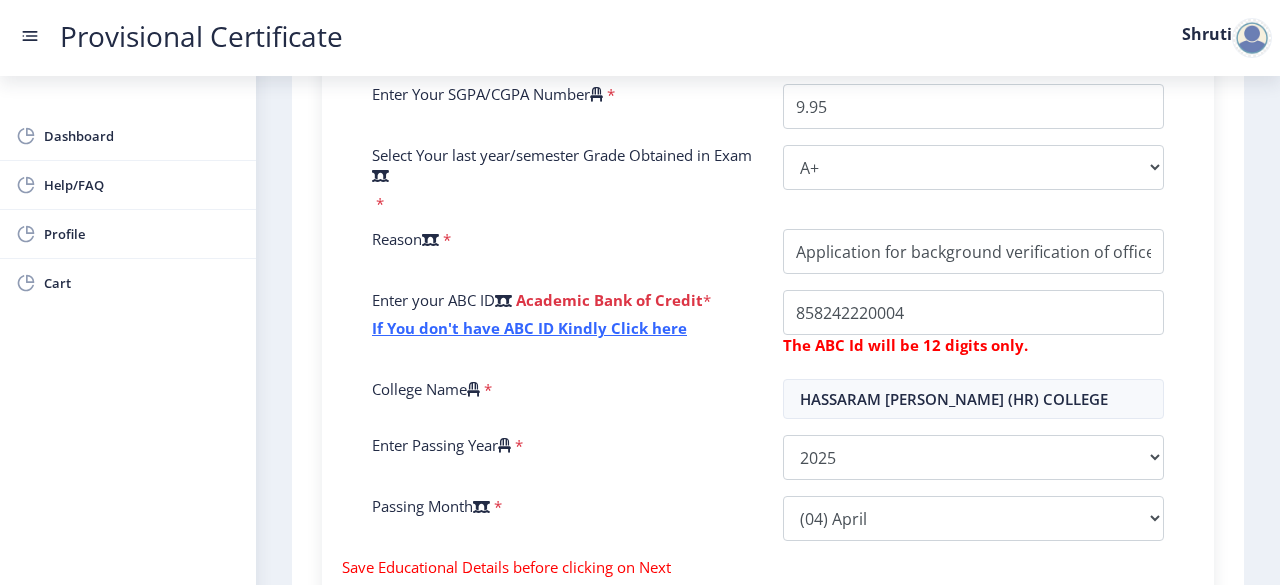 click on "Fill the form below to details.   Enter Your P.R.N Number   *  Enter Your SGPA/CGPA Number   * 9.95 Select Your last year/semester Grade Obtained in Exam   * Select Grade  O   A+   A   B+   B   C   D   F(Fail)  Reason   * Enter your ABC ID   Academic Bank of Credit  * If You don't have ABC ID Kindly Click here  The ABC Id will be 12 digits only.  College Name   * HASSARAM RIJHUMAL (HR) COLLEGE Enter Passing Year   *  2025   2024   2023   2022   2021   2020   2019   2018   2017   2016   2015   2014   2013   2012   2011   2010   2009   2008   2007   2006   2005   2004   2003   2002   2001   2000   1999   1998   1997   1996   1995   1994   1993   1992   1991   1990   1989   1988   1987   1986   1985   1984   1983   1982   1981   1980   1979   1978   1977   1976   1975   1974   1973   1972   1971   1970   1969   1968   1967  Passing Month   *  Please select PassingMonth  (01) January (02) February (03) March (04) April (05) May (06) June (07) July (08) August (09) September (10) October" 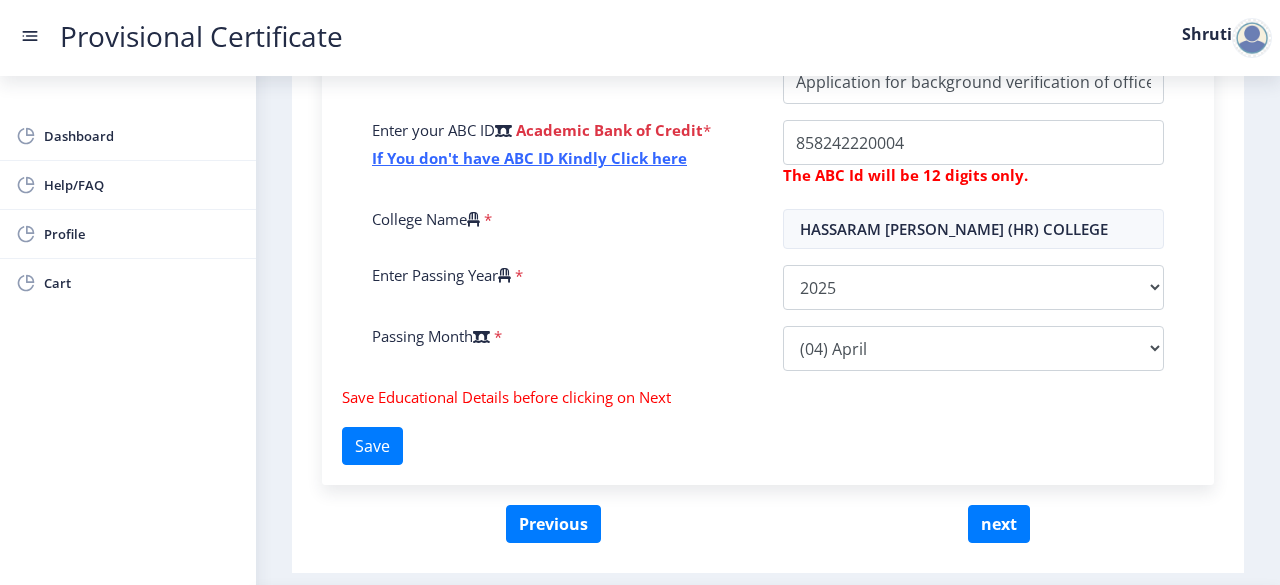 scroll, scrollTop: 800, scrollLeft: 0, axis: vertical 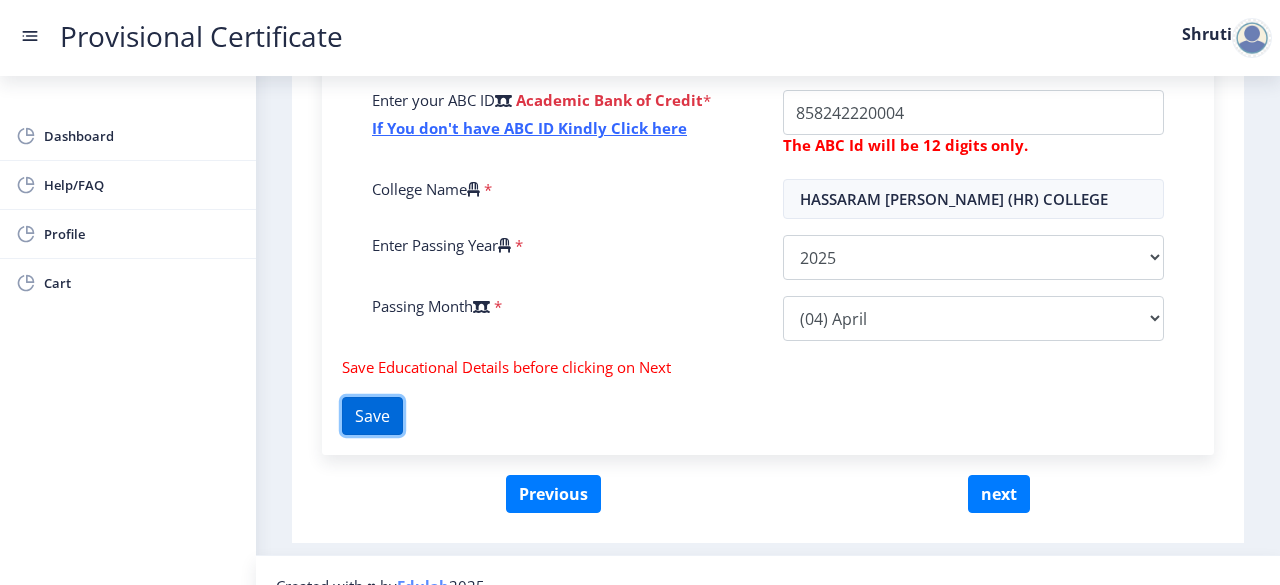 click on "Save" 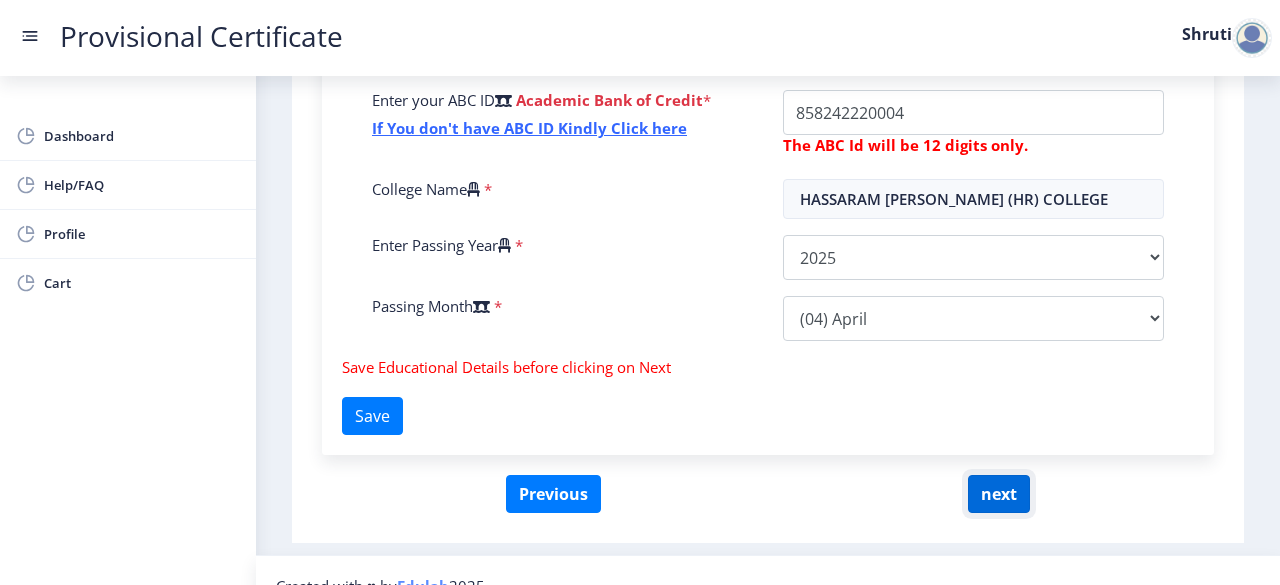 click on "next" 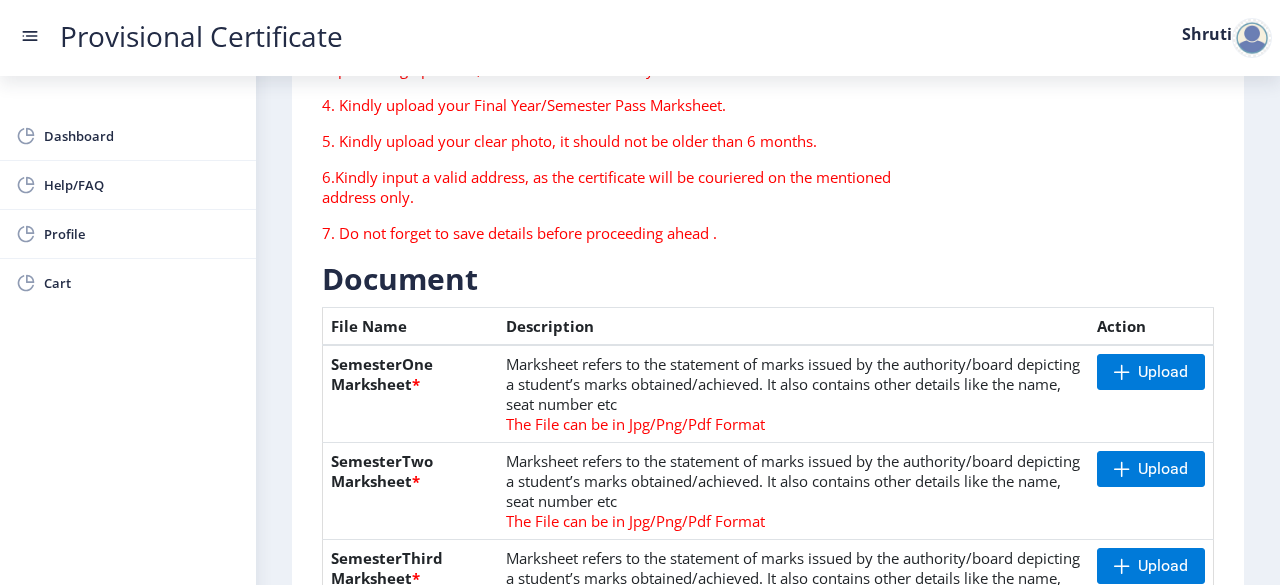 scroll, scrollTop: 280, scrollLeft: 0, axis: vertical 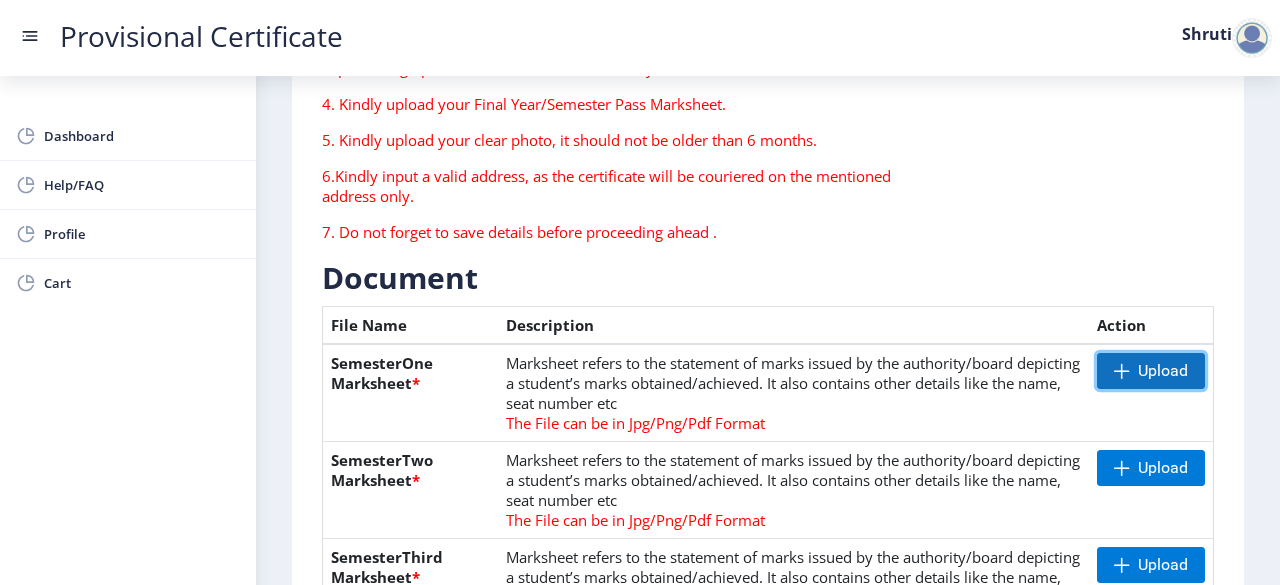 click on "Upload" 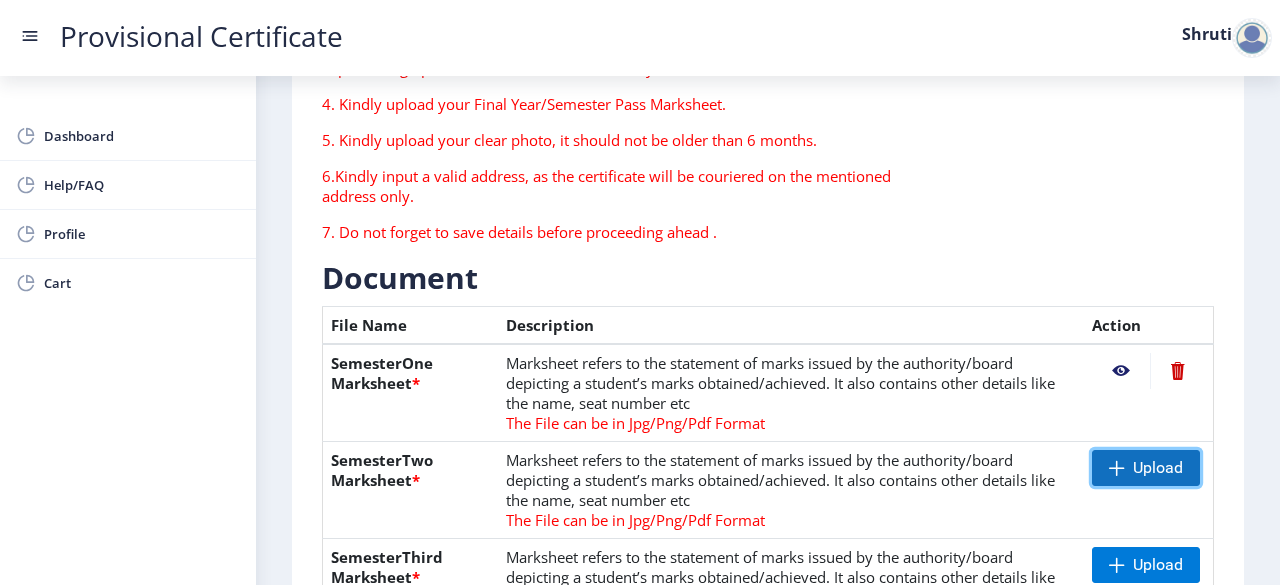 click on "Upload" 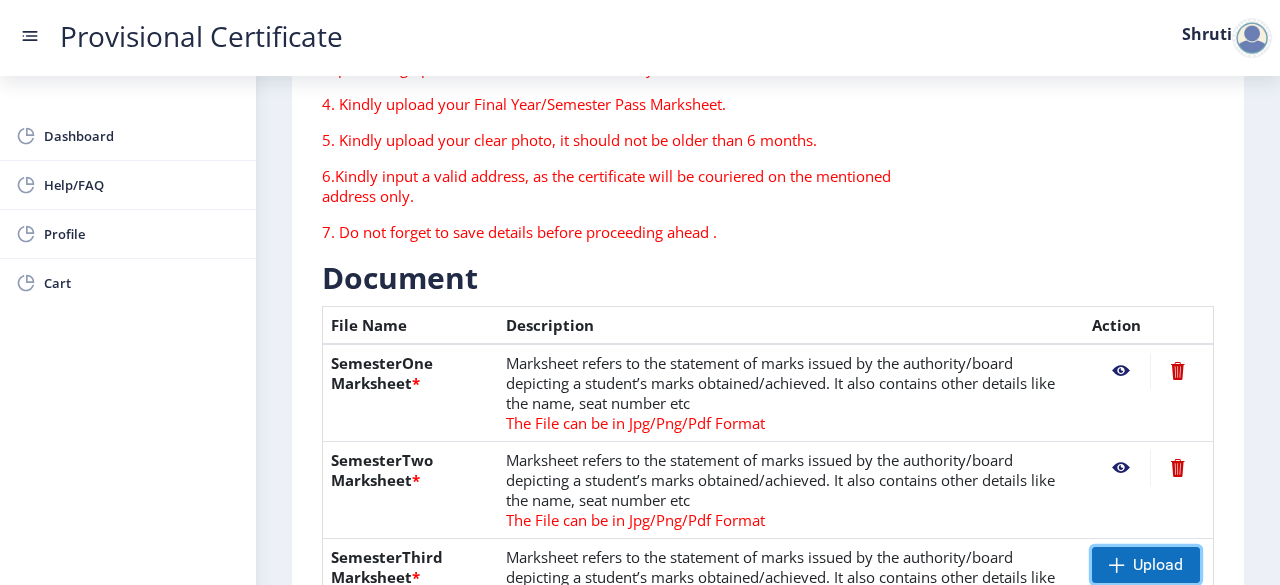 click on "Upload" 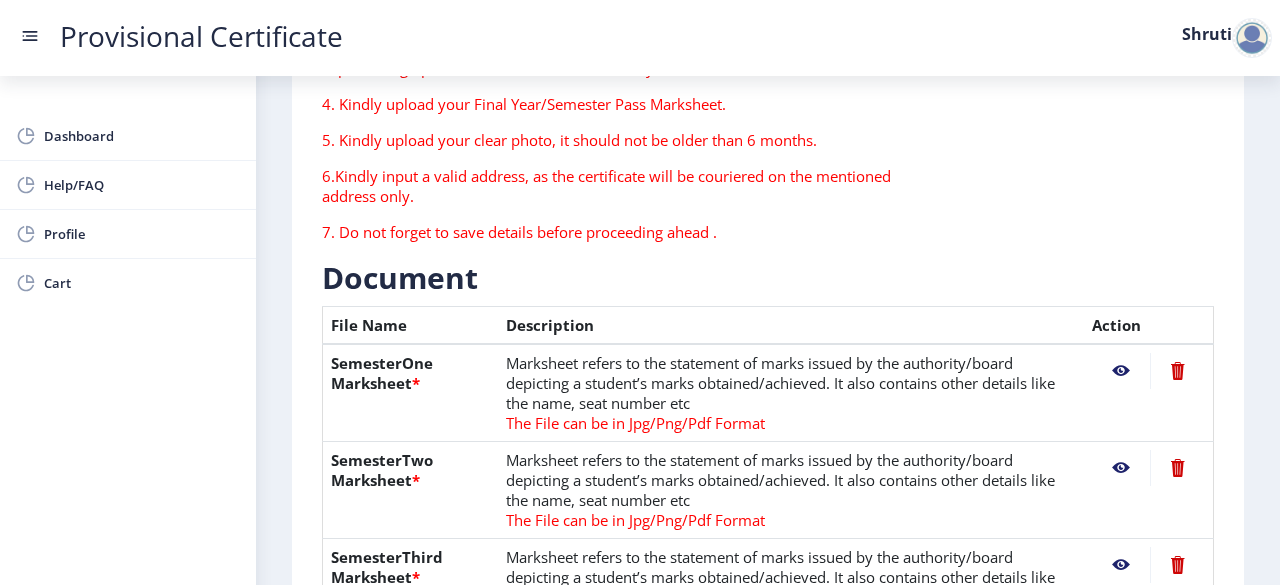 click on "Instruction 1. Upload the documents in jpg/jpeg/png or pdf format only . 2. Maximum file size should be 5 MB. 3. Marksheet has to be uploaded in the original copy . In case of Photocopy / Xerox copies being uploaded, Attestation is mandatory. 4. Kindly upload your Final Year/Semester Pass Marksheet. 5. Kindly upload your clear photo, it should not be older than 6 months.  6.Kindly input a valid address, as the certificate will be couriered on the mentioned address only.  7. Do not forget to save details before proceeding ahead . Need Help? Email Us on   hsncpdc@studentscenter.in Document  File Name Description Action SemesterOne Marksheet  * Marksheet refers to the statement of marks issued by the authority/board depicting a student’s marks obtained/achieved. It also contains other details like the name, seat number etc The File can be in Jpg/Png/Pdf Format  SemesterTwo Marksheet  * The File can be in Jpg/Png/Pdf Format  SemesterThird Marksheet  * The File can be in Jpg/Png/Pdf Format  * Upload * Upload *" 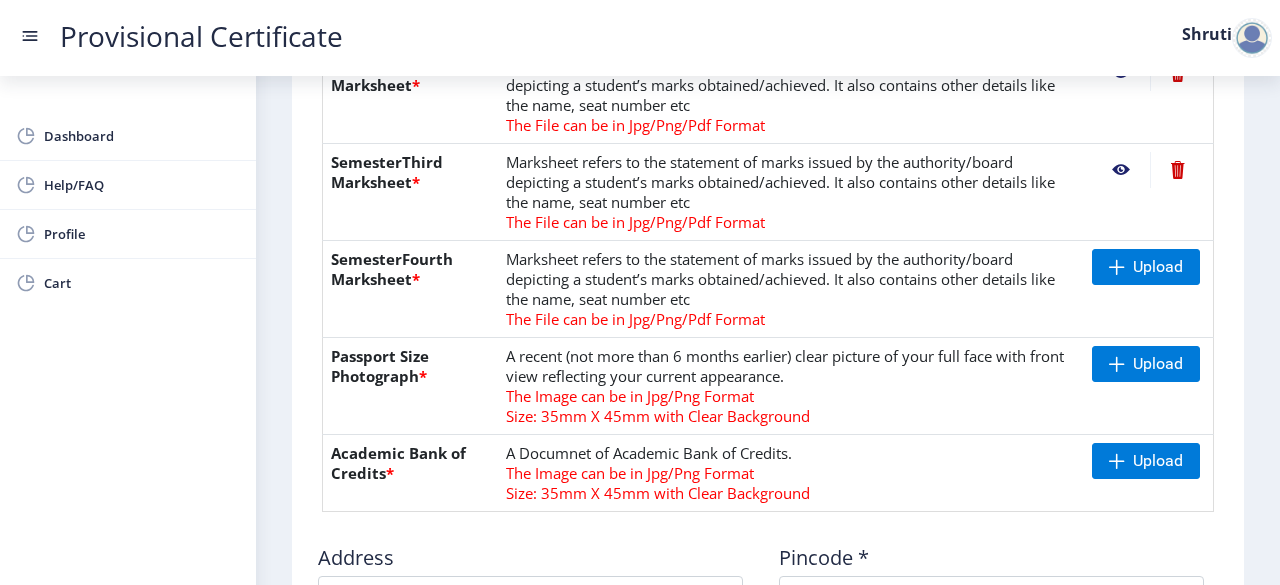 scroll, scrollTop: 680, scrollLeft: 0, axis: vertical 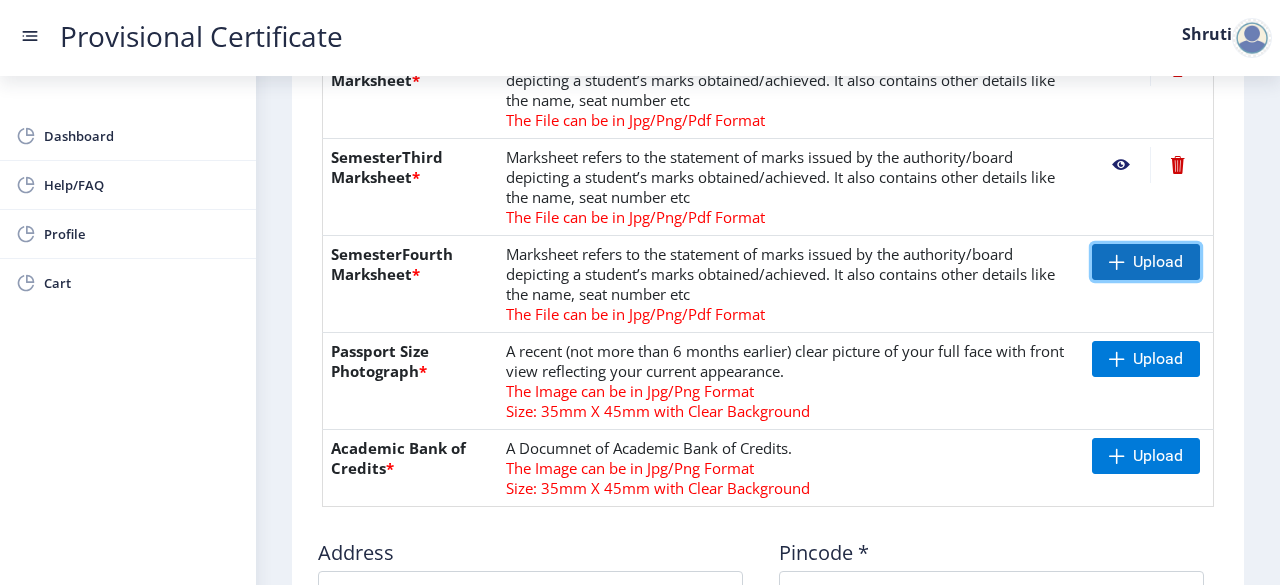click on "Upload" 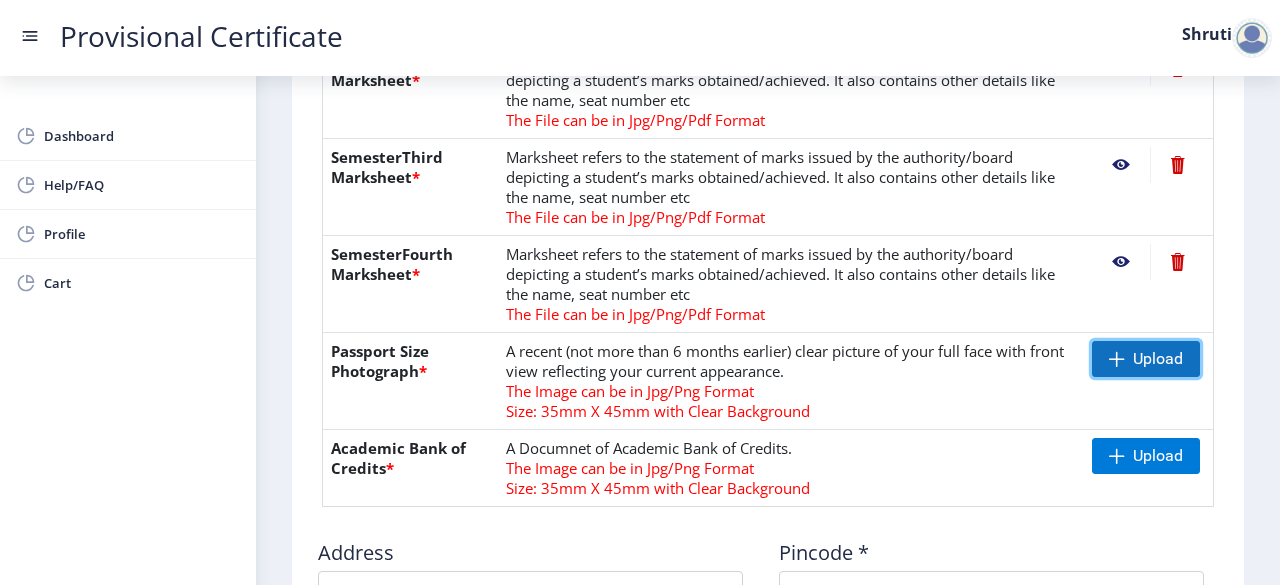 click 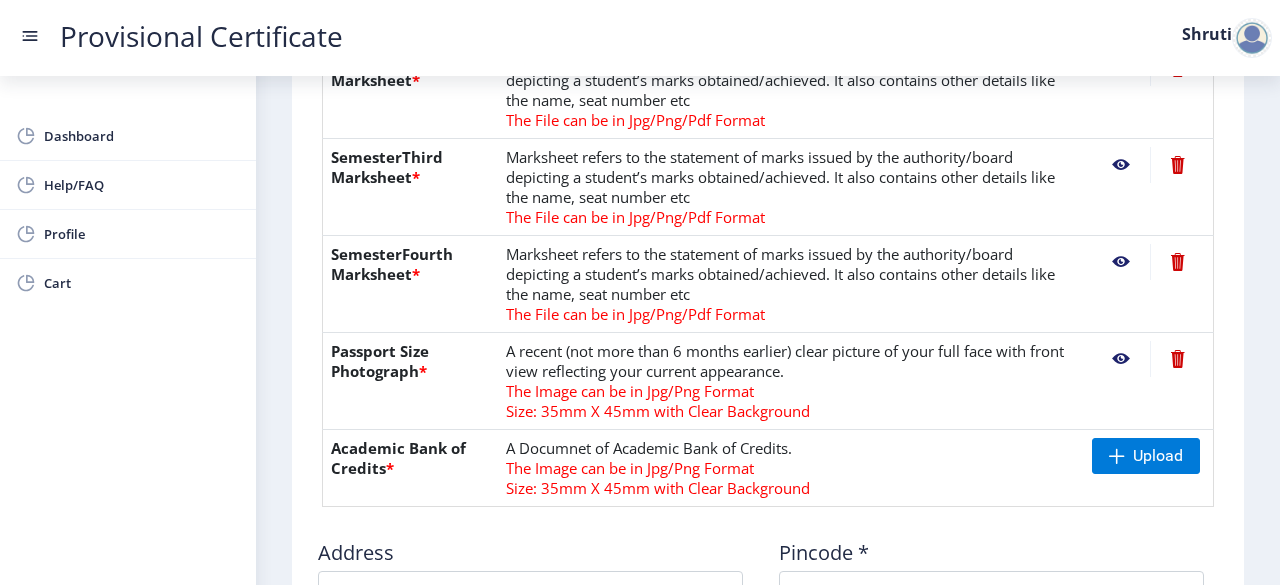 click on "SemesterTwo Marksheet  *" 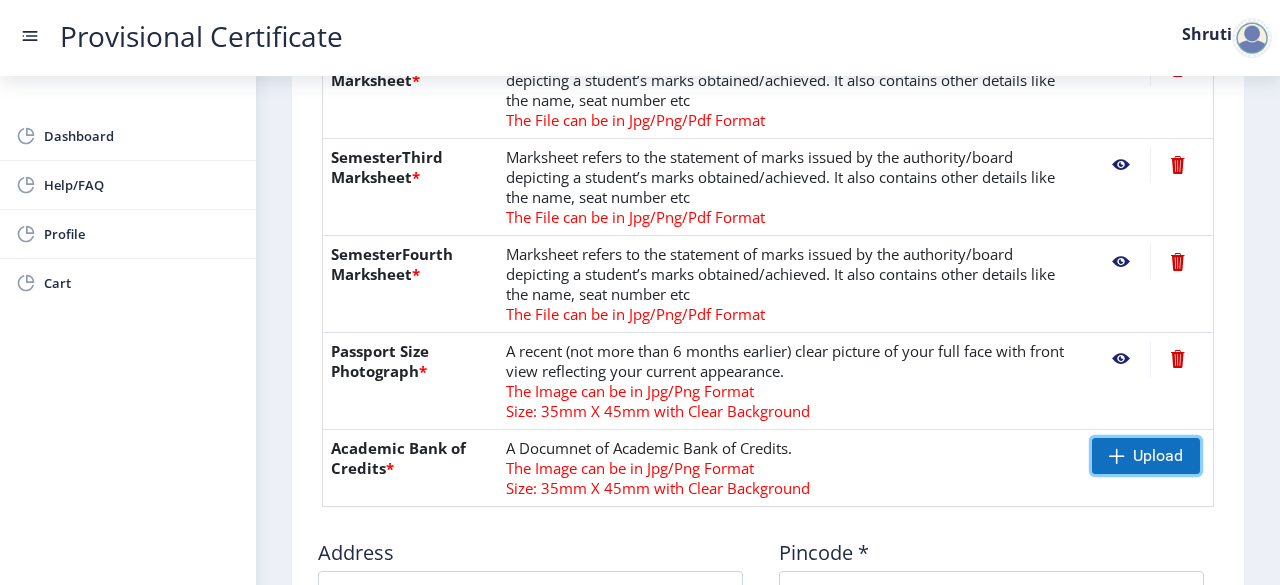 click on "Upload" 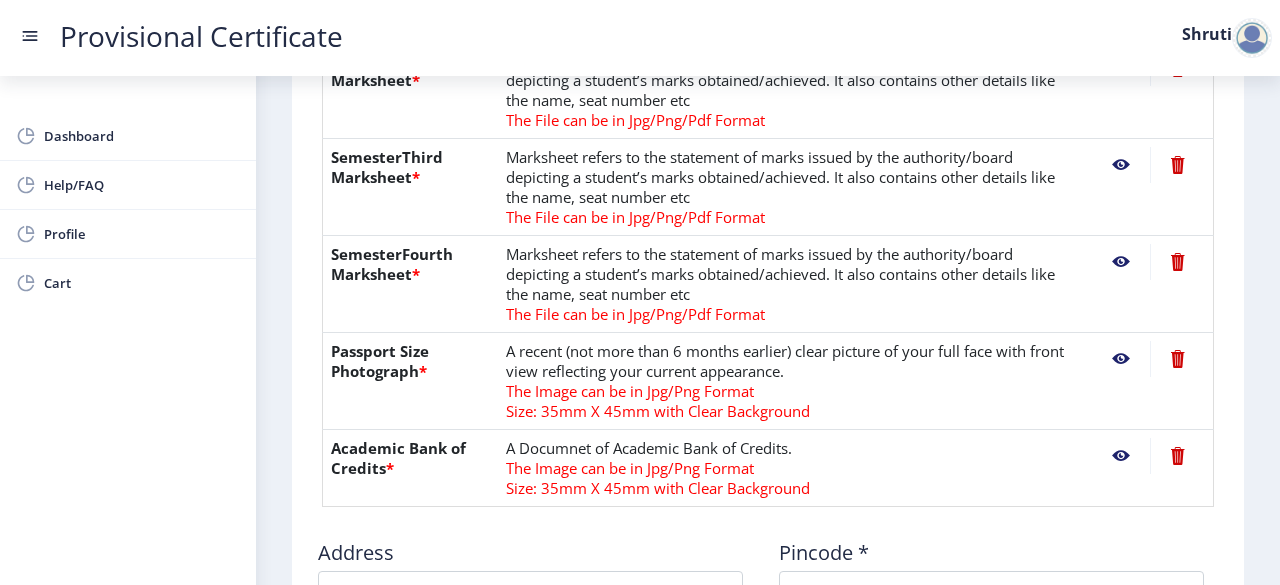 click 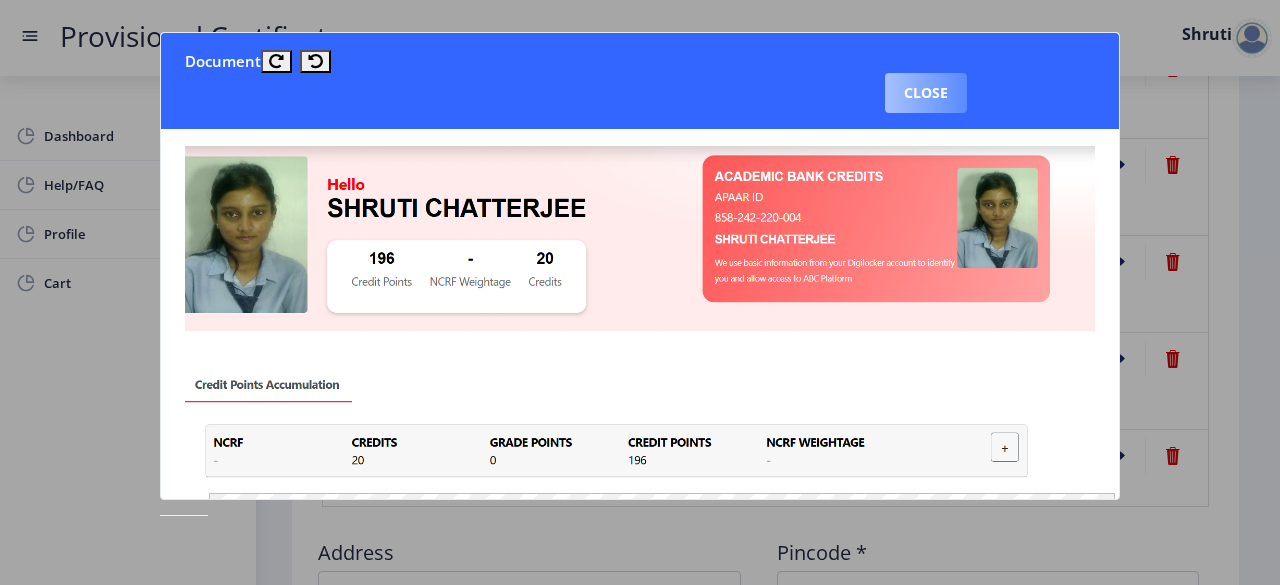 click on "Close" at bounding box center (926, 93) 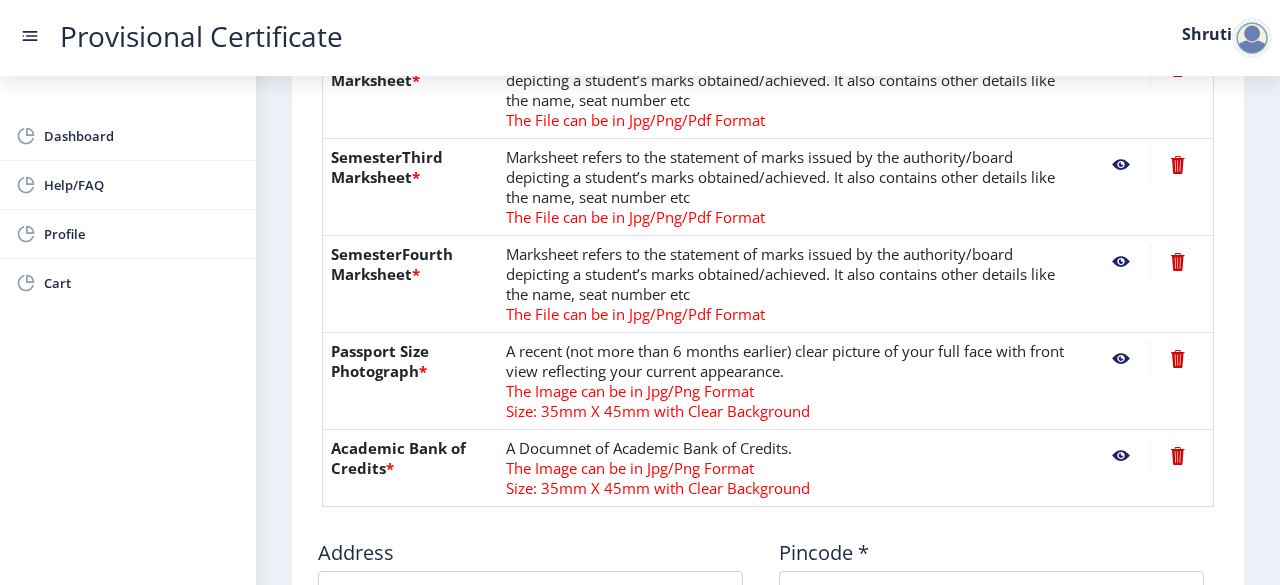 click 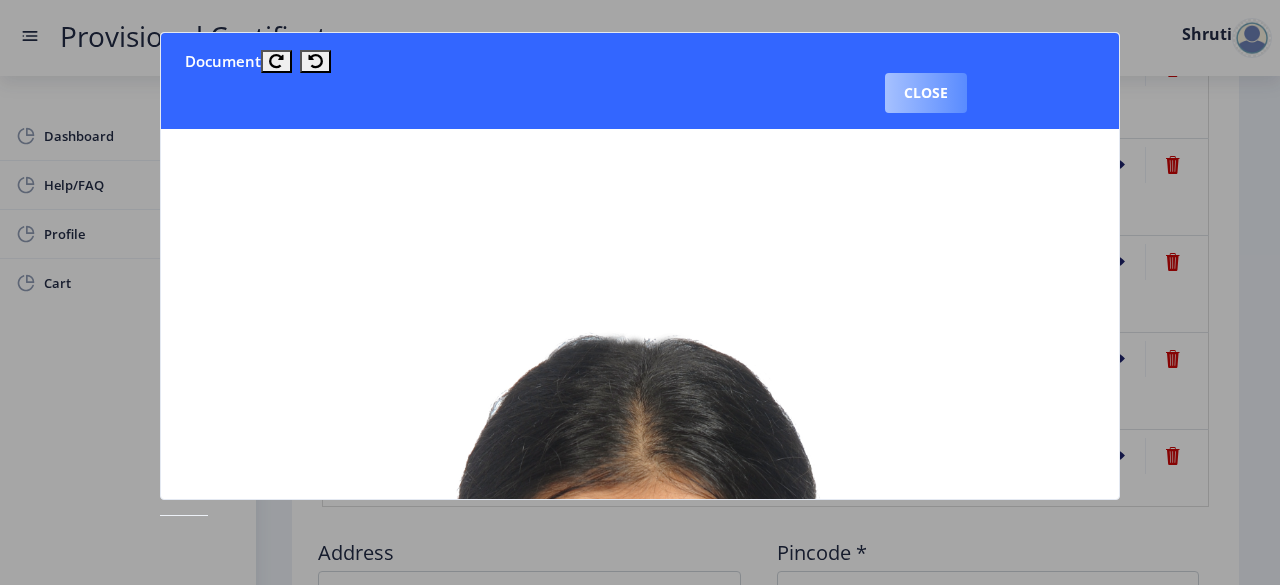 click on "Close" at bounding box center [926, 93] 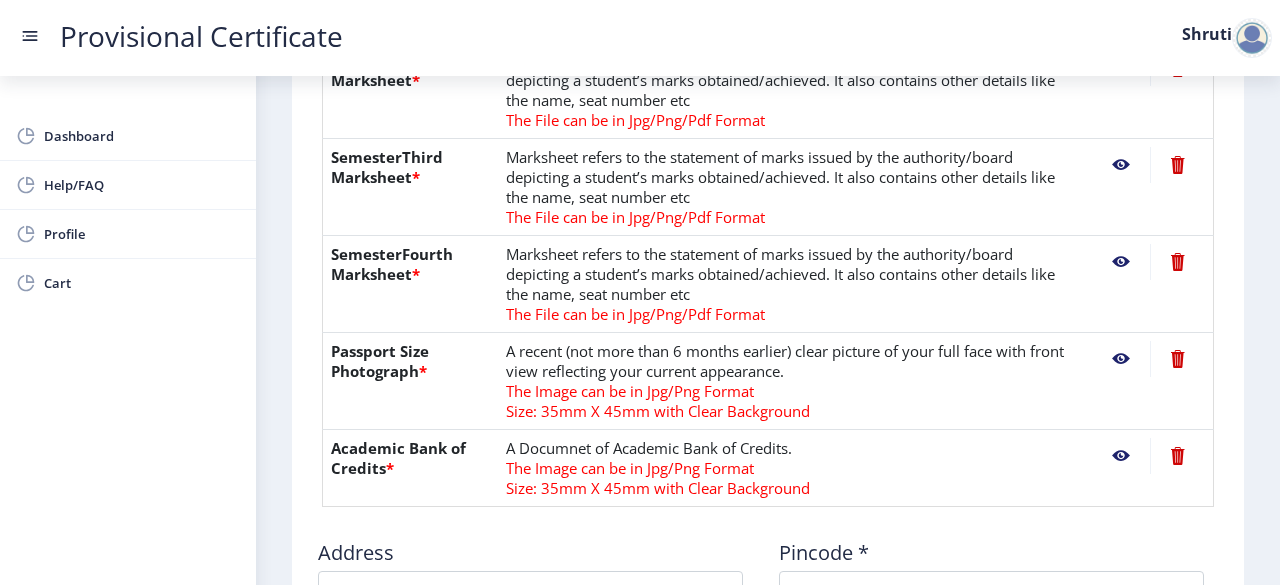 click 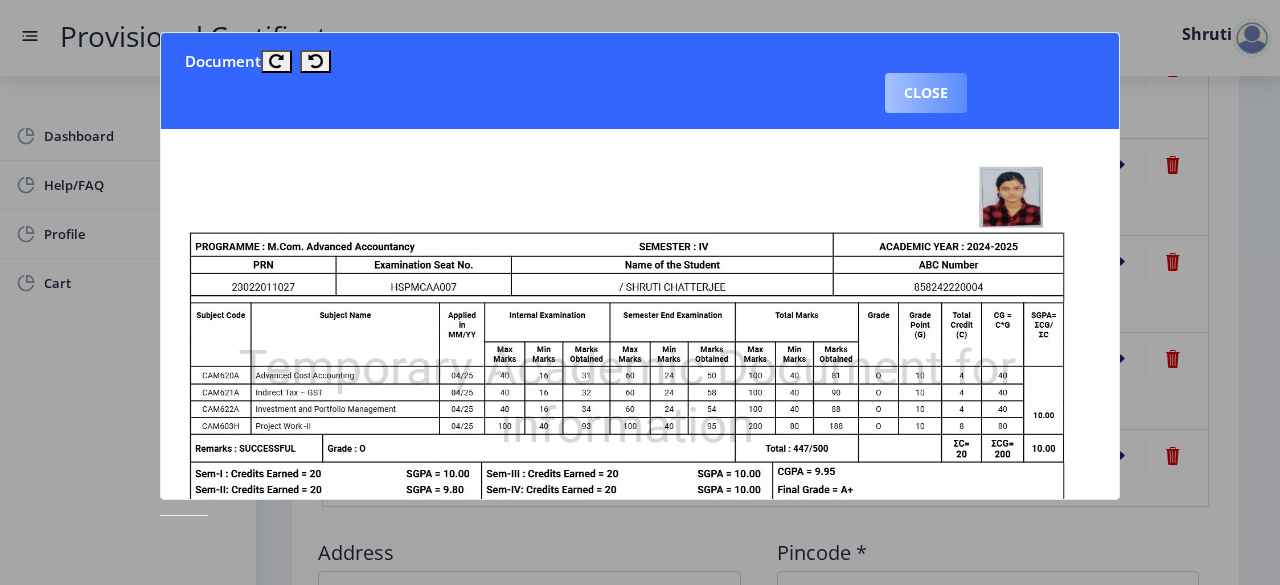 click on "Close" at bounding box center [926, 93] 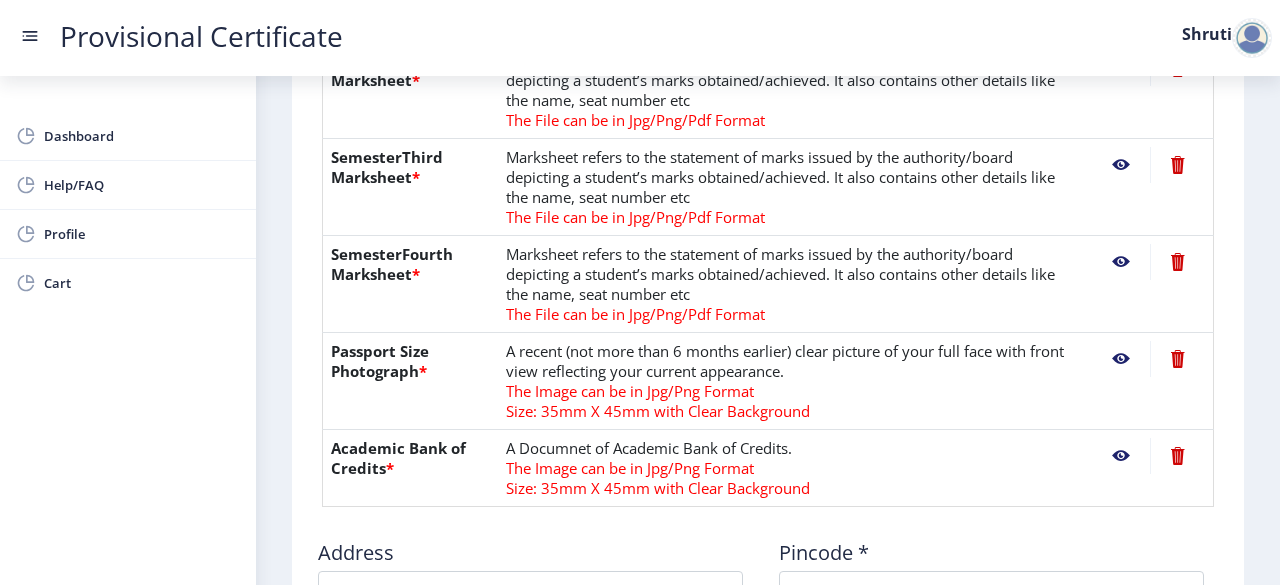 click 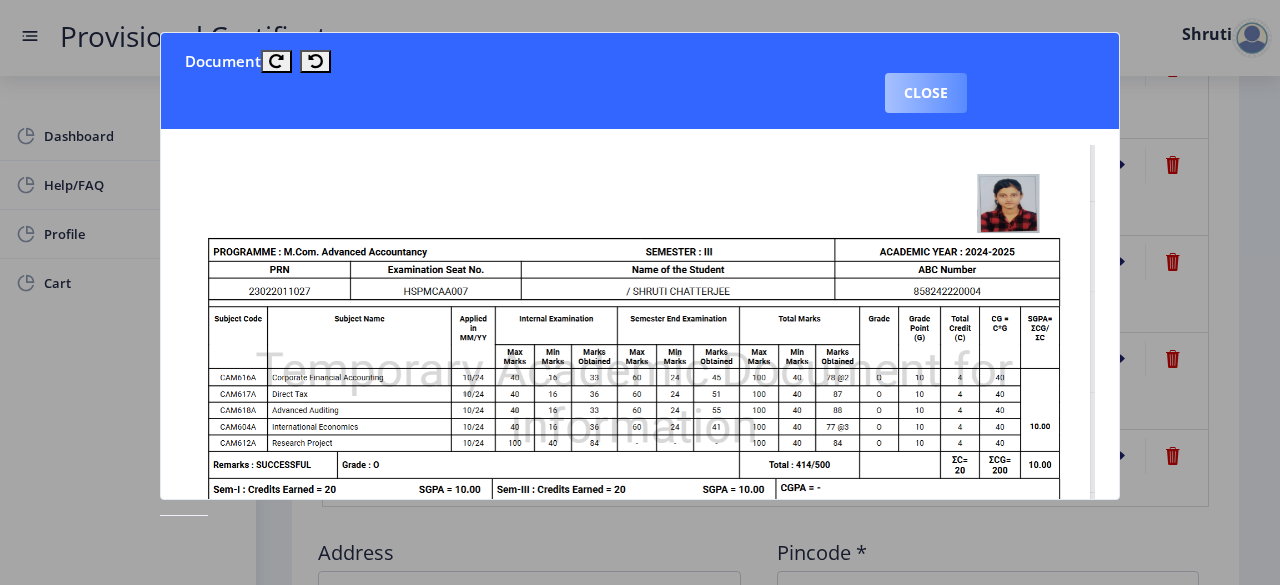 click on "Close" at bounding box center (926, 93) 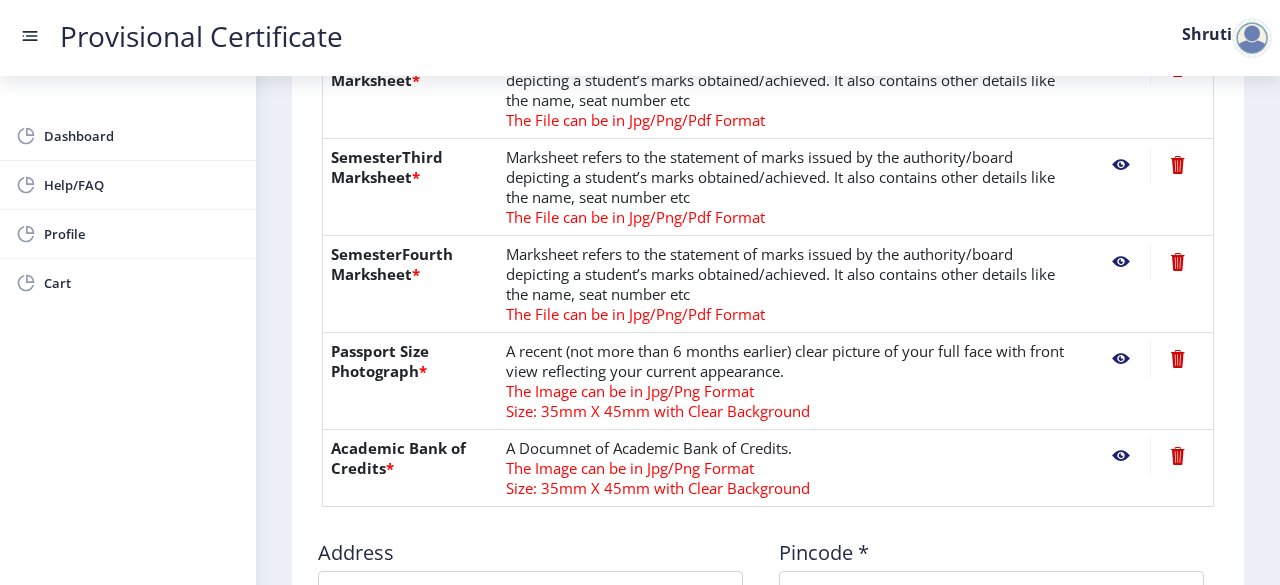click on "First step Second step 3 Third step Instruction 1. Upload the documents in jpg/jpeg/png or pdf format only . 2. Maximum file size should be 5 MB. 3. Marksheet has to be uploaded in the original copy . In case of Photocopy / Xerox copies being uploaded, Attestation is mandatory. 4. Kindly upload your Final Year/Semester Pass Marksheet. 5. Kindly upload your clear photo, it should not be older than 6 months.  6.Kindly input a valid address, as the certificate will be couriered on the mentioned address only.  7. Do not forget to save details before proceeding ahead . Need Help? Email Us on   hsncpdc@studentscenter.in Document  File Name Description Action SemesterOne Marksheet  * Marksheet refers to the statement of marks issued by the authority/board depicting a student’s marks obtained/achieved. It also contains other details like the name, seat number etc The File can be in Jpg/Png/Pdf Format  SemesterTwo Marksheet  * The File can be in Jpg/Png/Pdf Format  SemesterThird Marksheet  * * * * Address    SAVE" 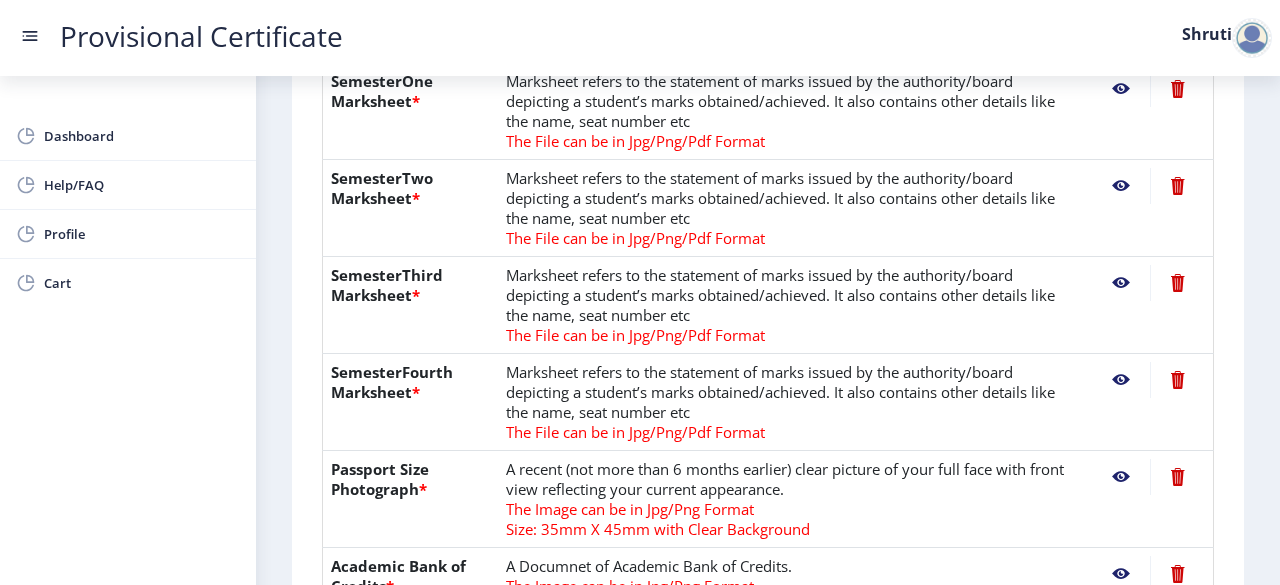 scroll, scrollTop: 560, scrollLeft: 0, axis: vertical 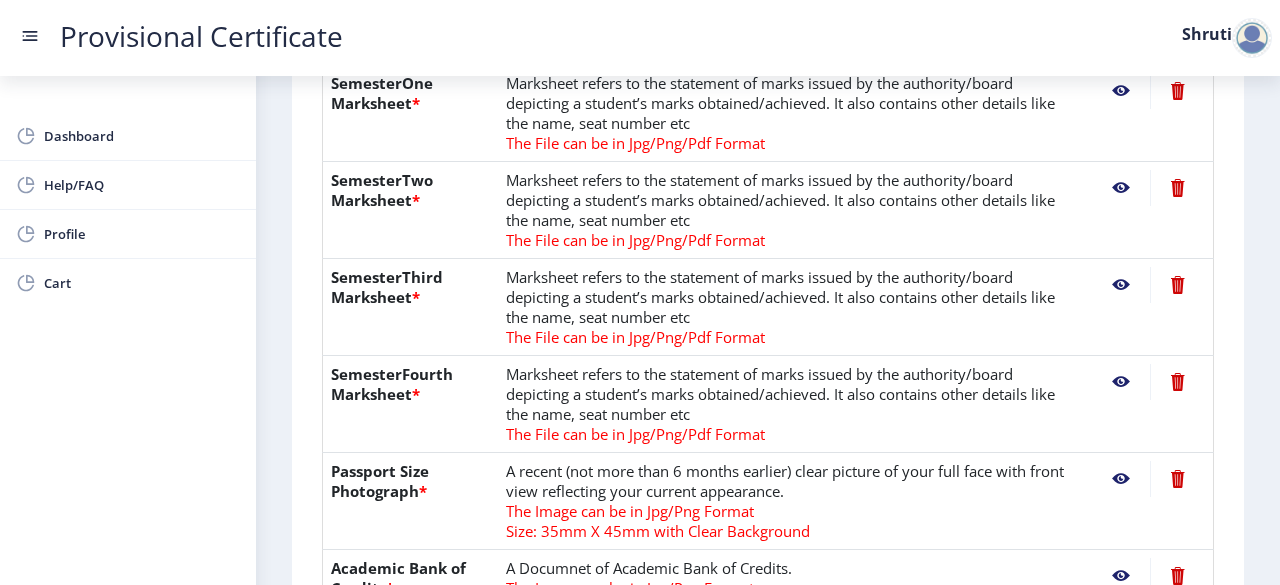 click 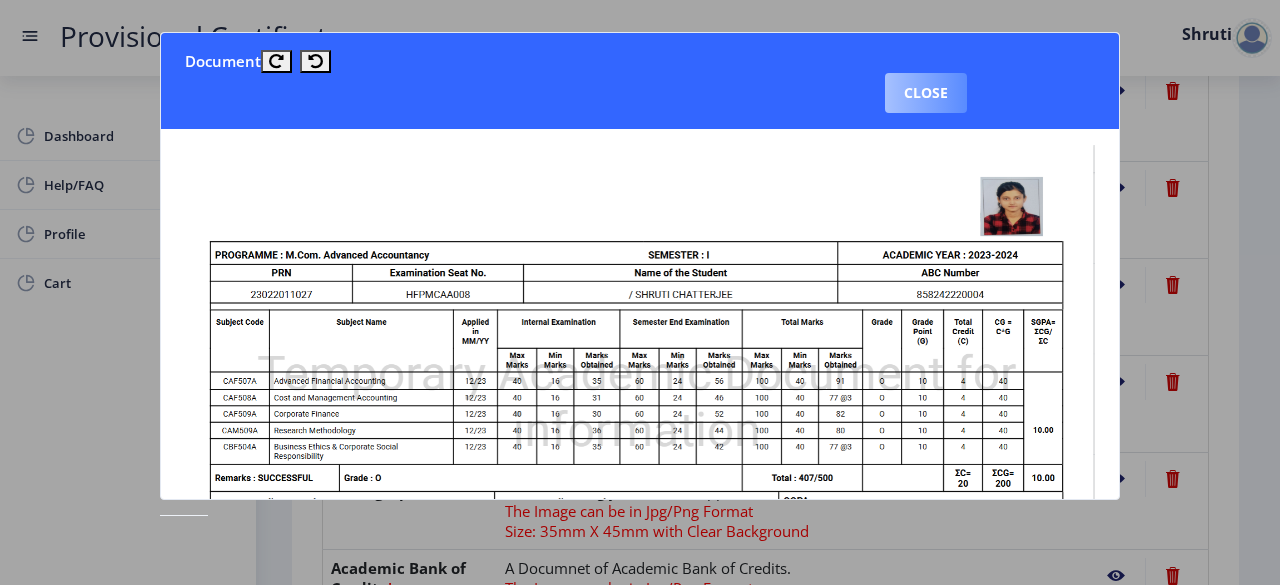 click on "Close" at bounding box center [926, 93] 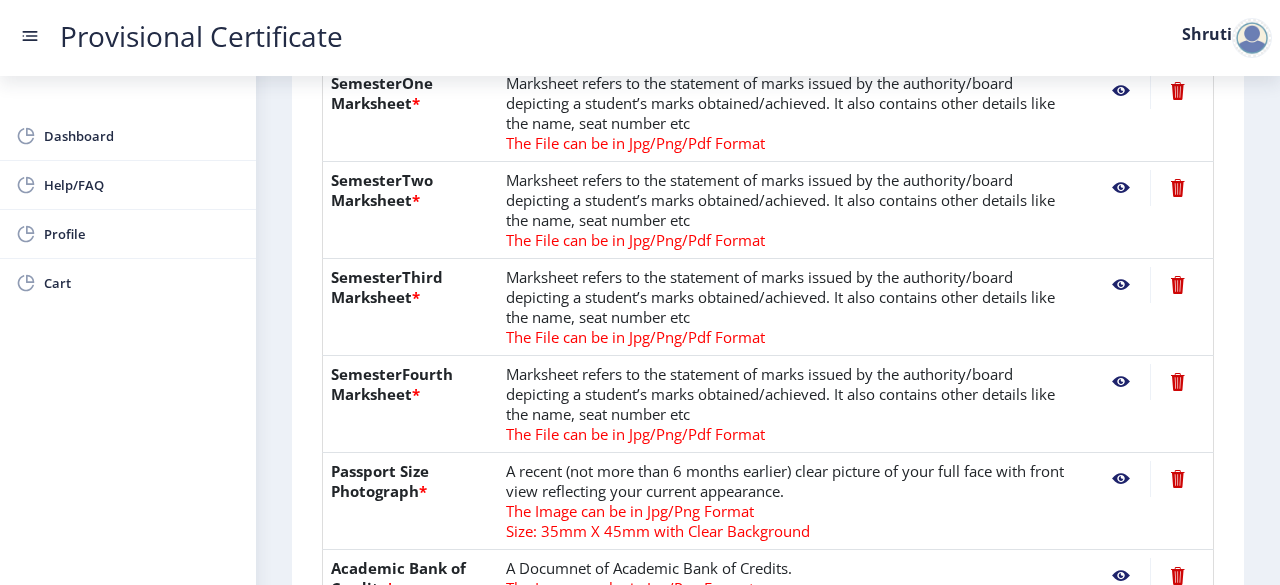click 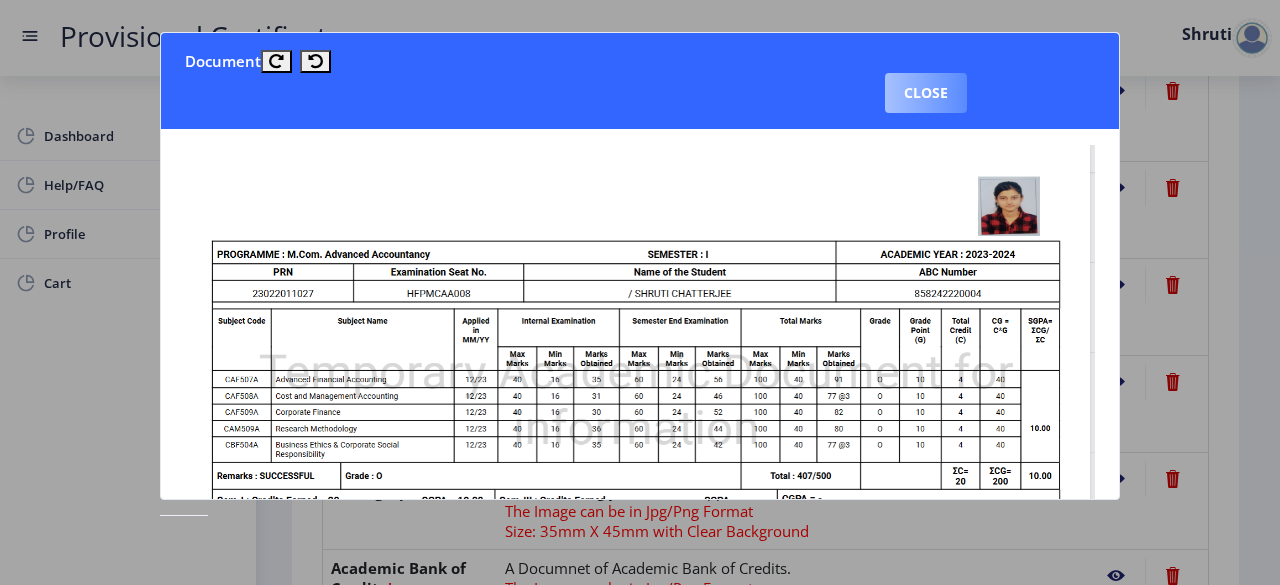 click on "Close" at bounding box center (926, 93) 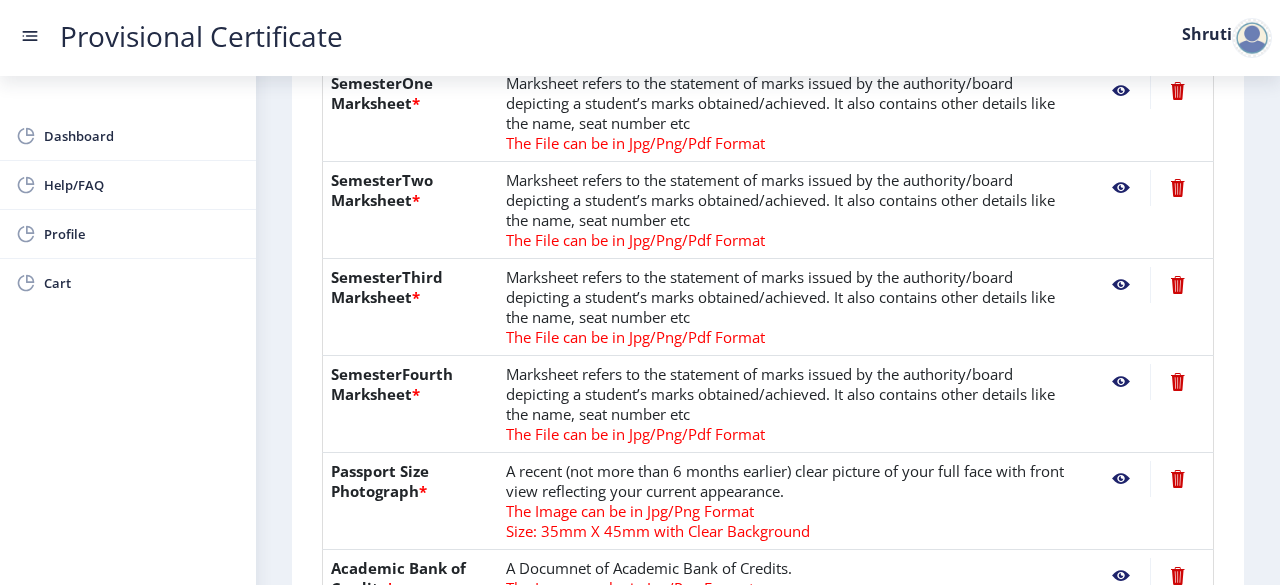 click 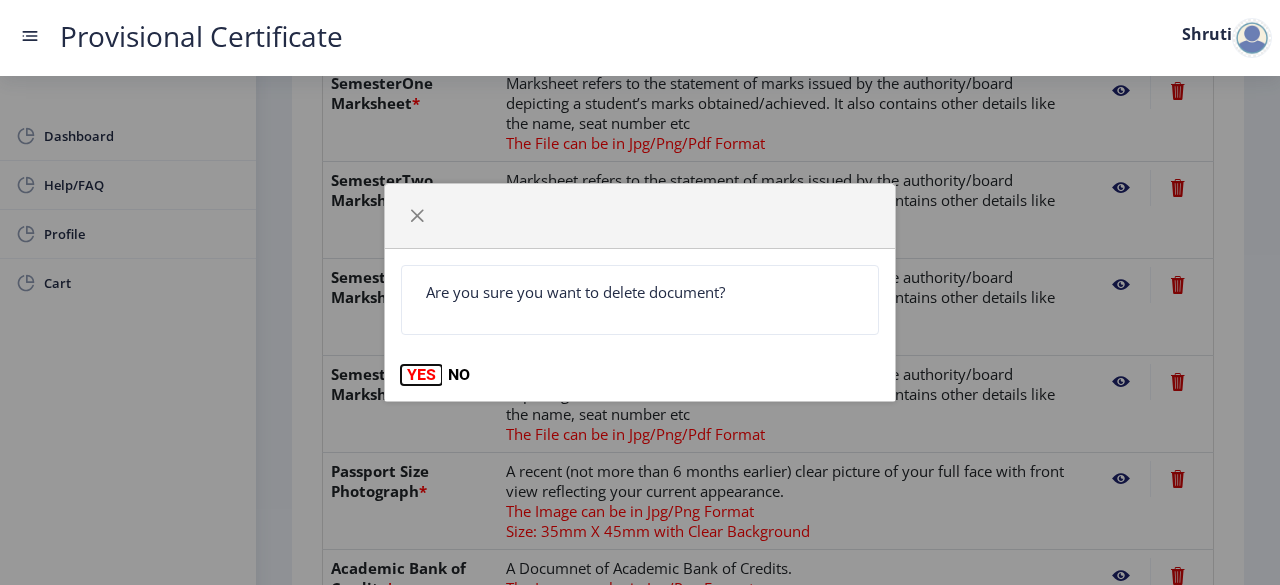 click on "YES" 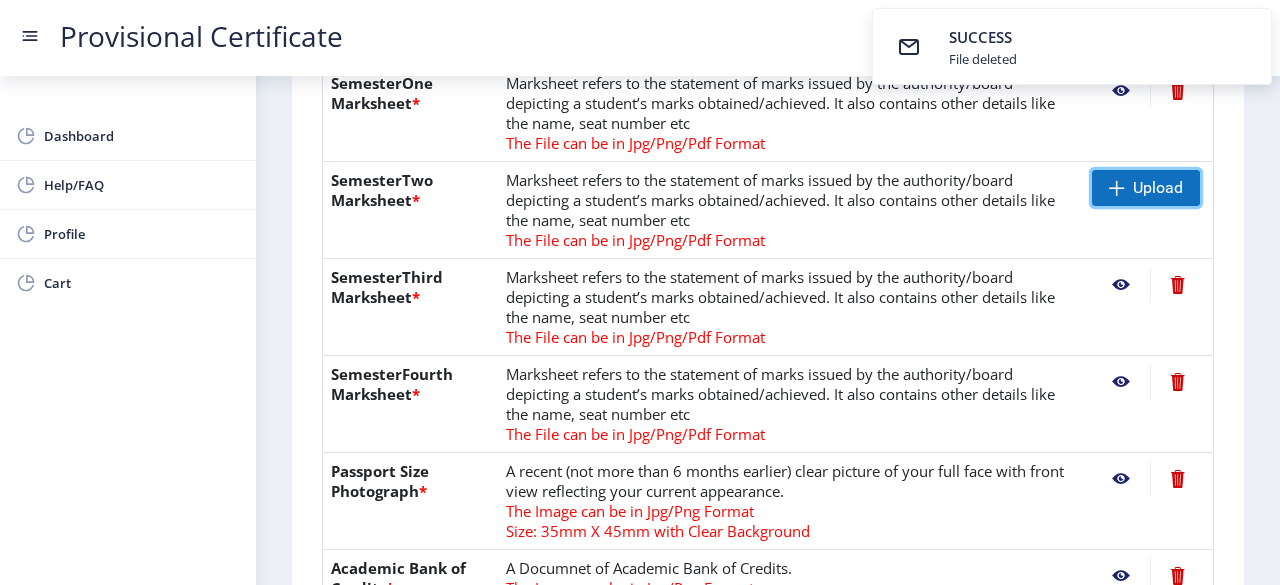 click 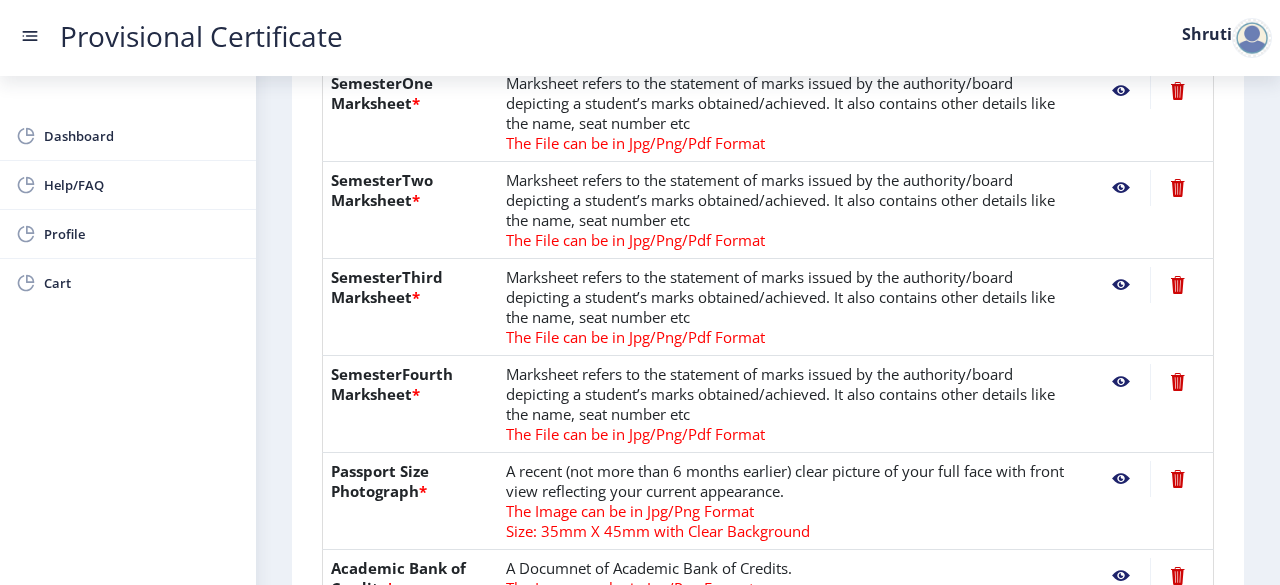 click 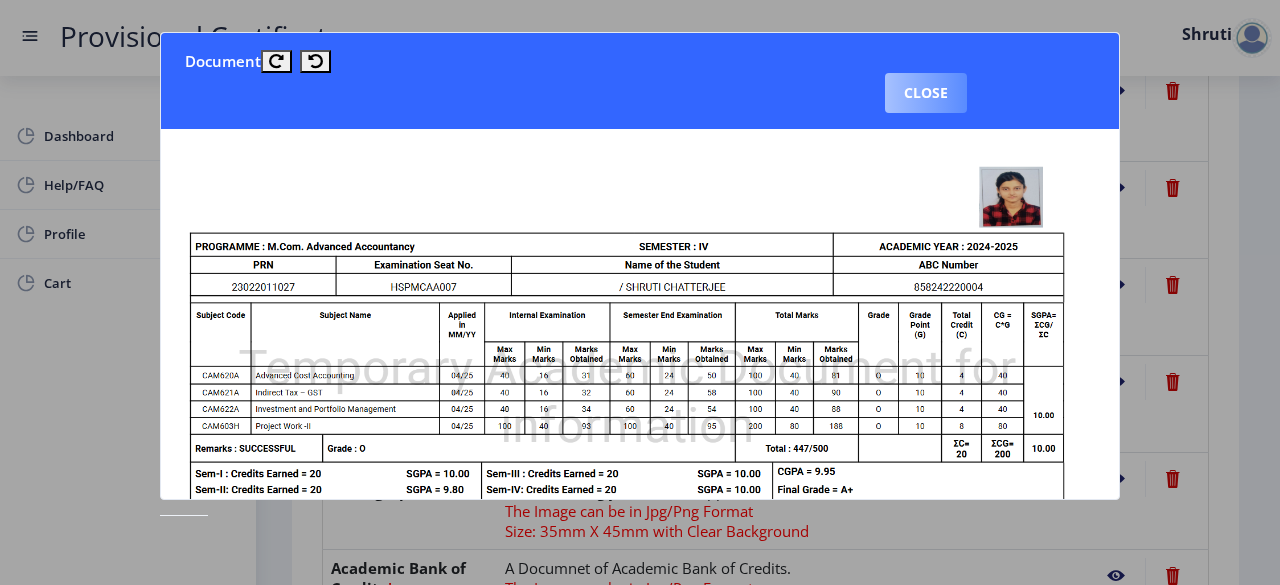 click on "Close" at bounding box center (926, 93) 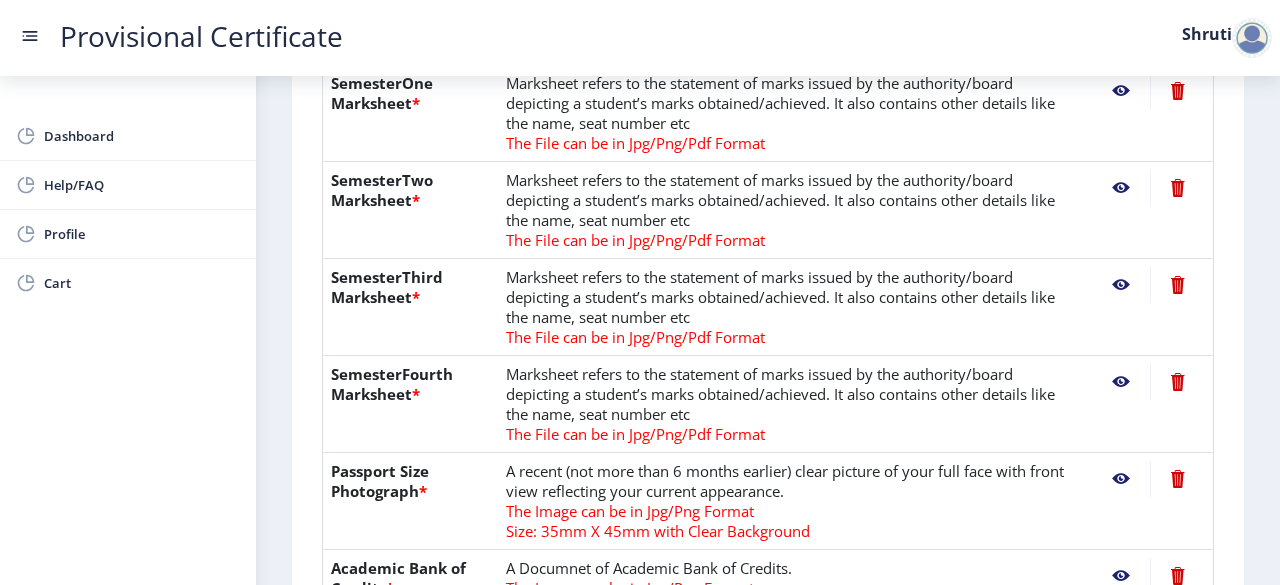 click 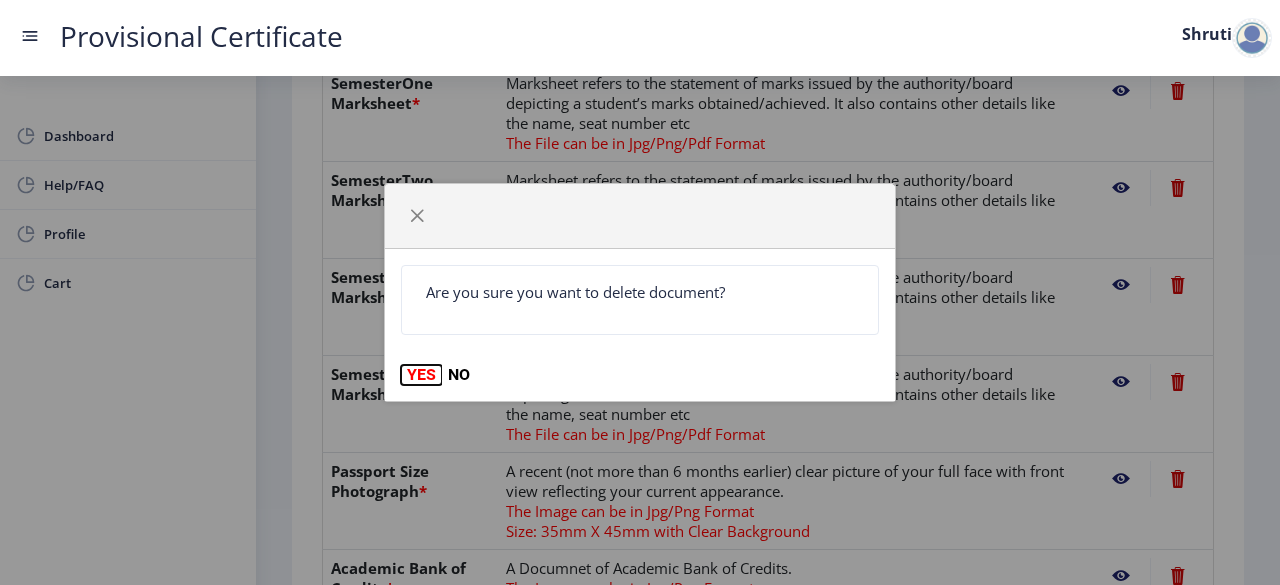 click on "YES" 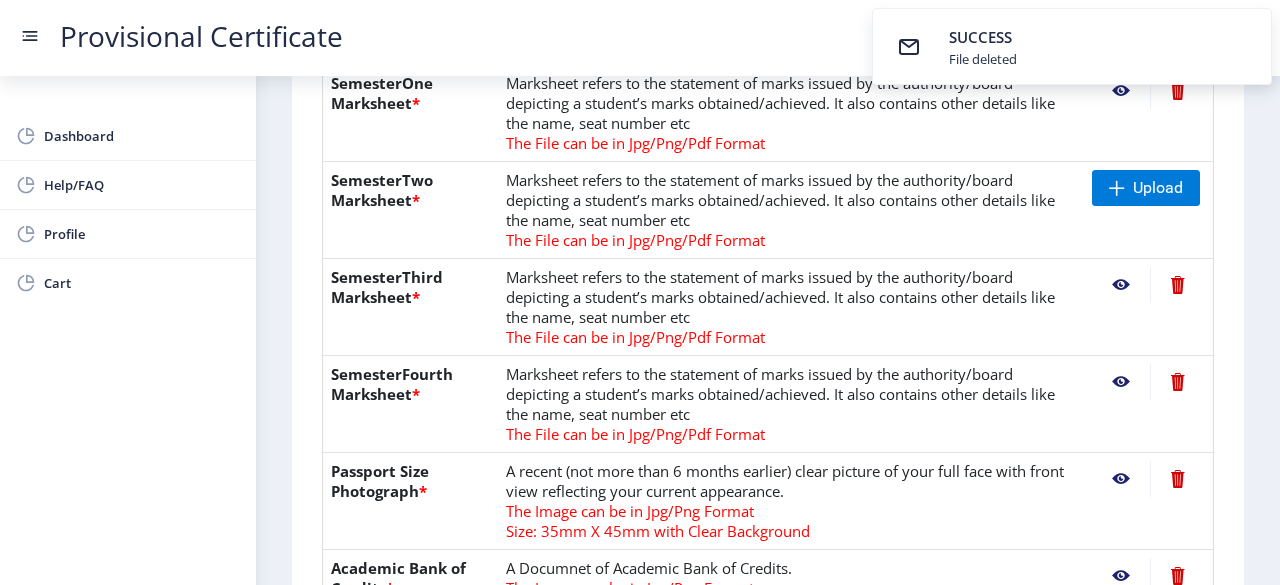 click on "SUCCESS File deleted" at bounding box center (1072, 46) 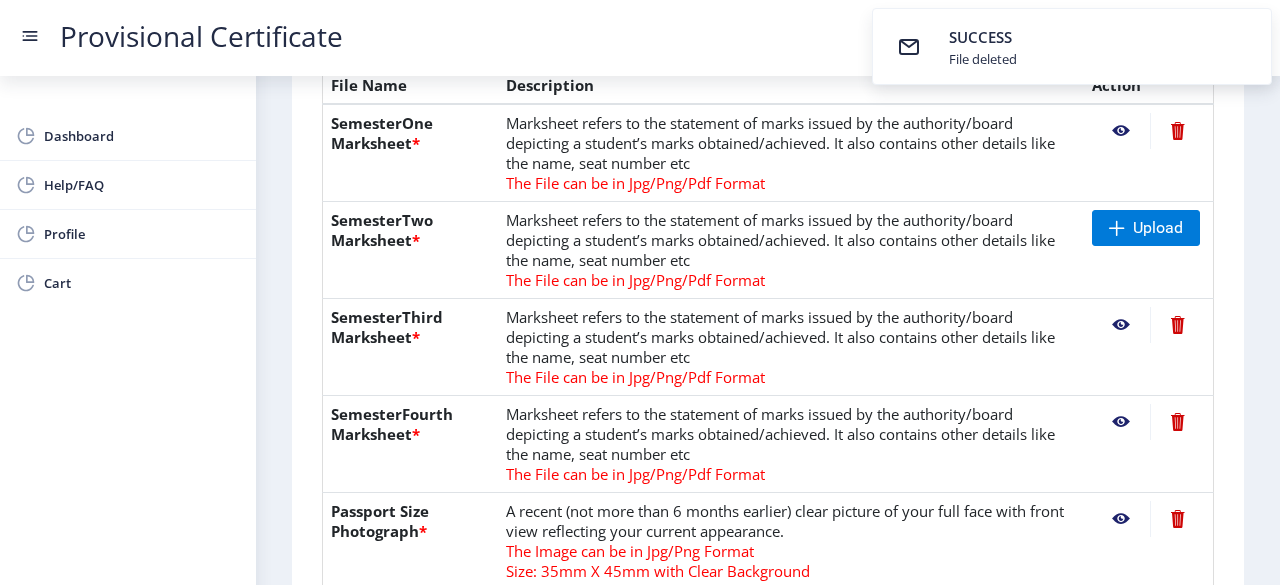 scroll, scrollTop: 480, scrollLeft: 0, axis: vertical 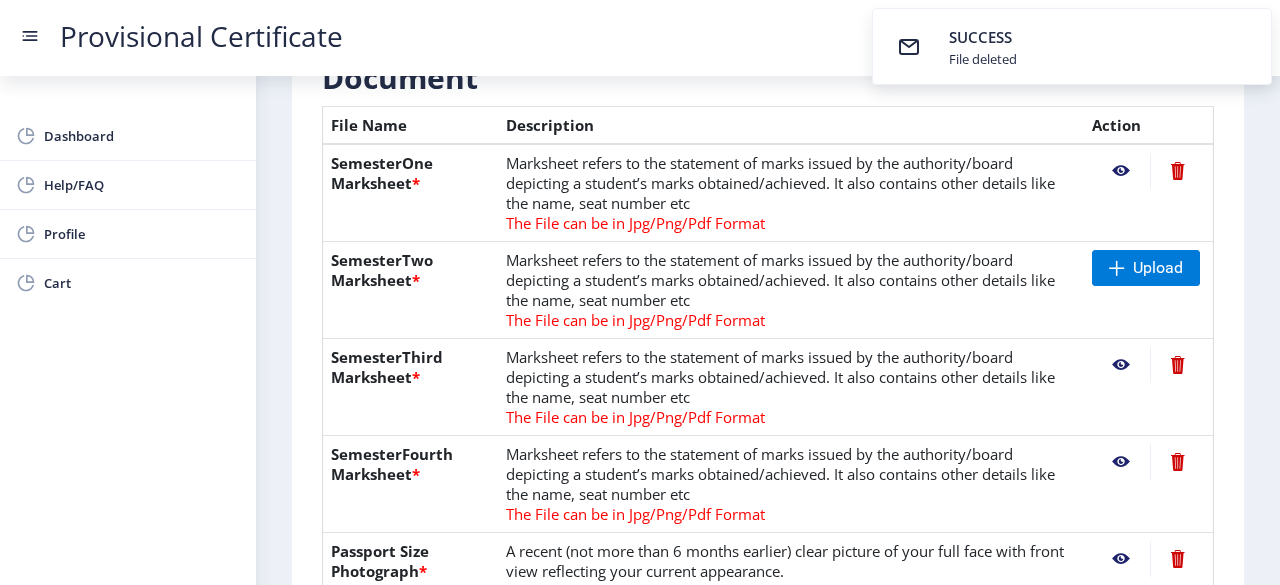 click 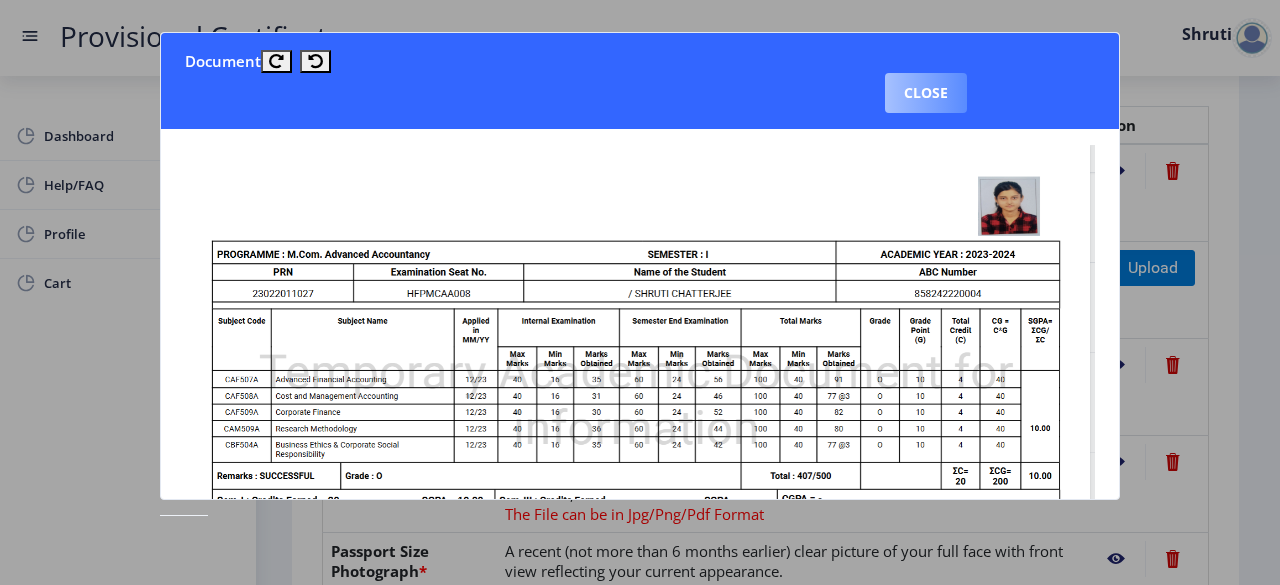 click on "Close" at bounding box center (926, 93) 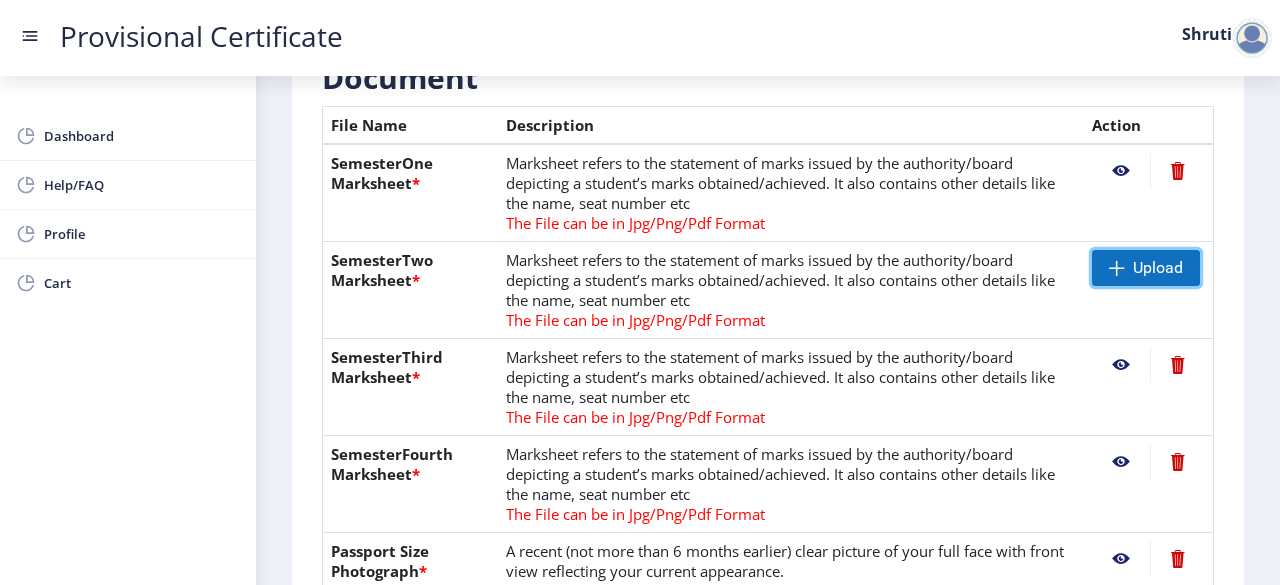 click on "Upload" 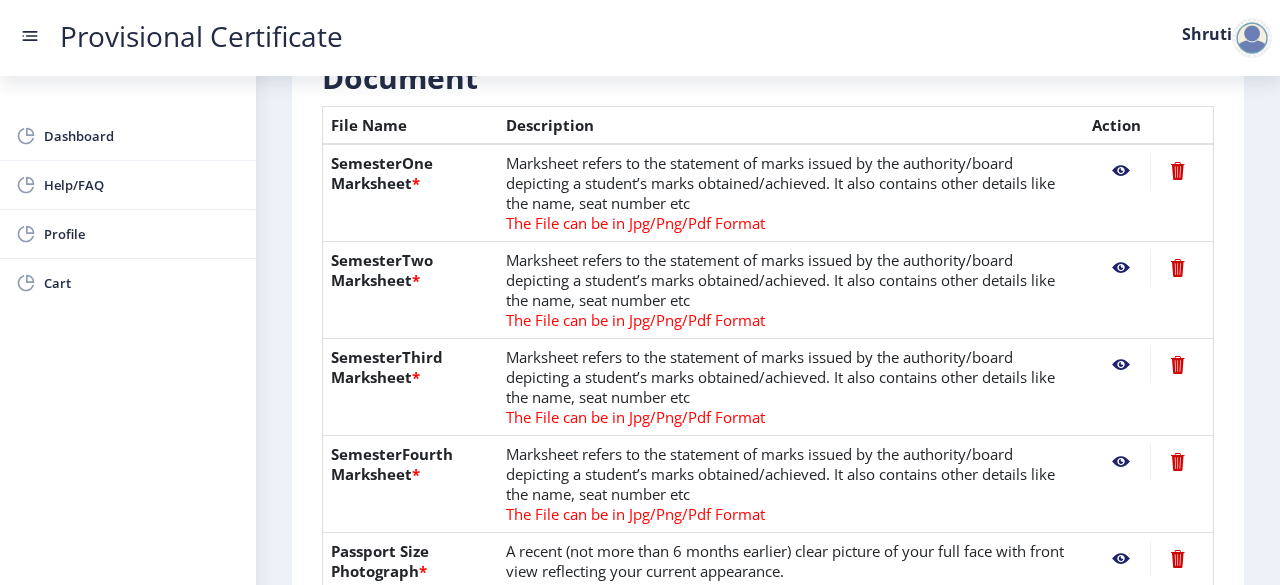 click 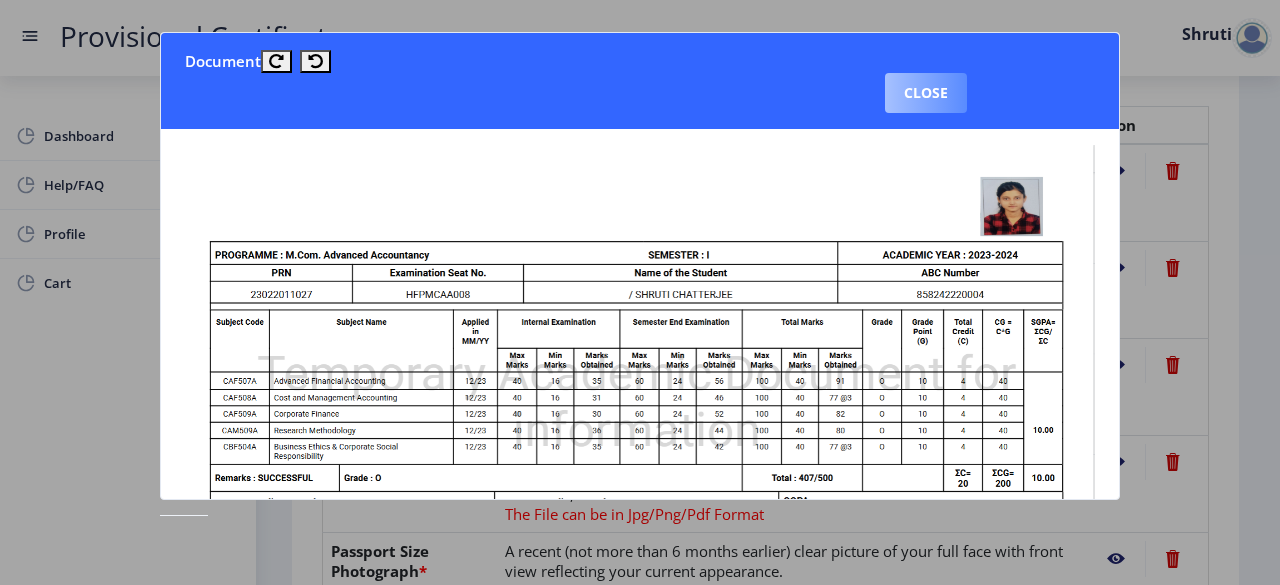 click on "Close" at bounding box center [926, 93] 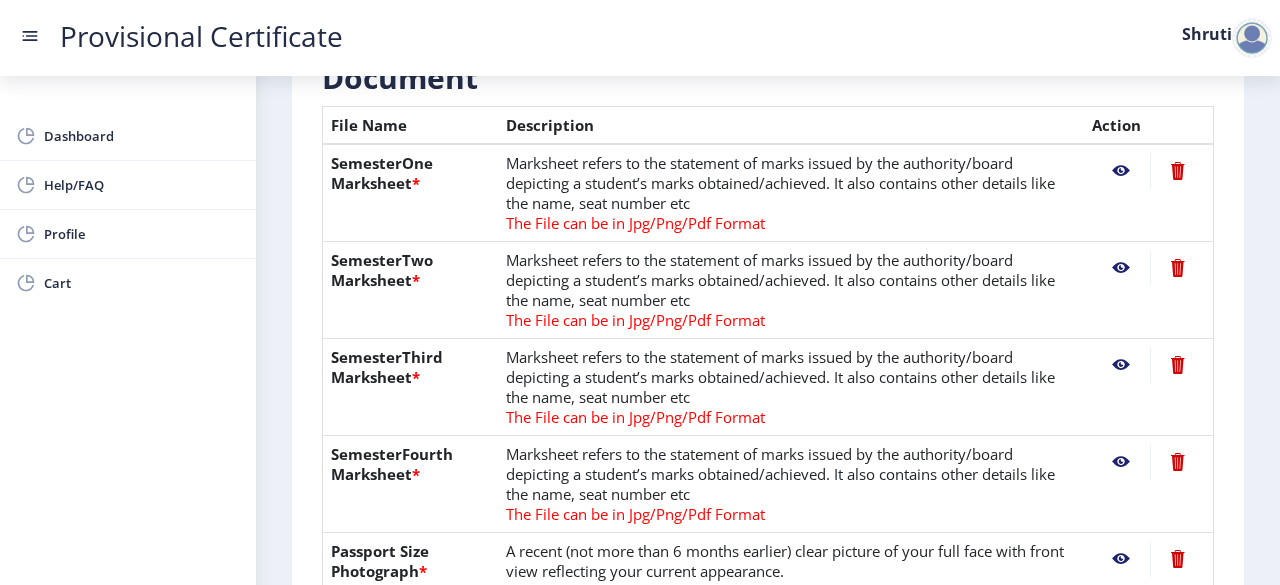 click 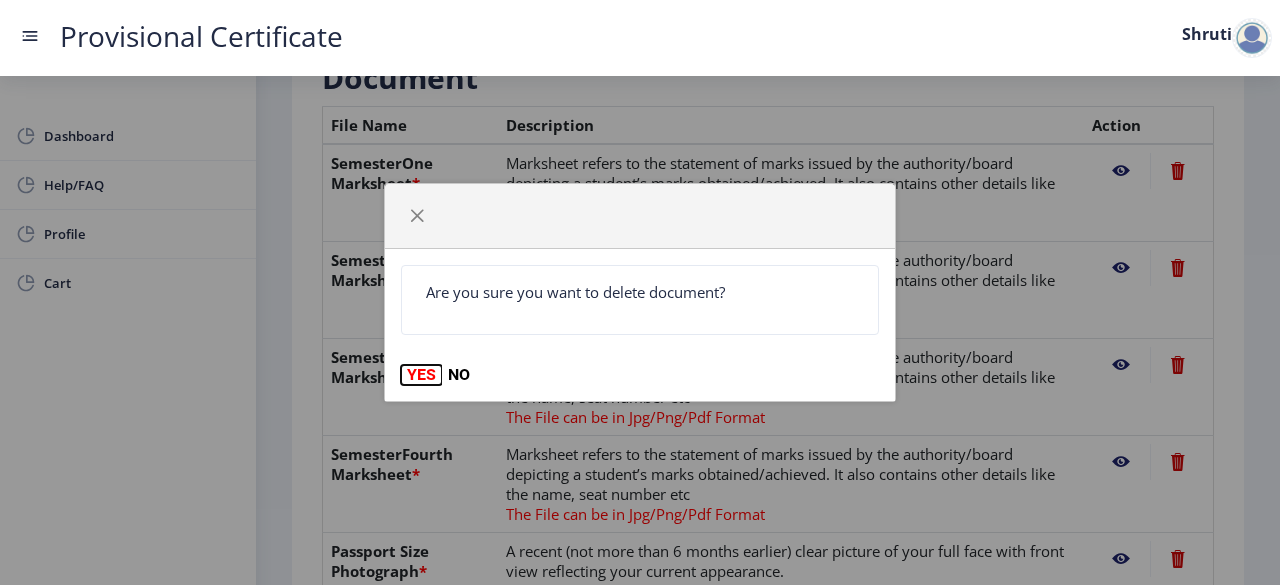 click on "YES" 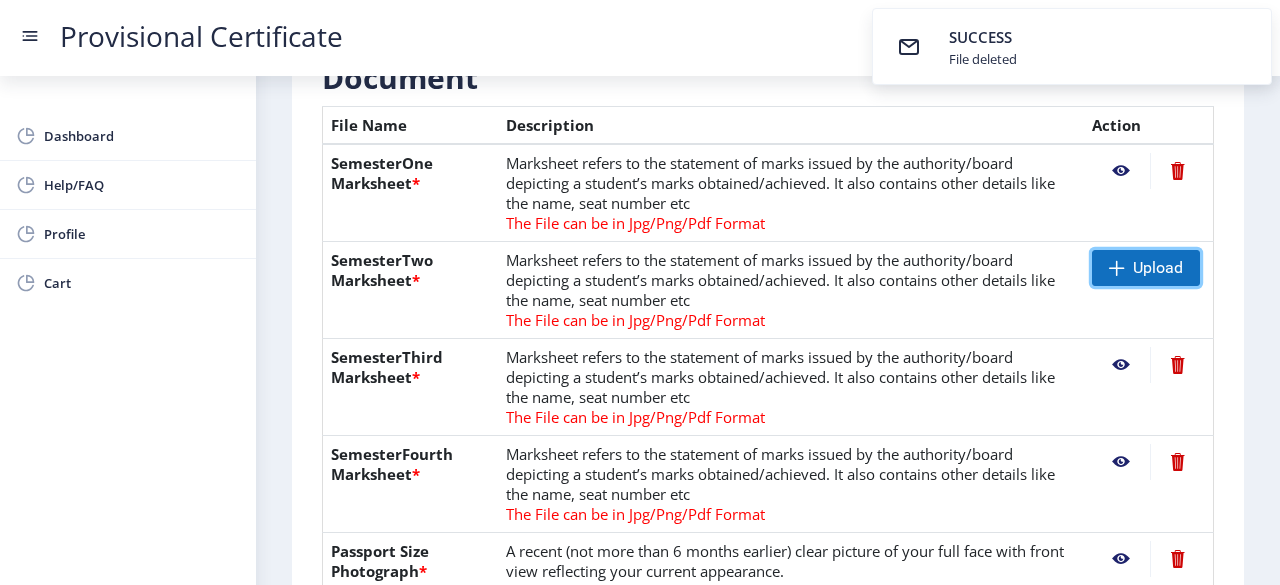 click 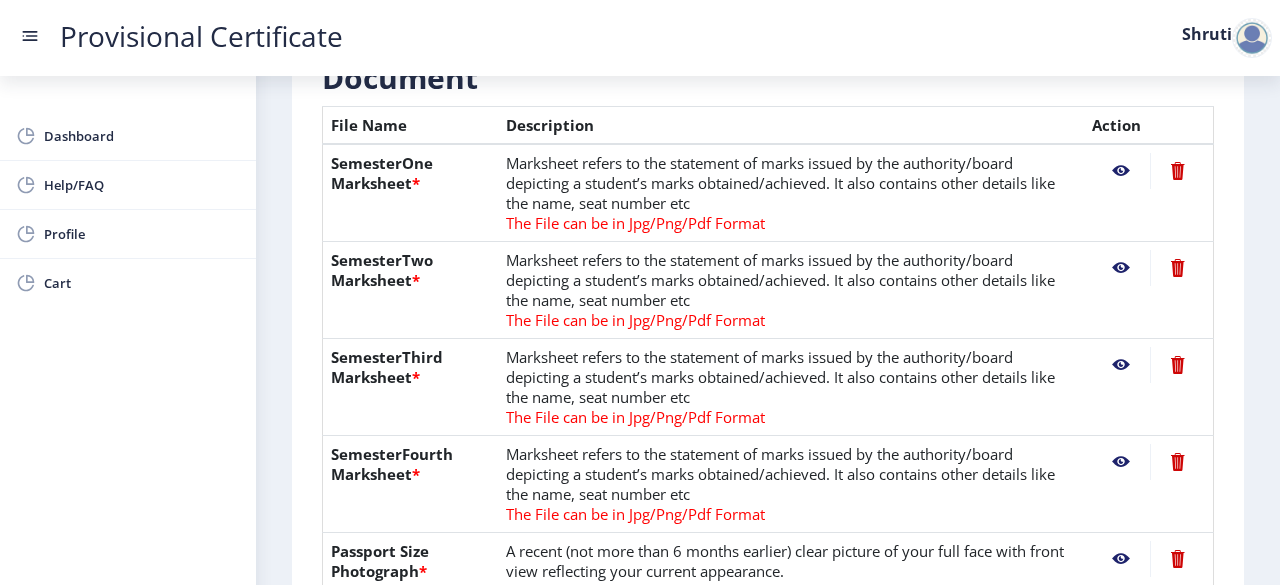 click 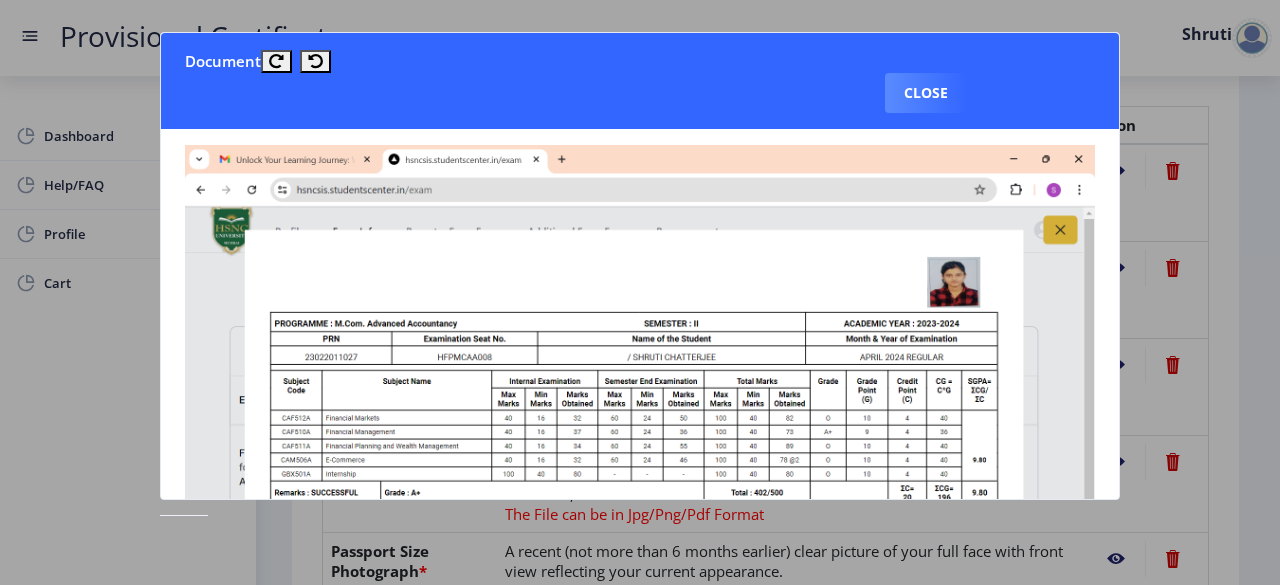 click 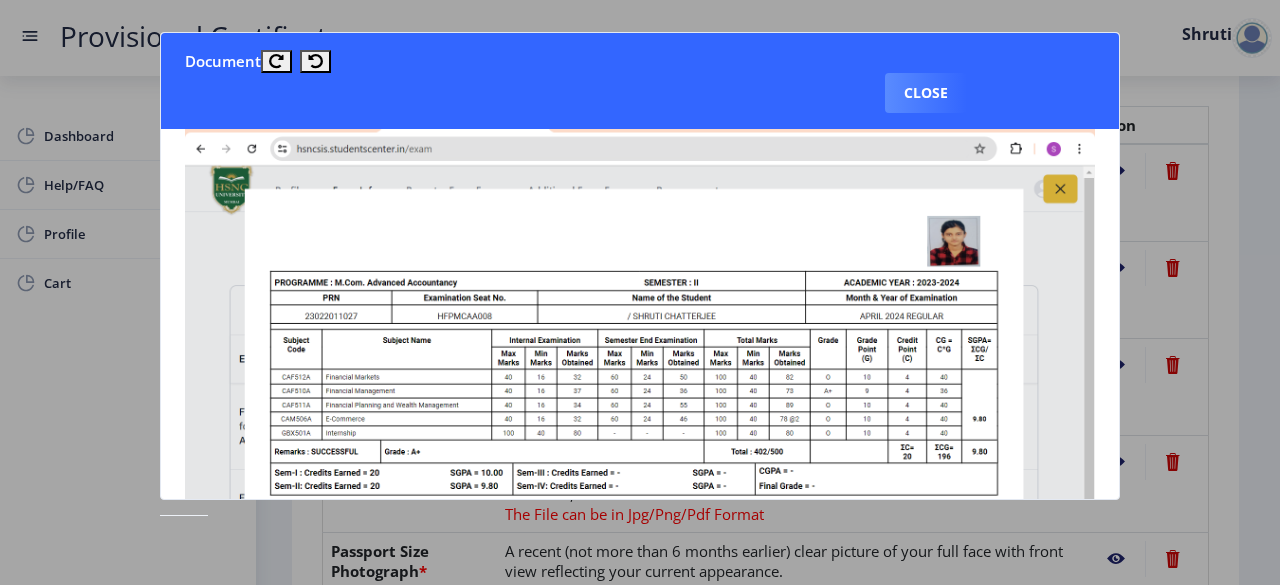 scroll, scrollTop: 40, scrollLeft: 0, axis: vertical 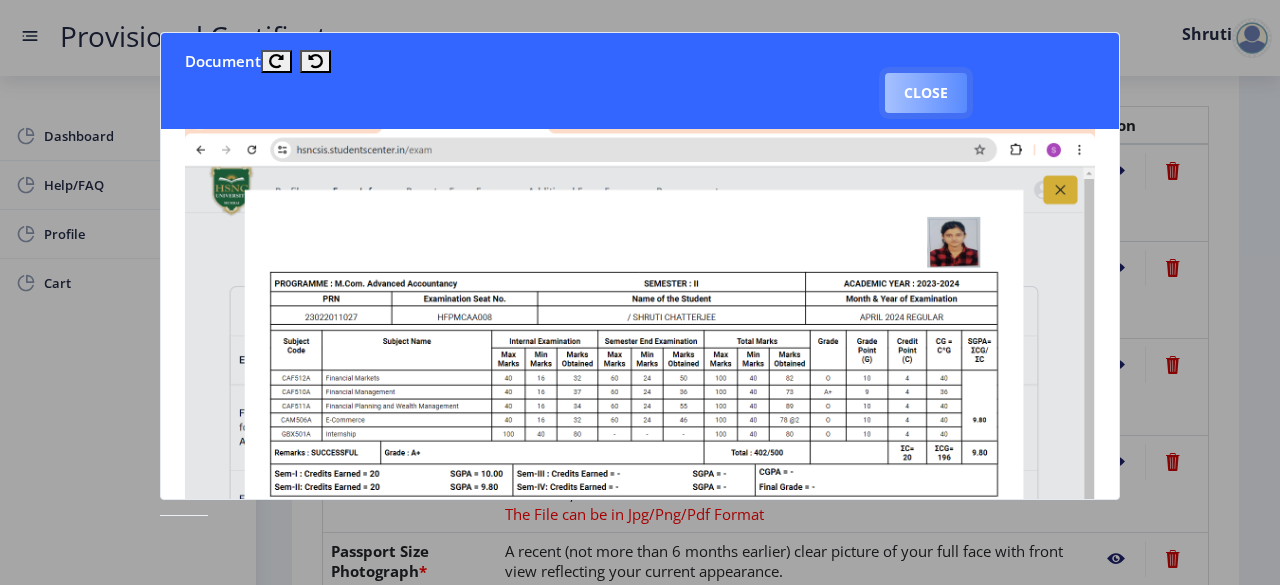 click on "Close" at bounding box center [926, 93] 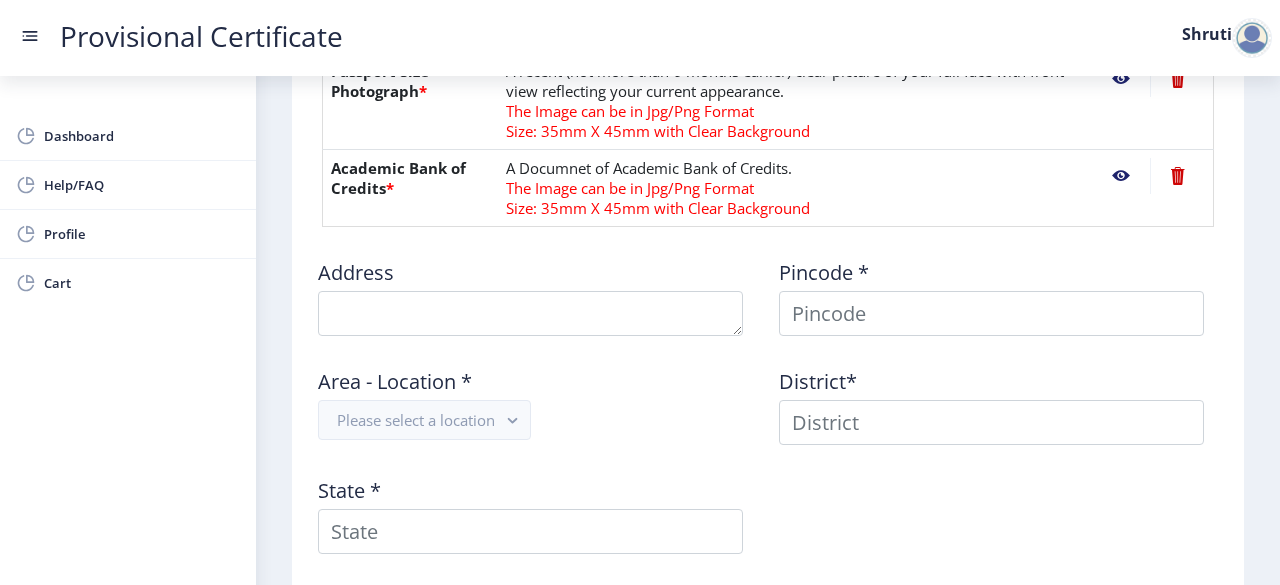 scroll, scrollTop: 920, scrollLeft: 0, axis: vertical 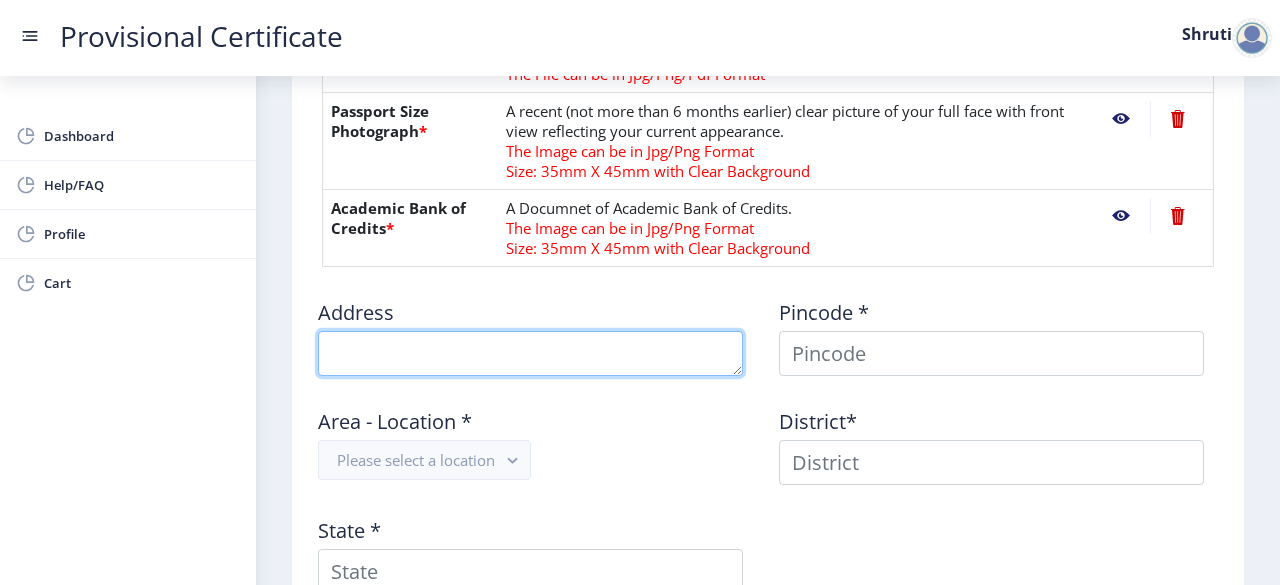 click at bounding box center [530, 353] 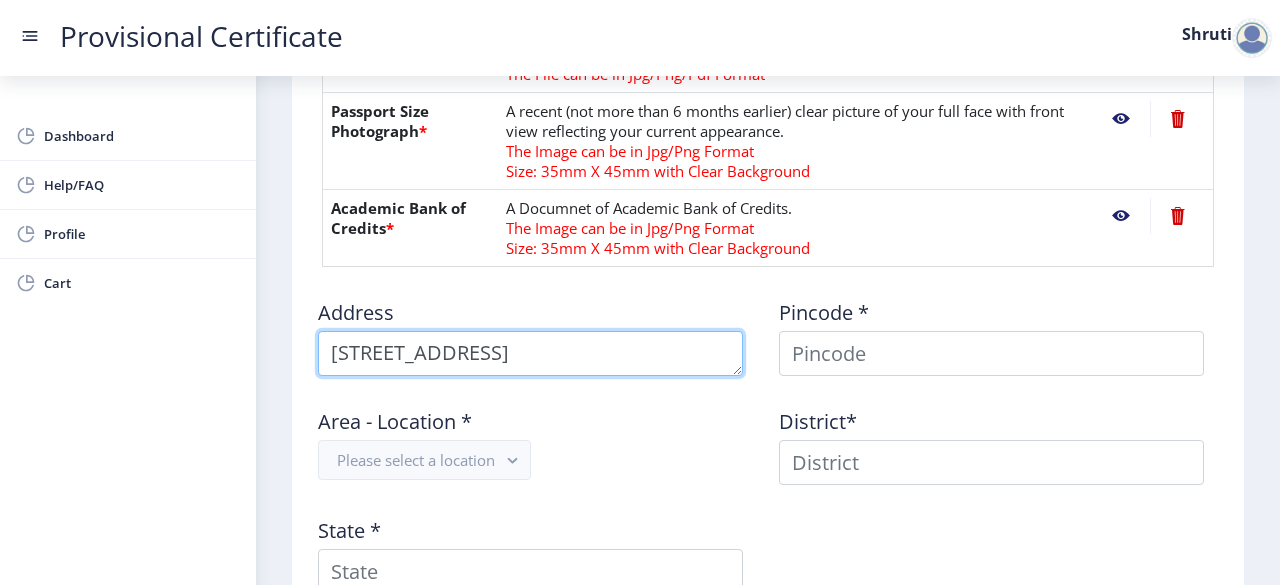 scroll, scrollTop: 21, scrollLeft: 0, axis: vertical 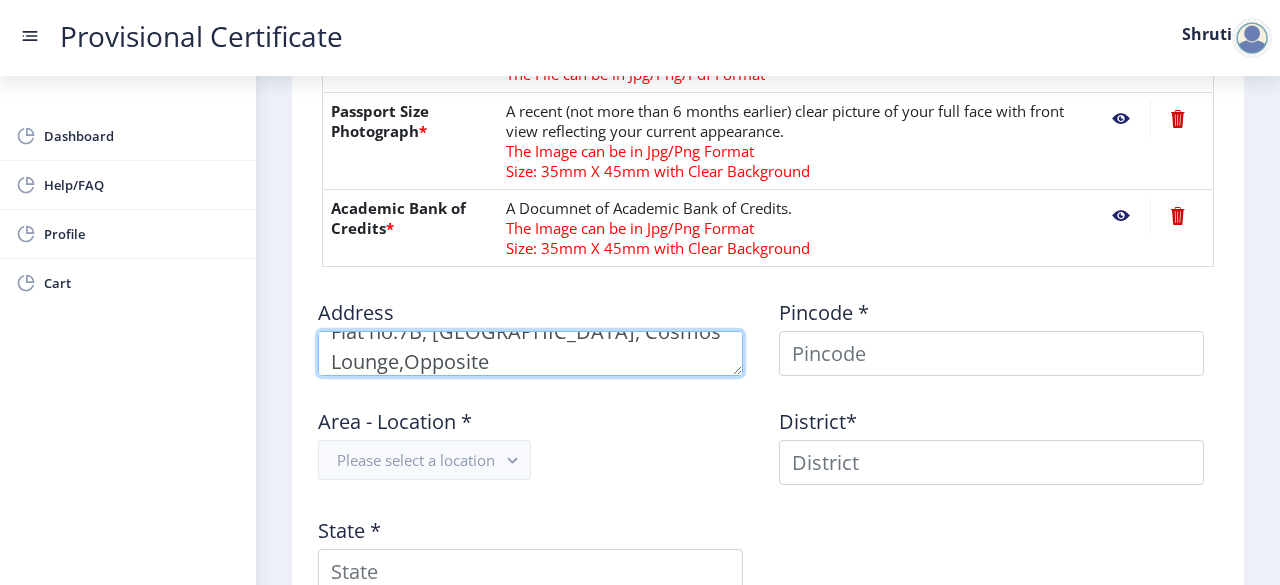 click at bounding box center (530, 353) 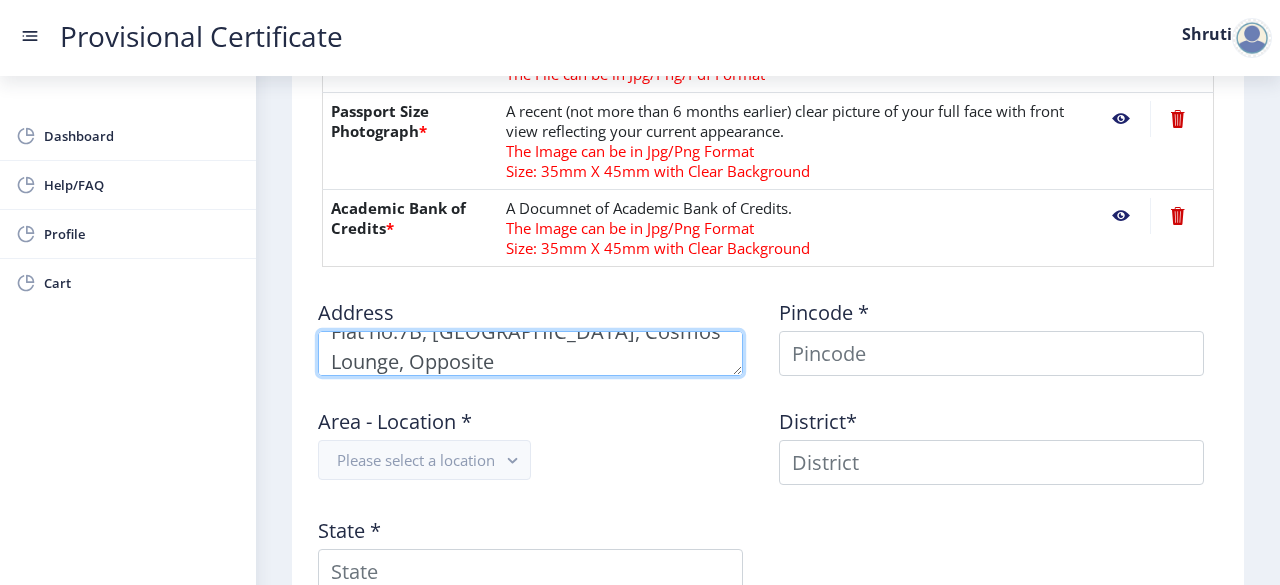 click at bounding box center [530, 353] 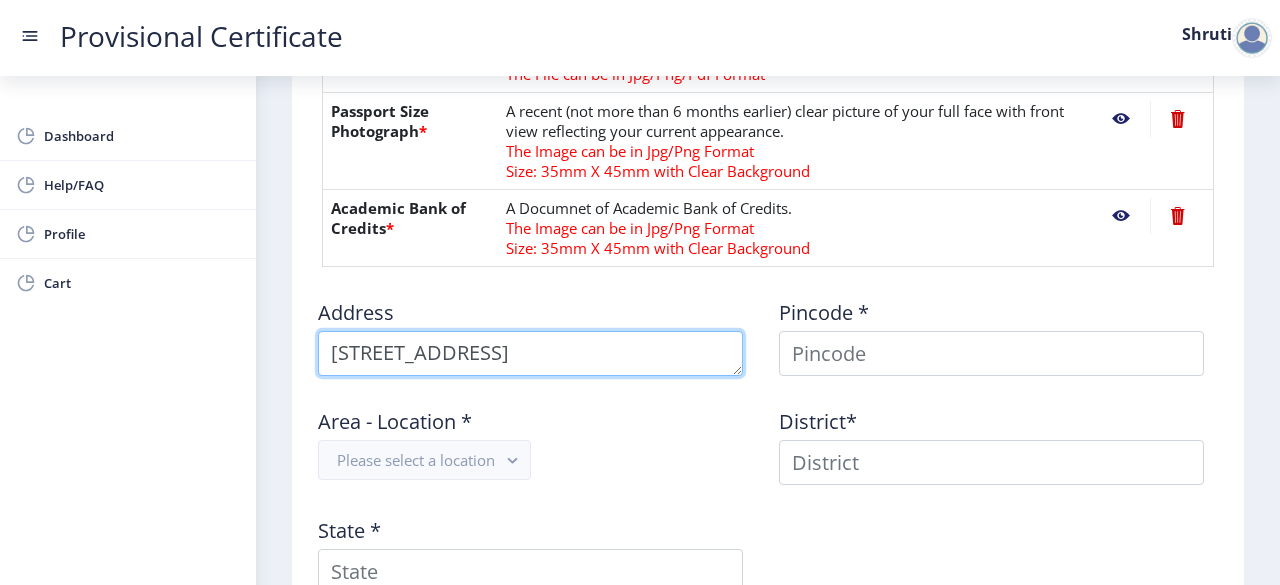 scroll, scrollTop: 81, scrollLeft: 0, axis: vertical 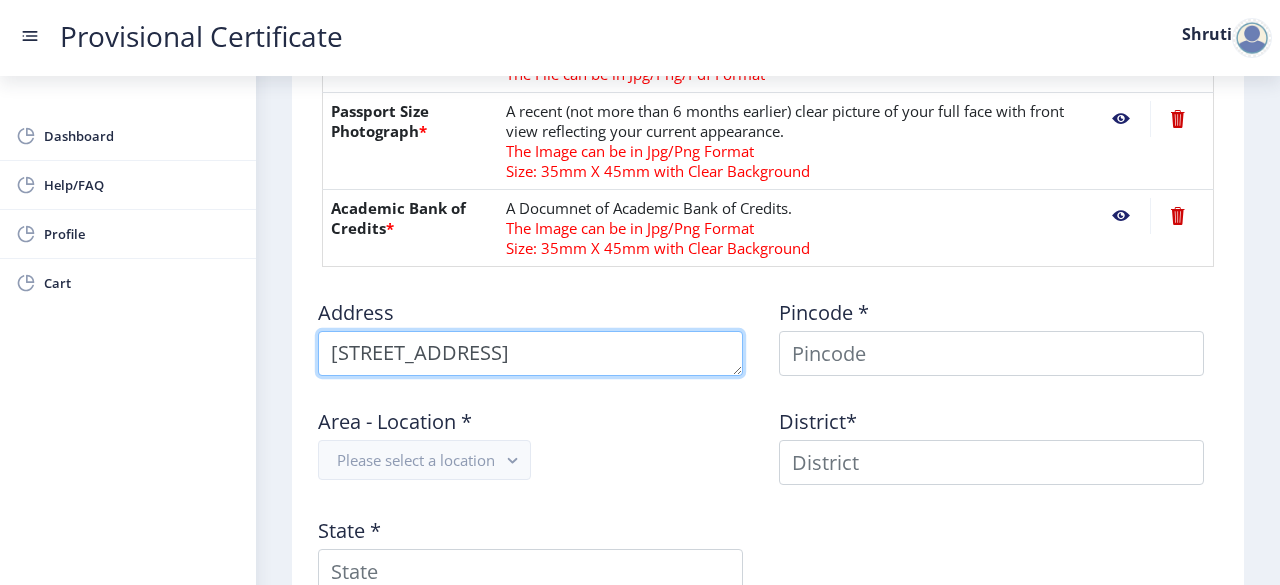 type on "Flat no.7B, Winter Garden, Cosmos Lounge, Opposite Neelkanth Greens, Manpada, Thane (West), Maharashtra 400610" 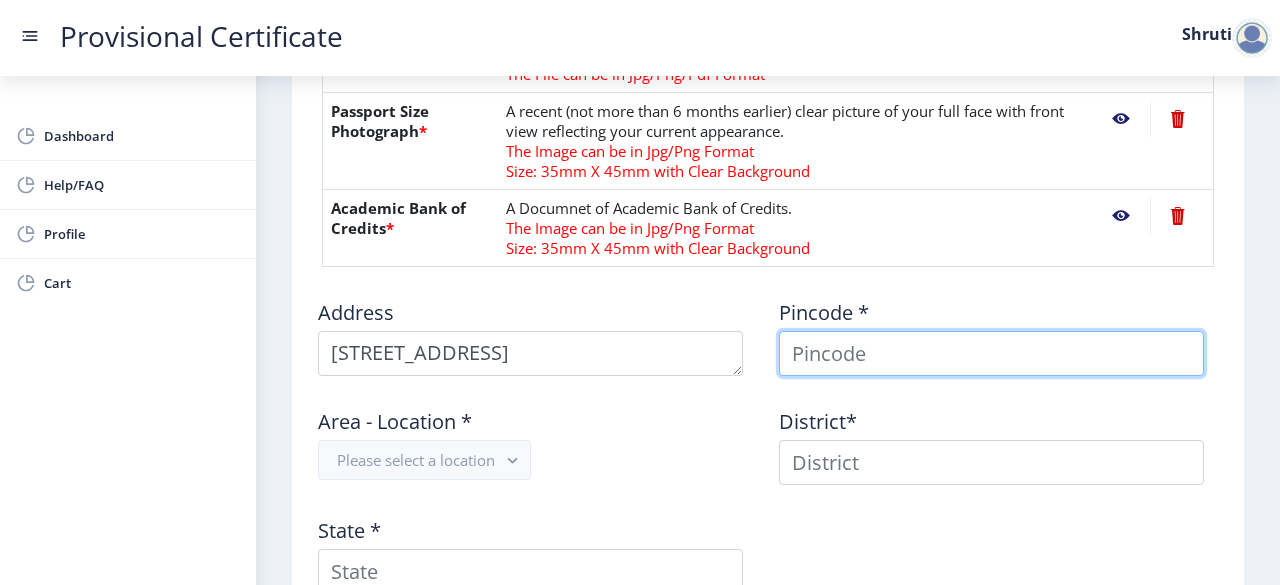 click at bounding box center (991, 353) 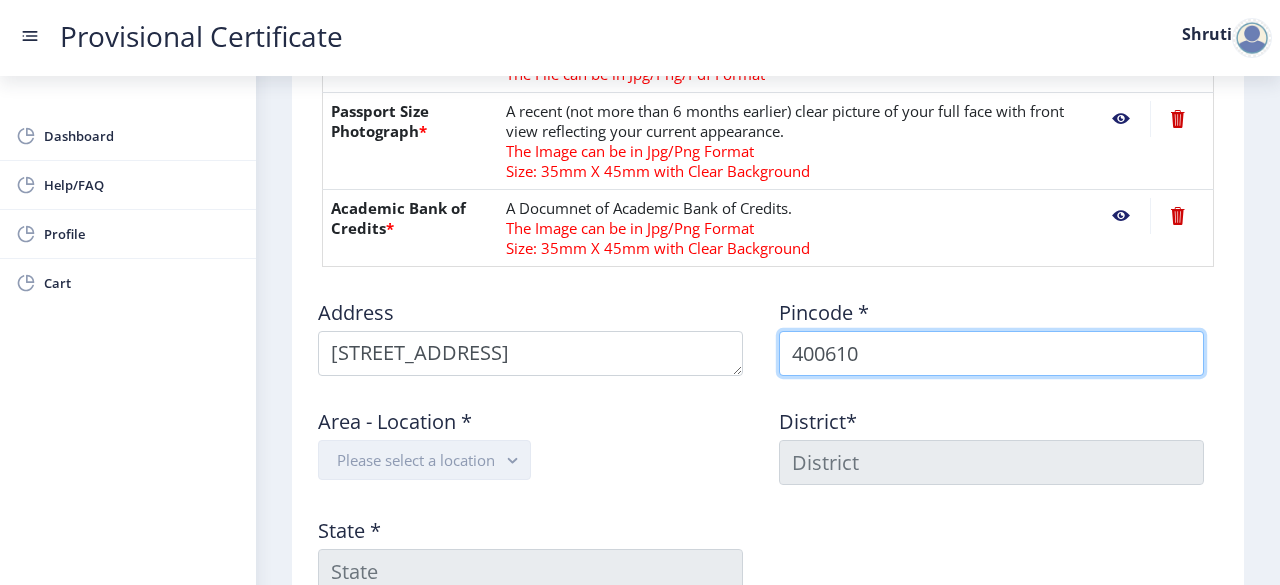 type on "400610" 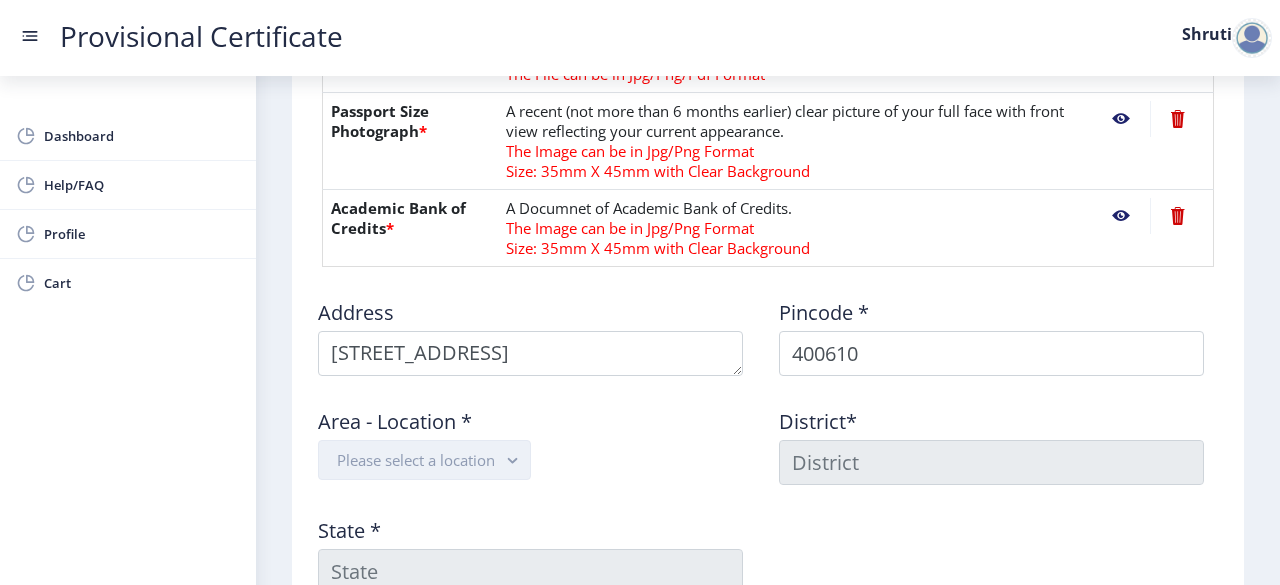 click 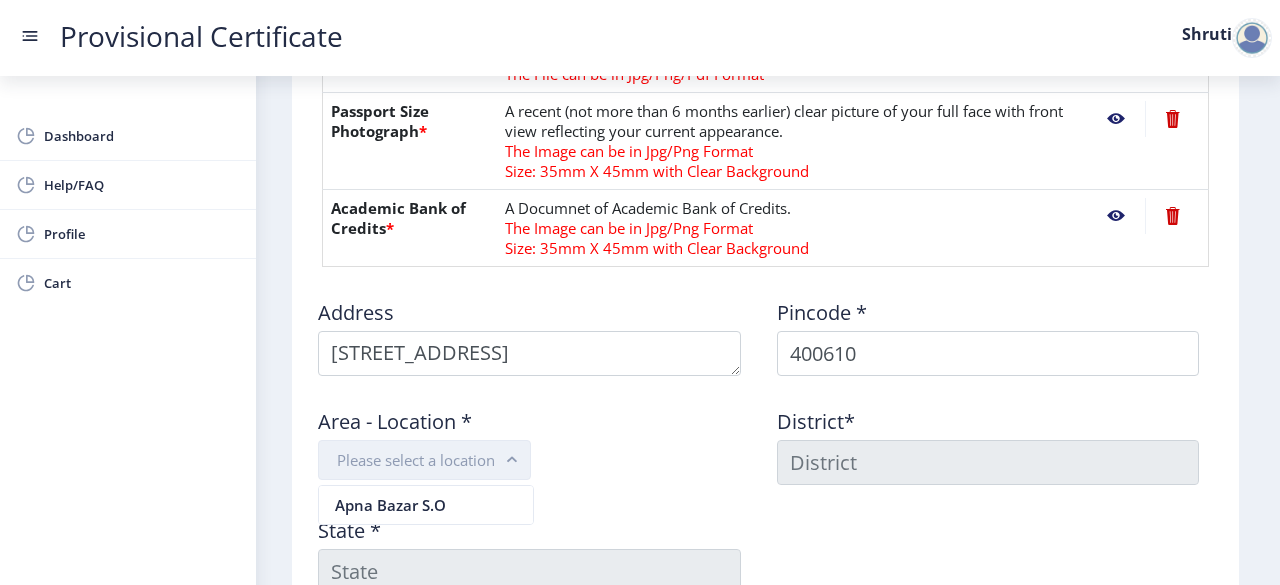 click 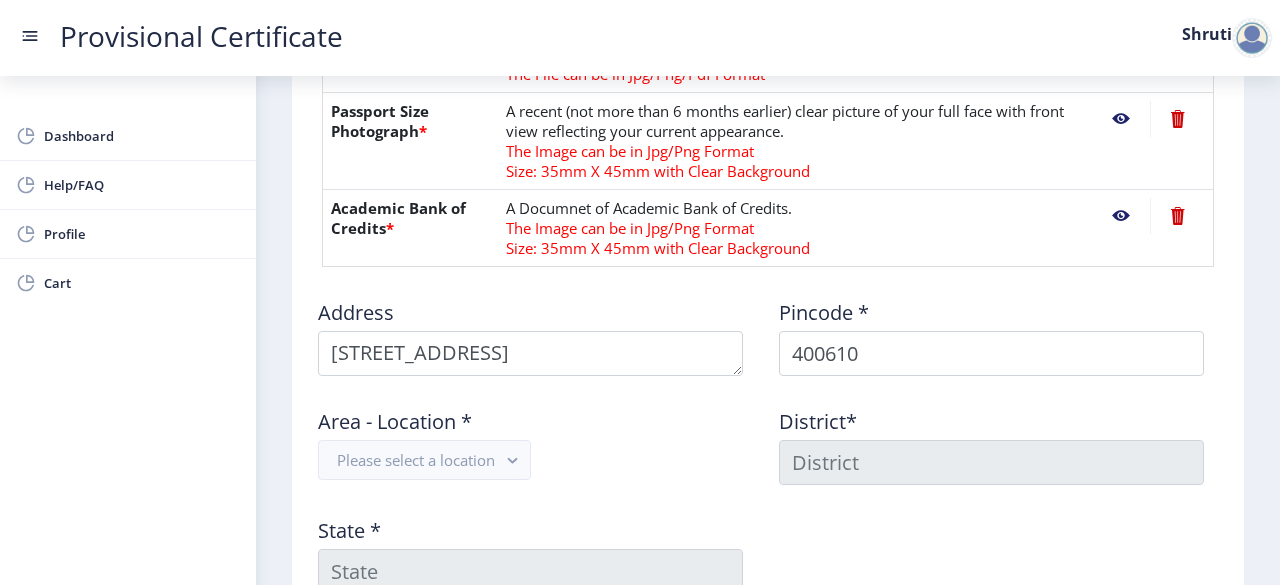 click on "Address    Pincode *  400610 Area - Location *  Please select a location District*  State *" 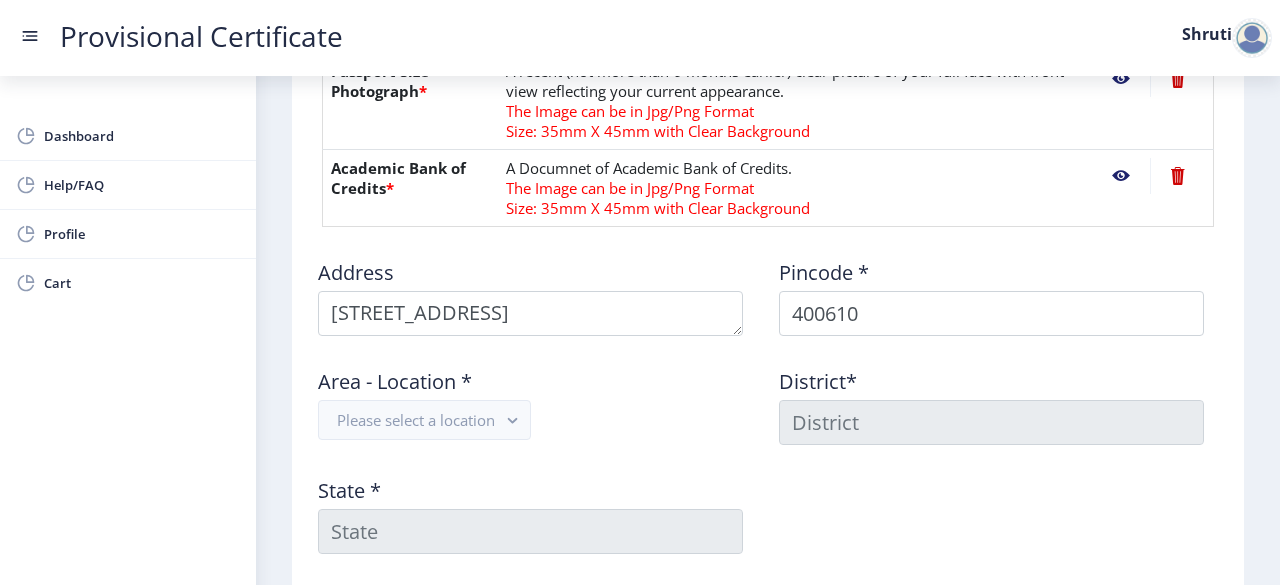 scroll, scrollTop: 1000, scrollLeft: 0, axis: vertical 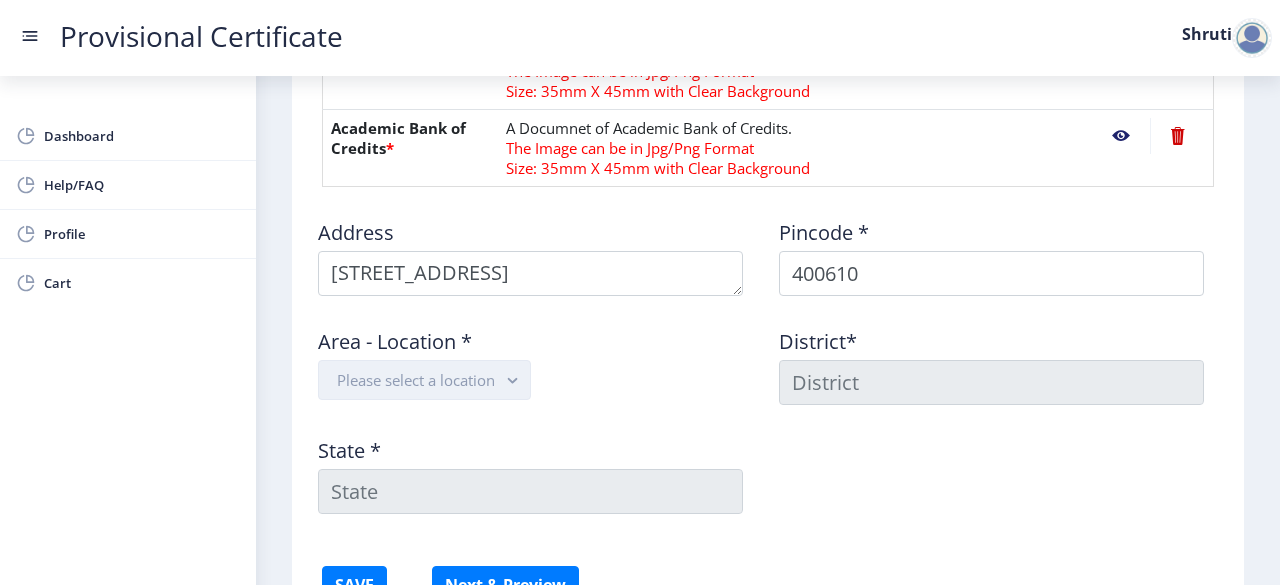 click 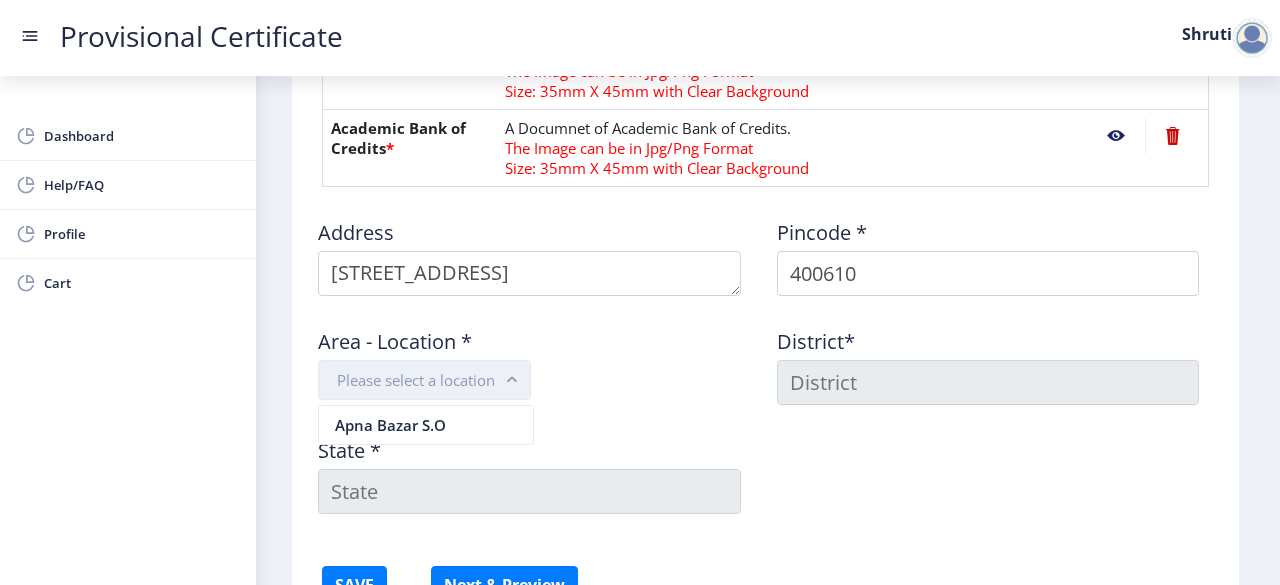 click on "Please select a location" 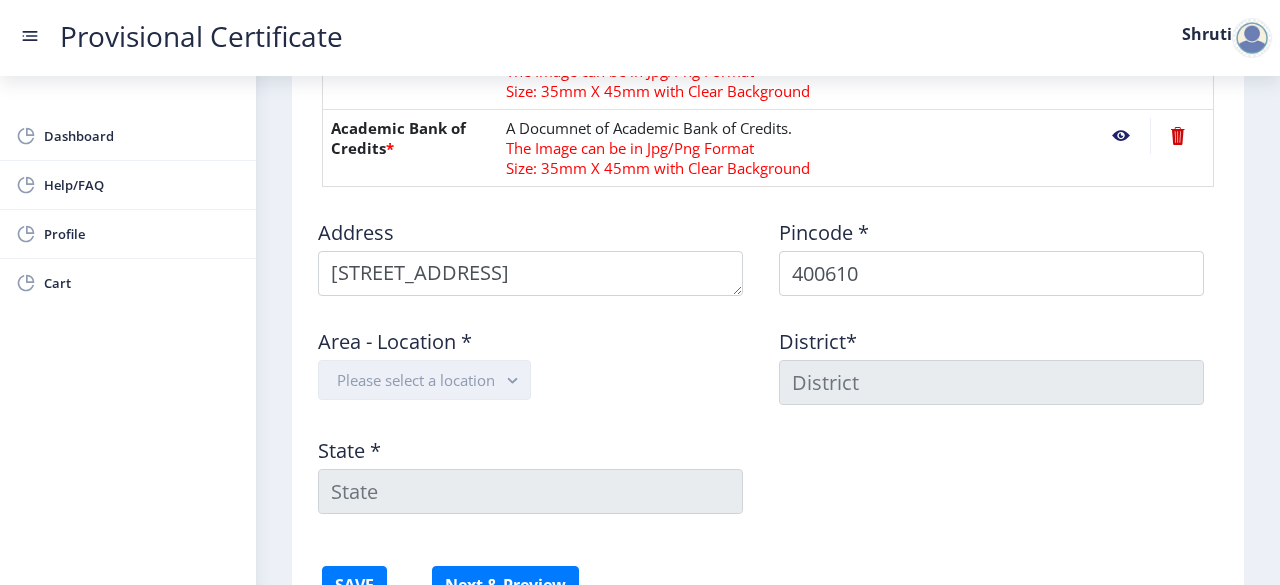 click on "Please select a location" 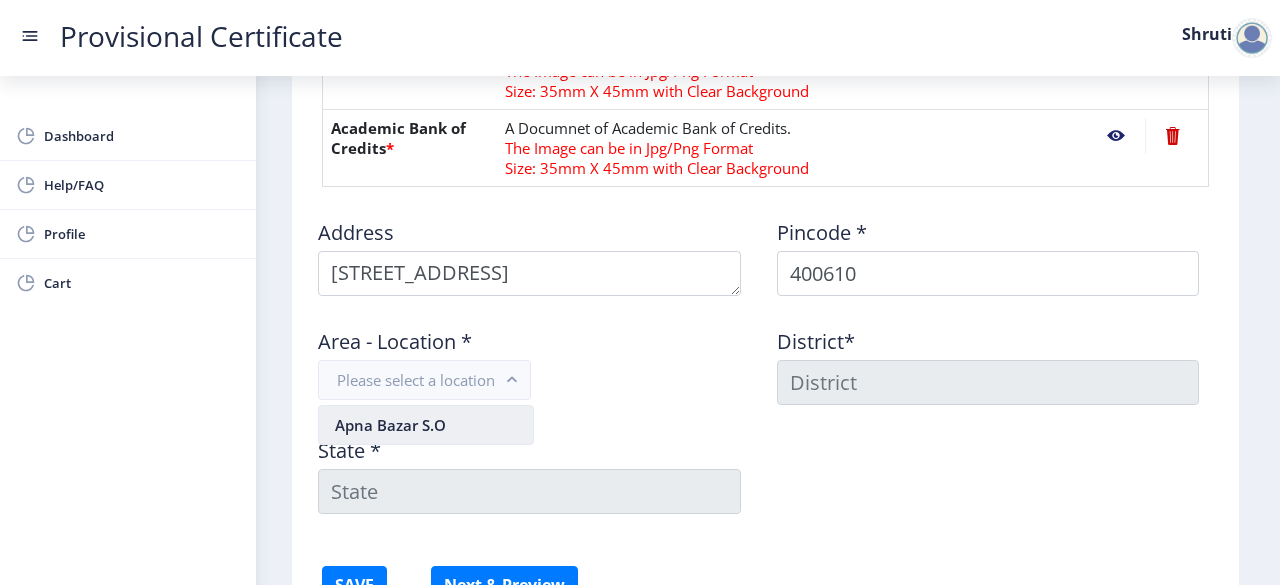 click on "Apna Bazar S.O" at bounding box center (426, 425) 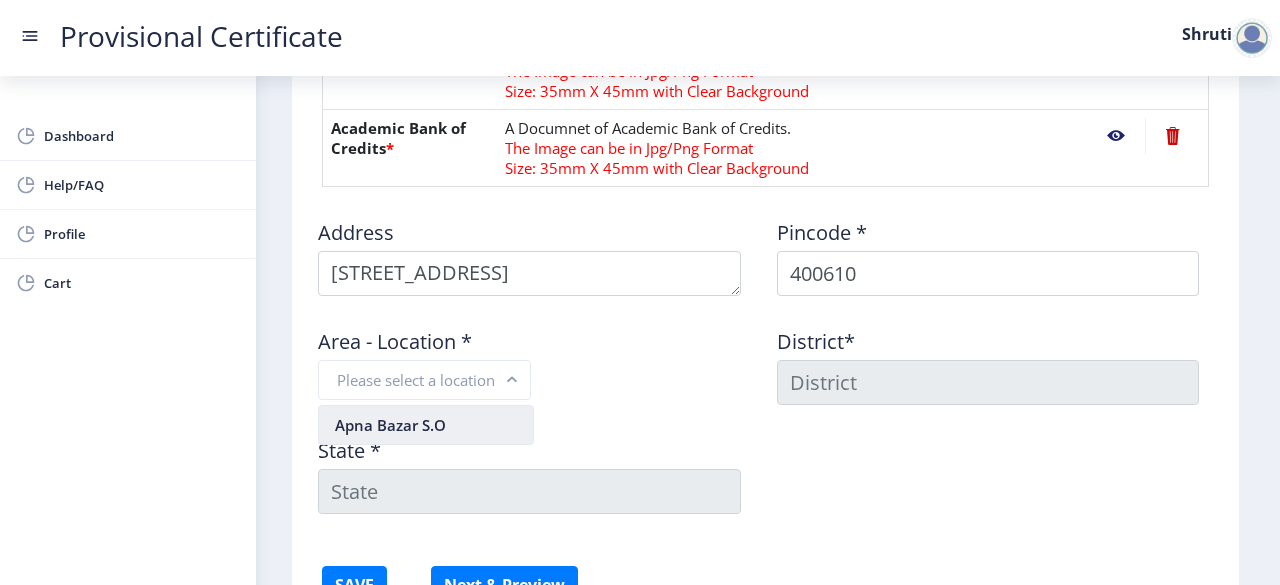 type on "THANE" 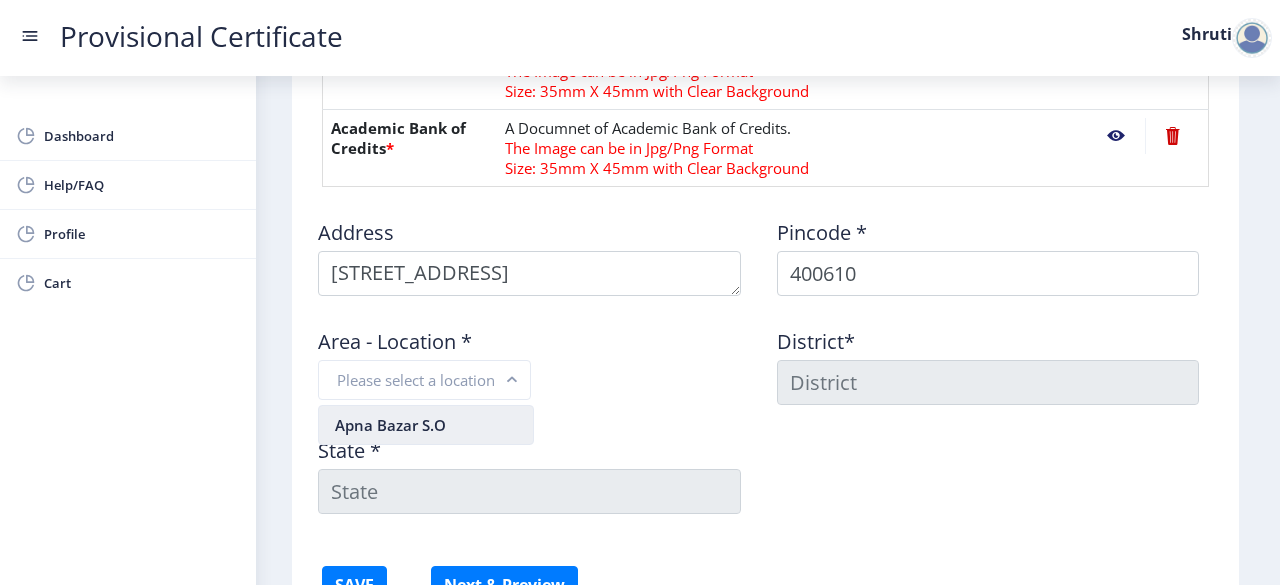 type on "Maharashtra" 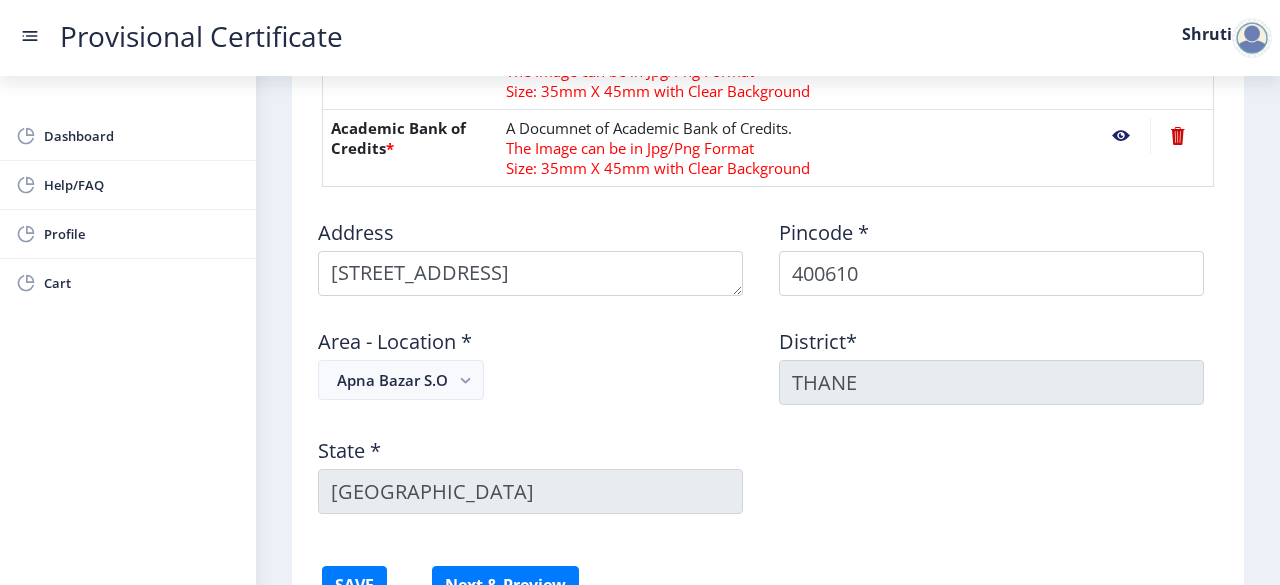 click on "Address    Pincode *  400610 Area - Location *   Apna Bazar S.O  District*  THANE State *  Maharashtra" 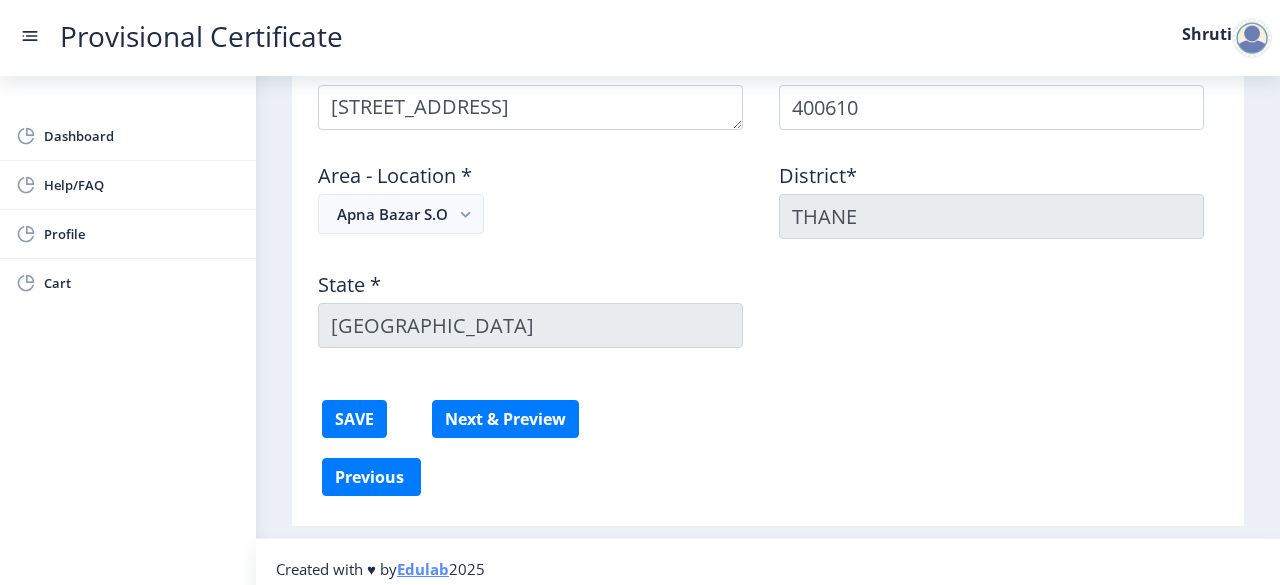 scroll, scrollTop: 1176, scrollLeft: 0, axis: vertical 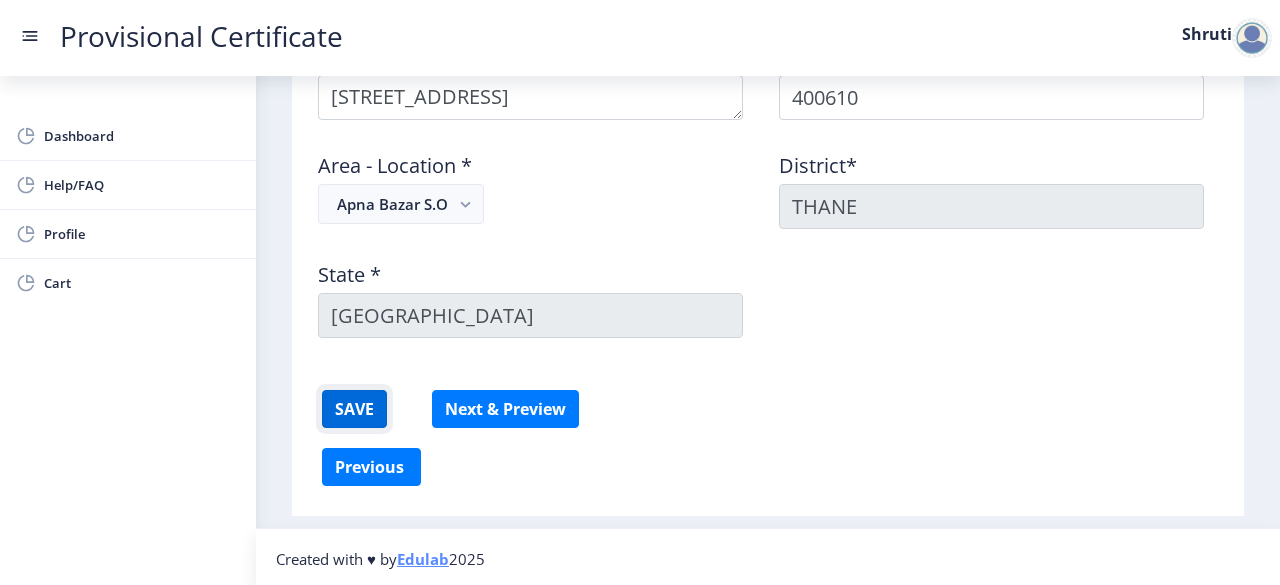 click on "SAVE" 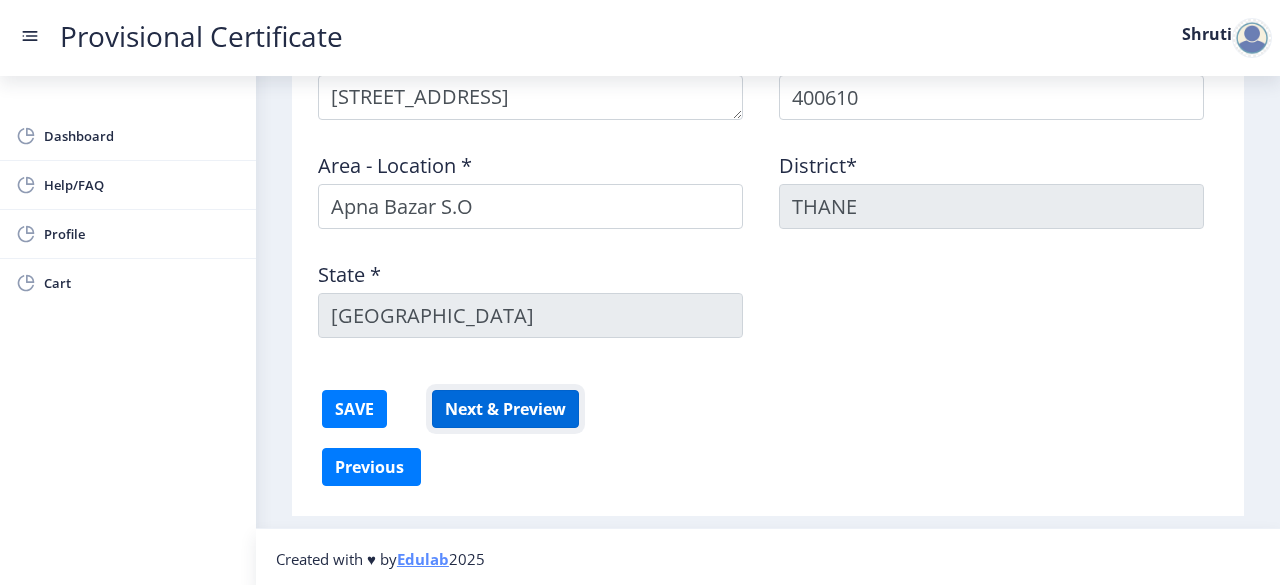 click on "Next & Preview" 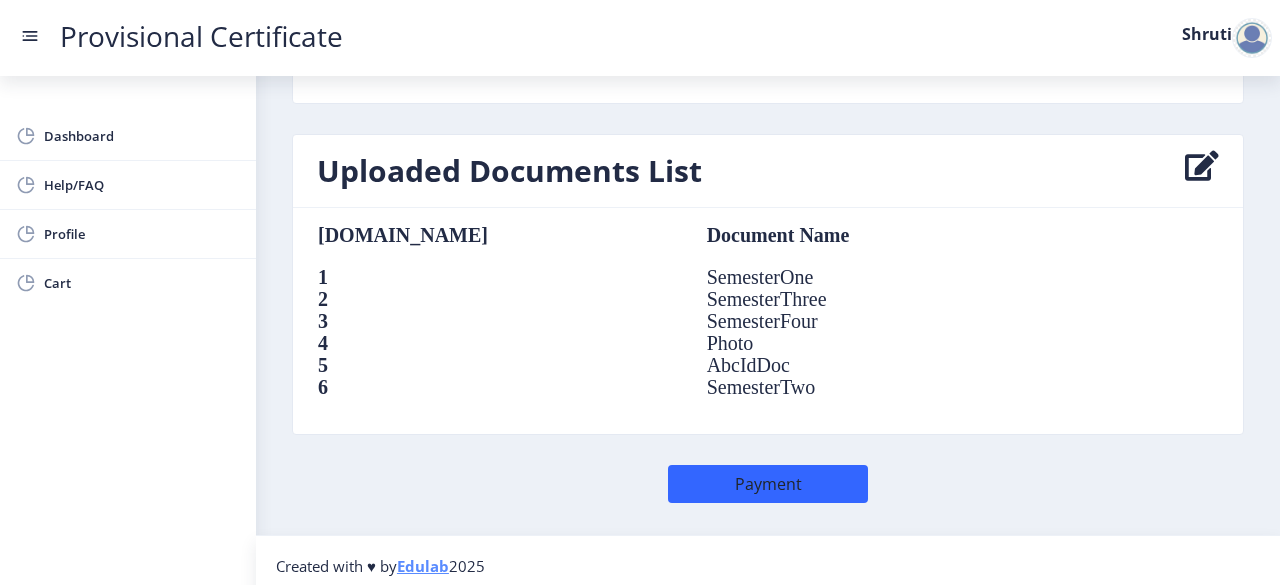 scroll, scrollTop: 1463, scrollLeft: 0, axis: vertical 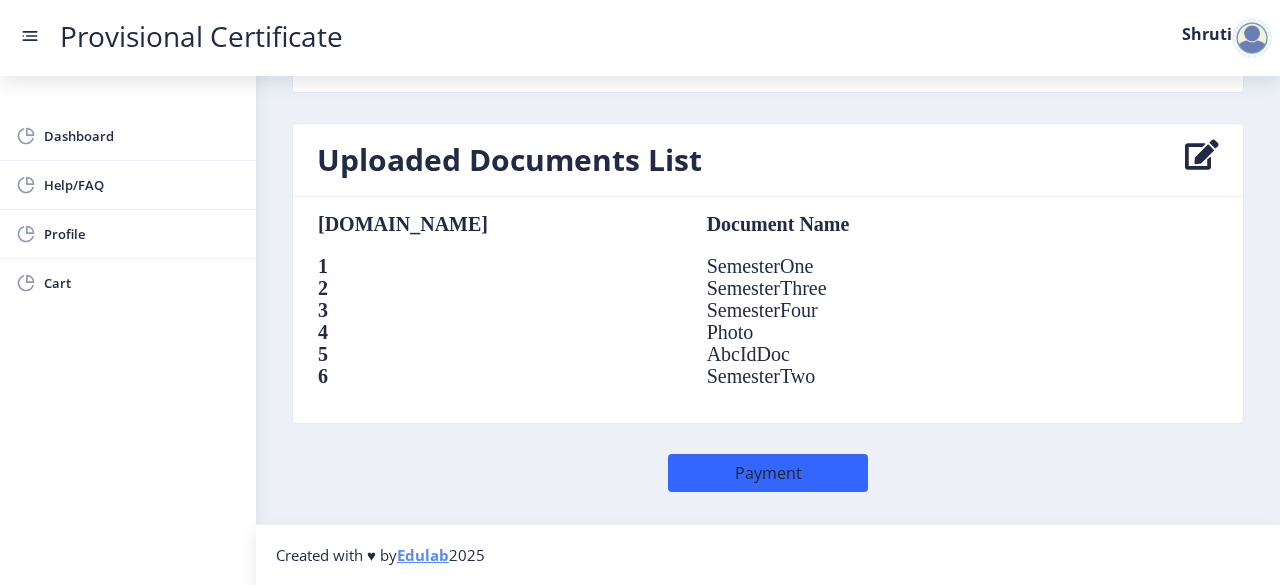 click 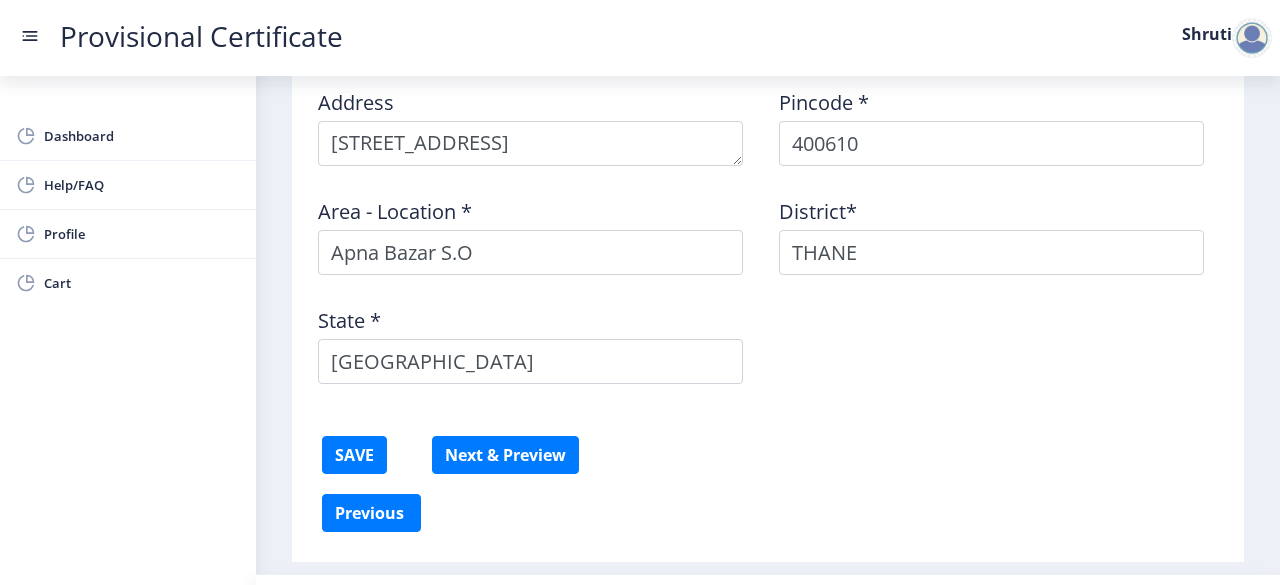 scroll, scrollTop: 1176, scrollLeft: 0, axis: vertical 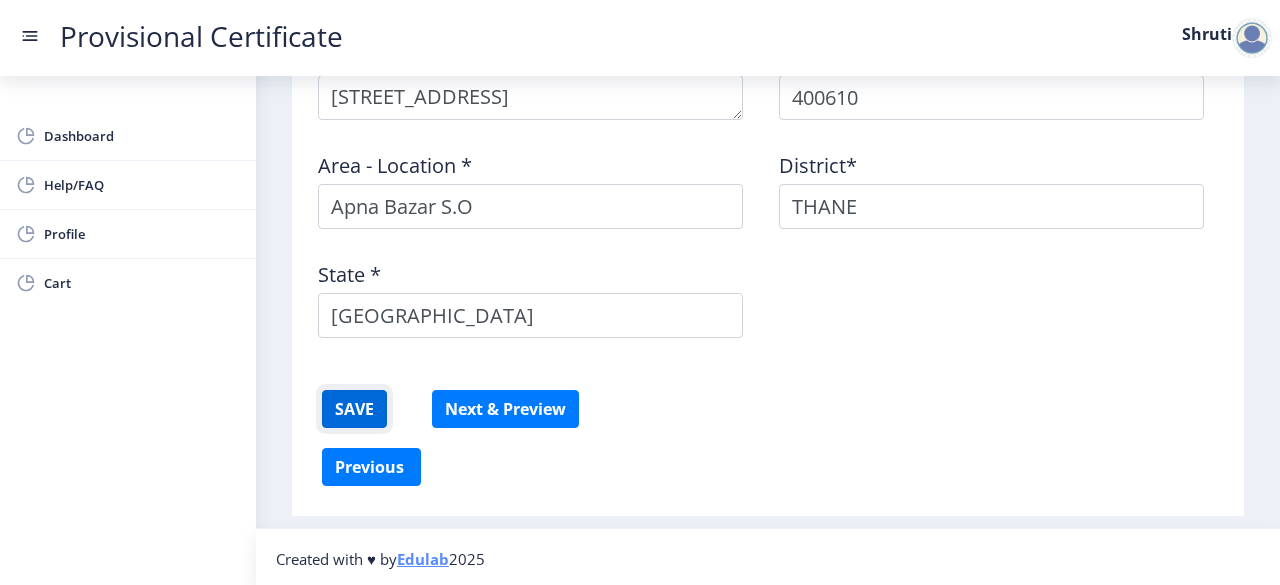 click on "SAVE" 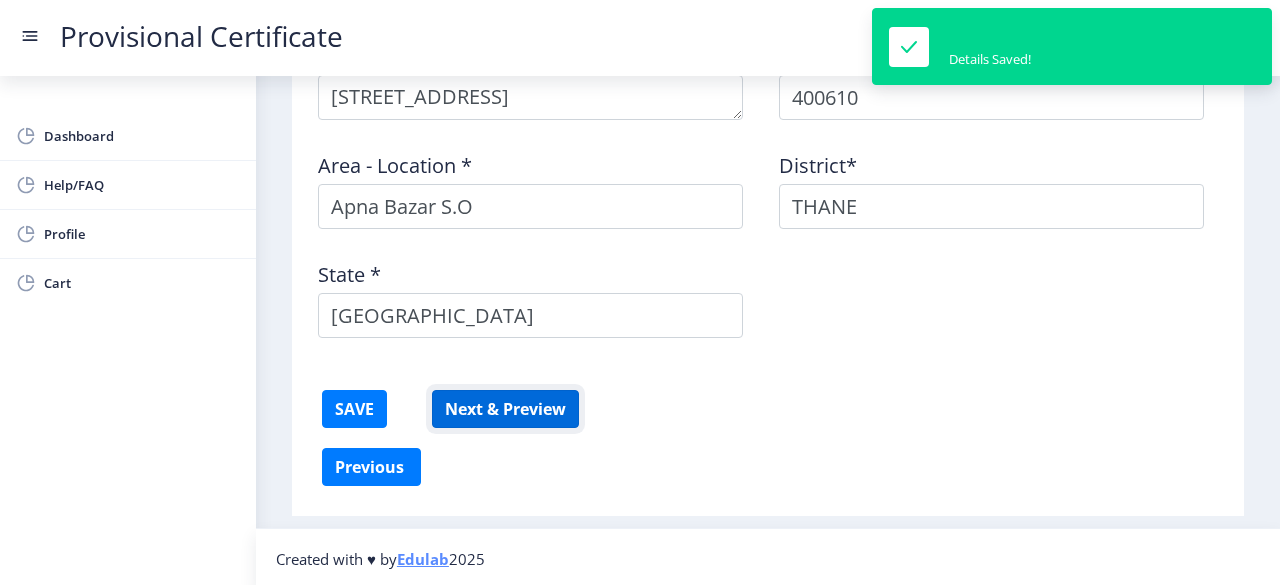 click on "Next & Preview" 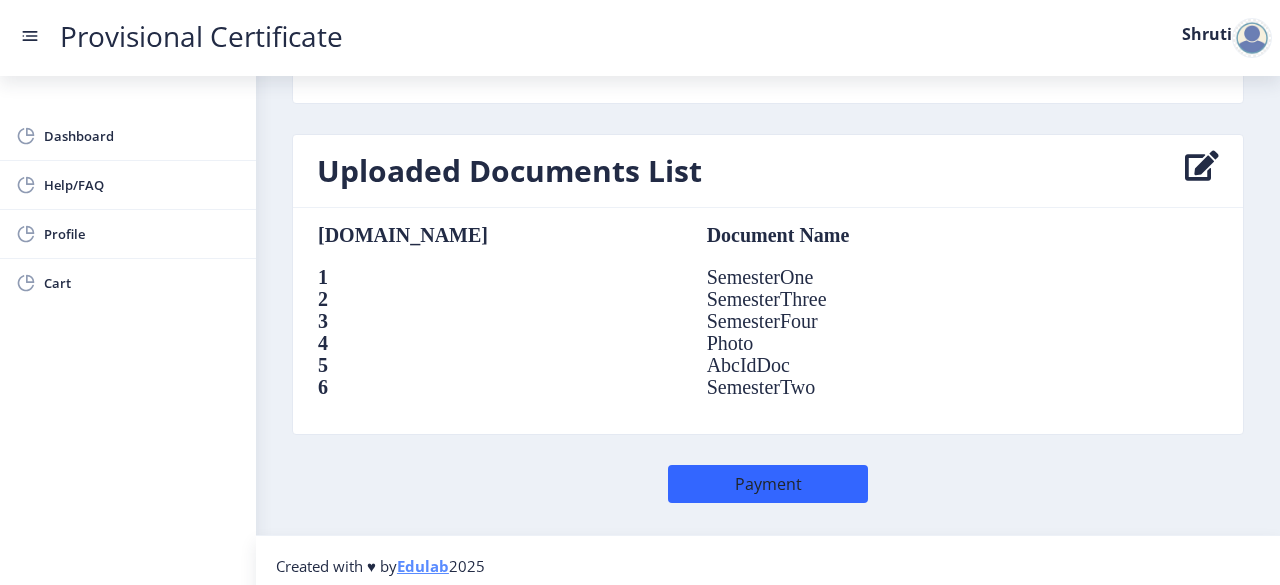 scroll, scrollTop: 1463, scrollLeft: 0, axis: vertical 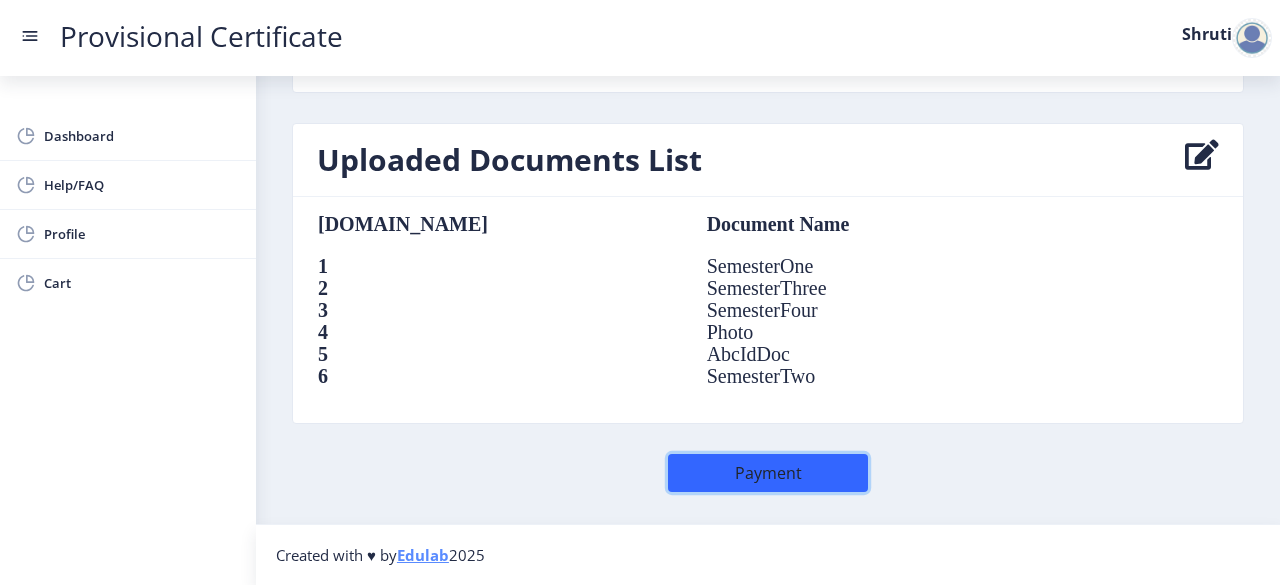 click on "Payment" 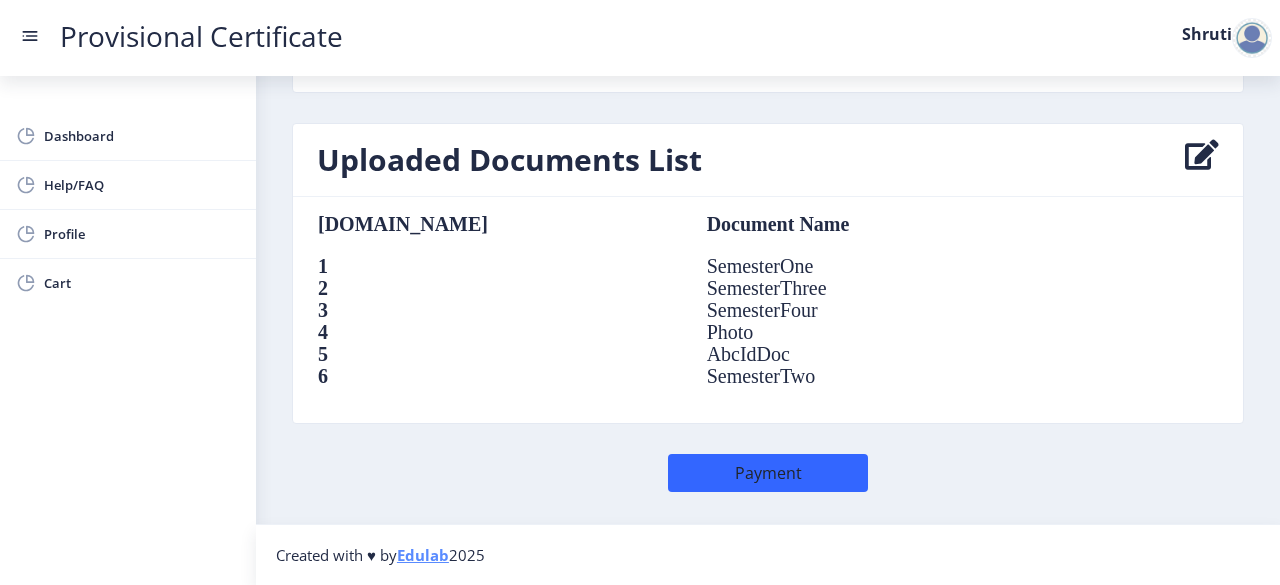 scroll, scrollTop: 0, scrollLeft: 0, axis: both 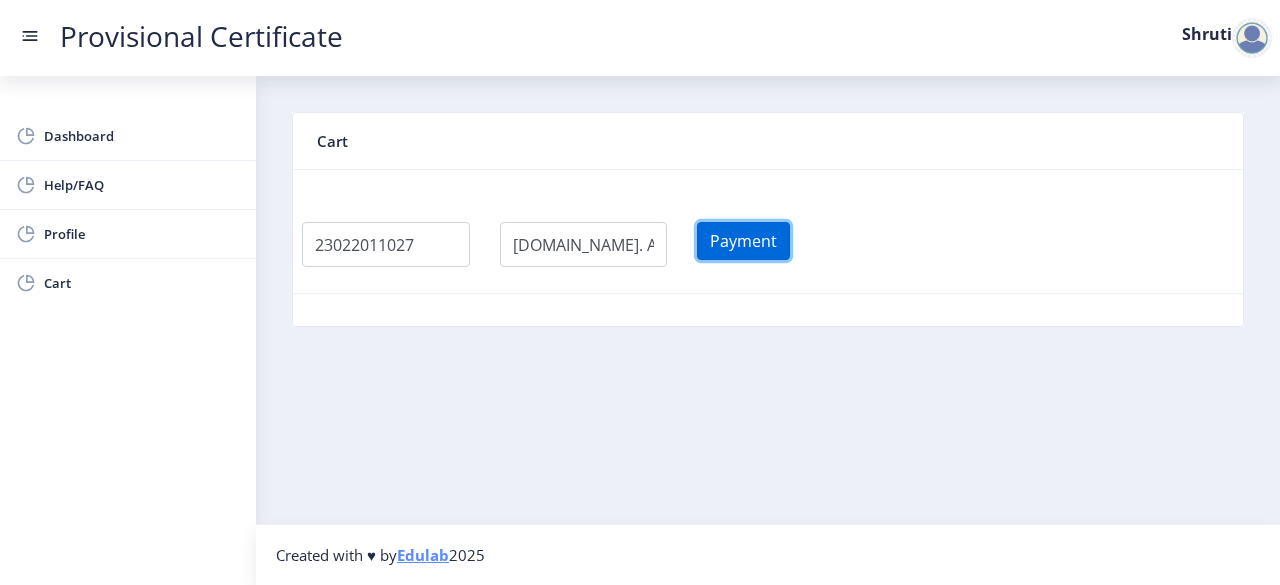 click on "Payment" 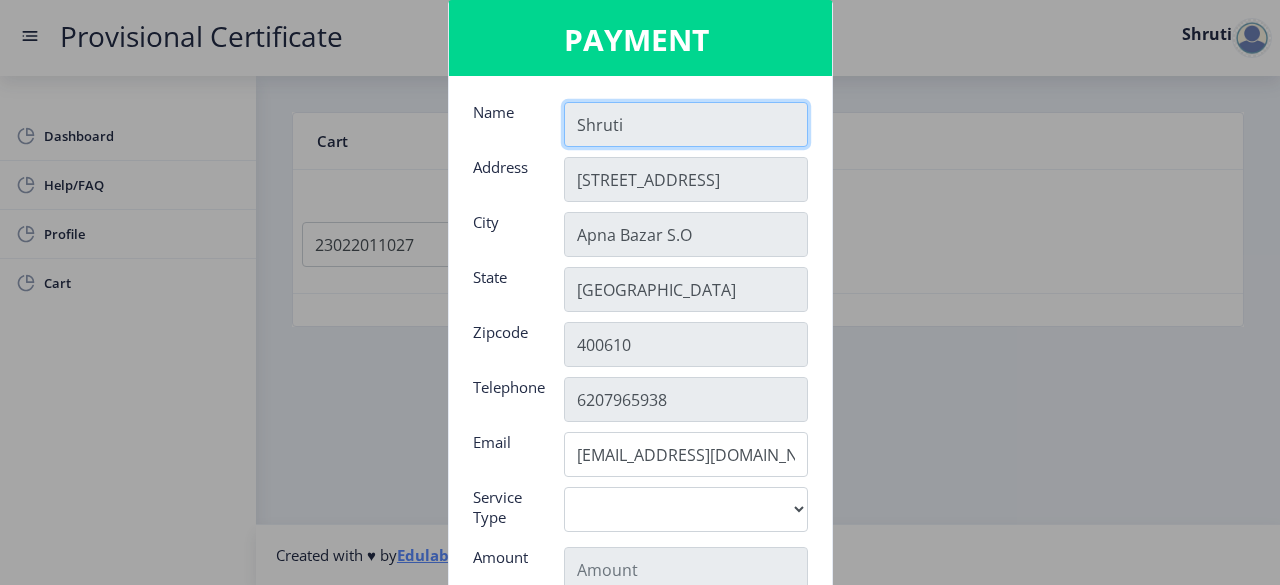 scroll, scrollTop: 315, scrollLeft: 0, axis: vertical 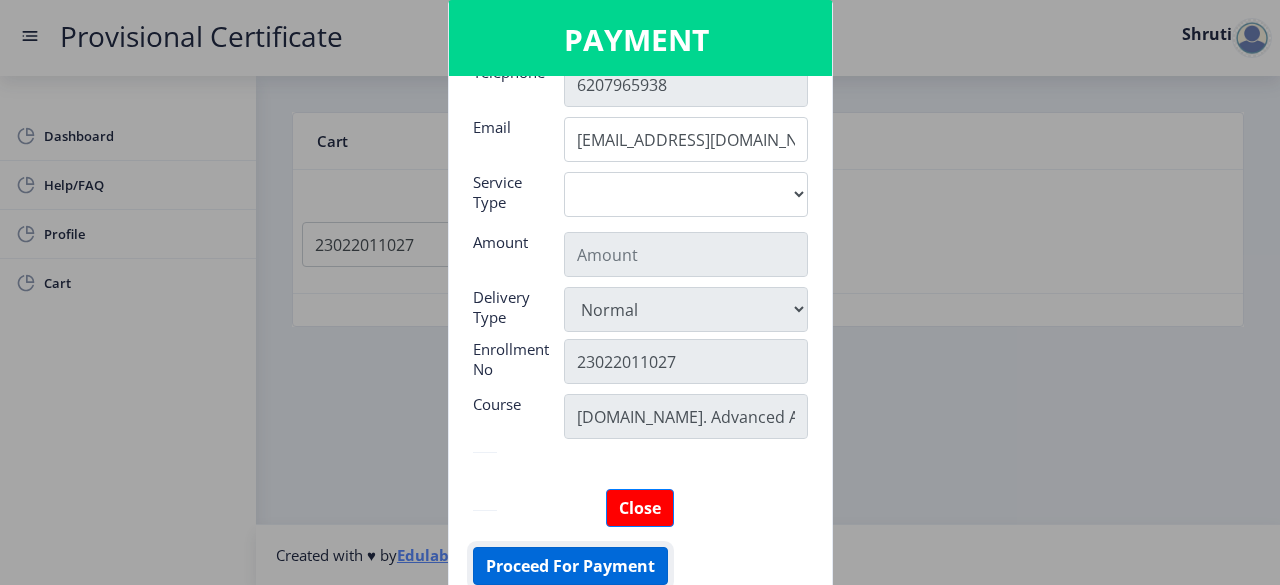 click on "Proceed For Payment" 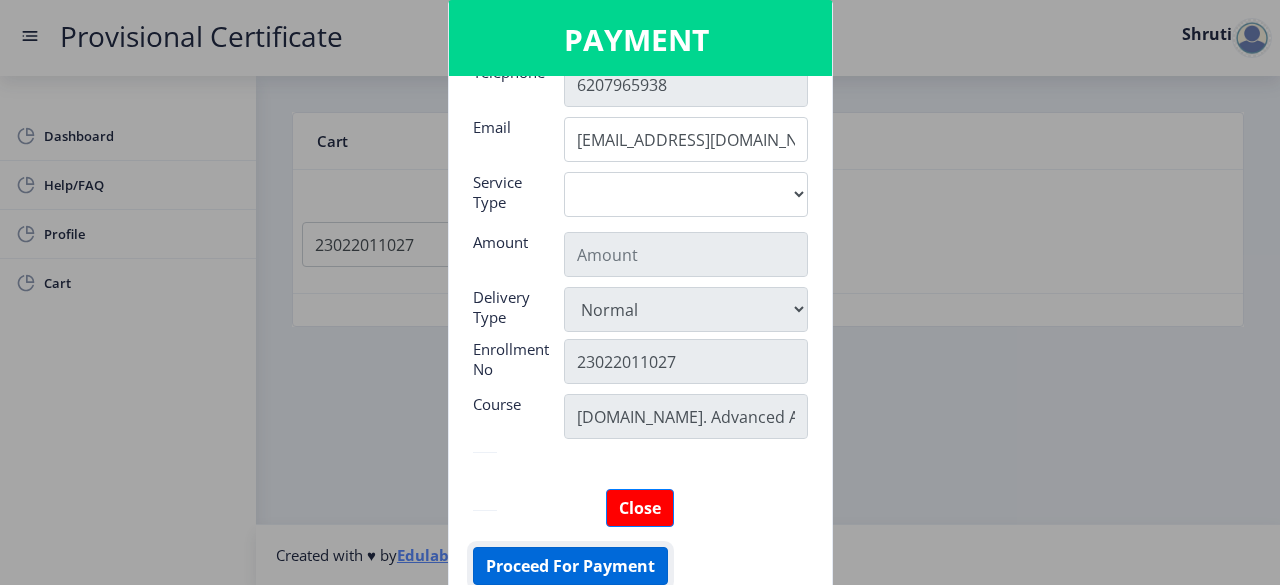click on "Proceed For Payment" 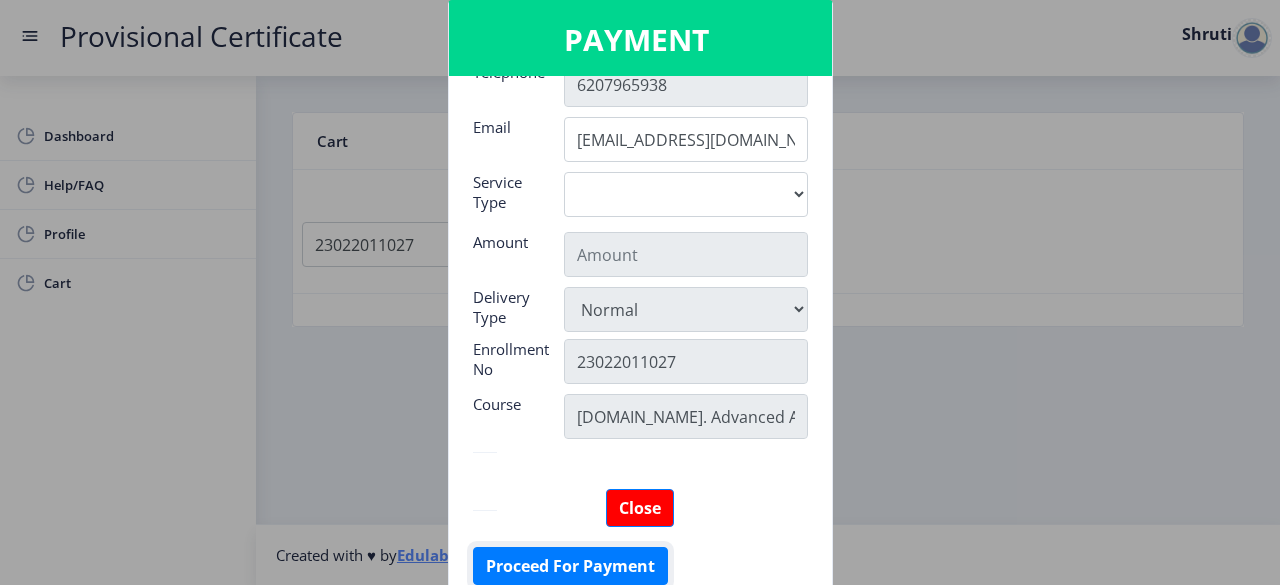 scroll, scrollTop: 0, scrollLeft: 0, axis: both 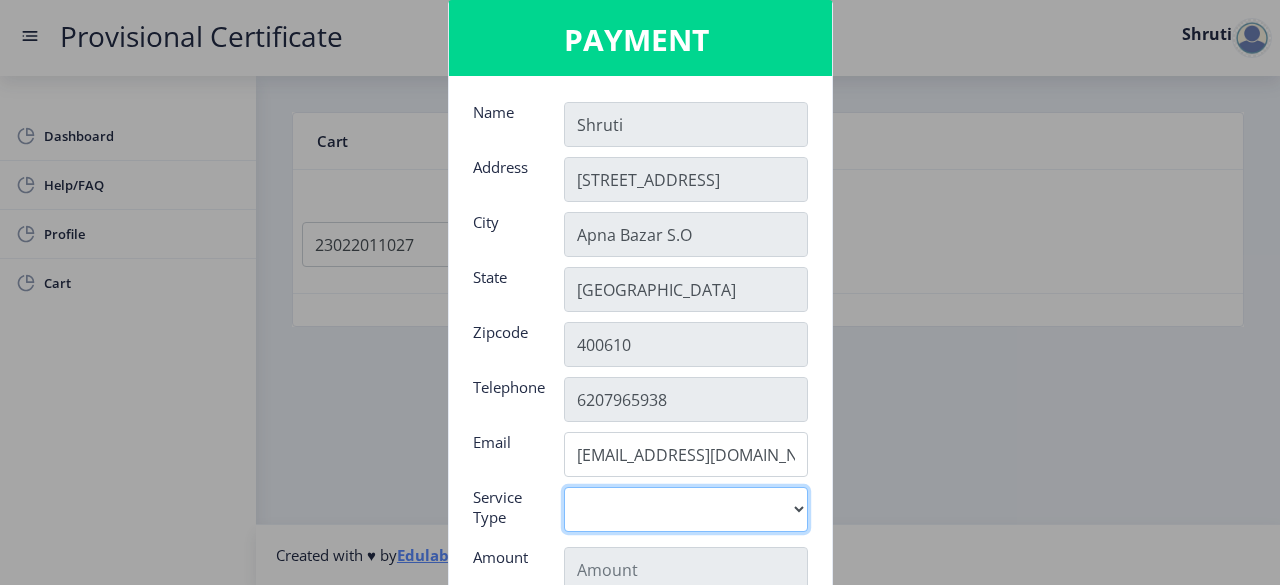 click on "Digital" at bounding box center (686, 509) 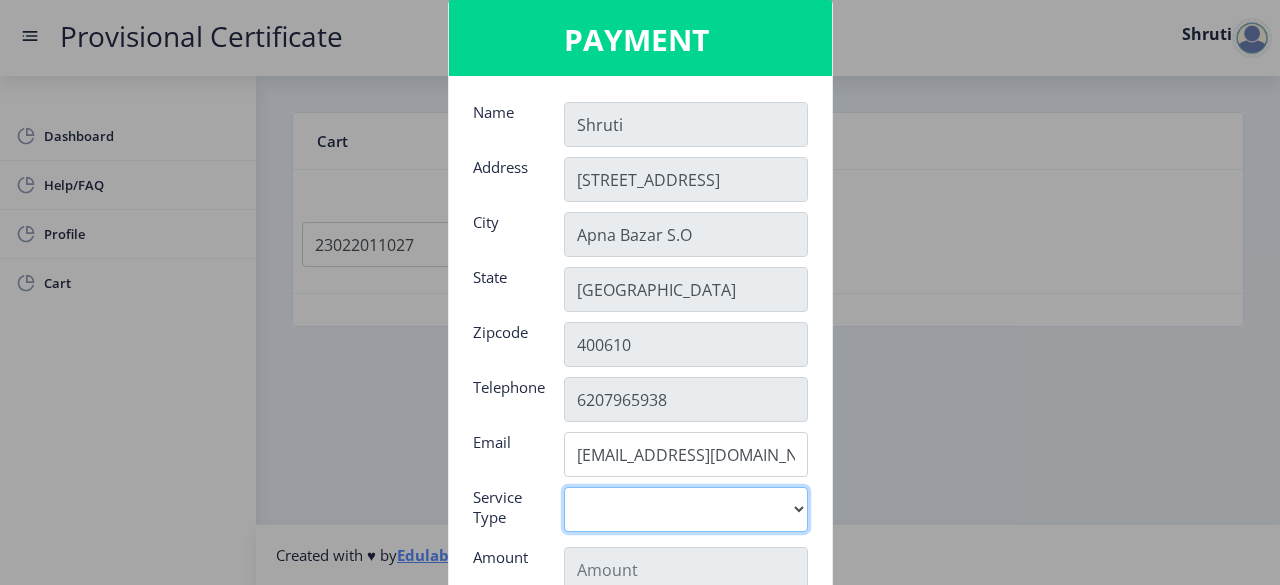 select on "old" 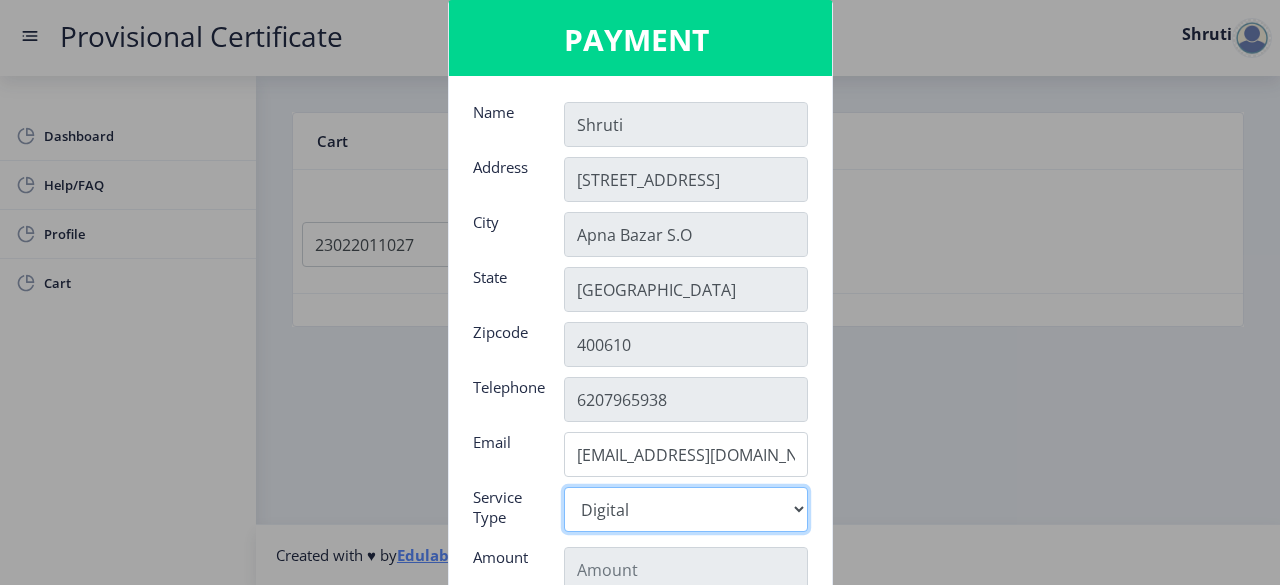 click on "Digital" at bounding box center (686, 509) 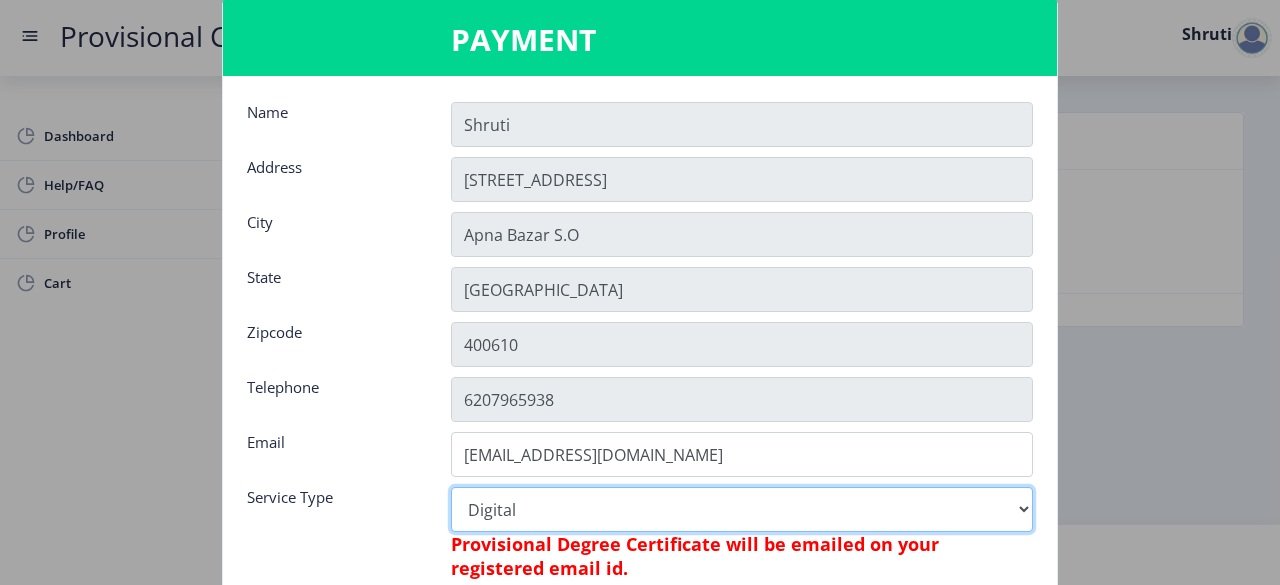 scroll, scrollTop: 363, scrollLeft: 0, axis: vertical 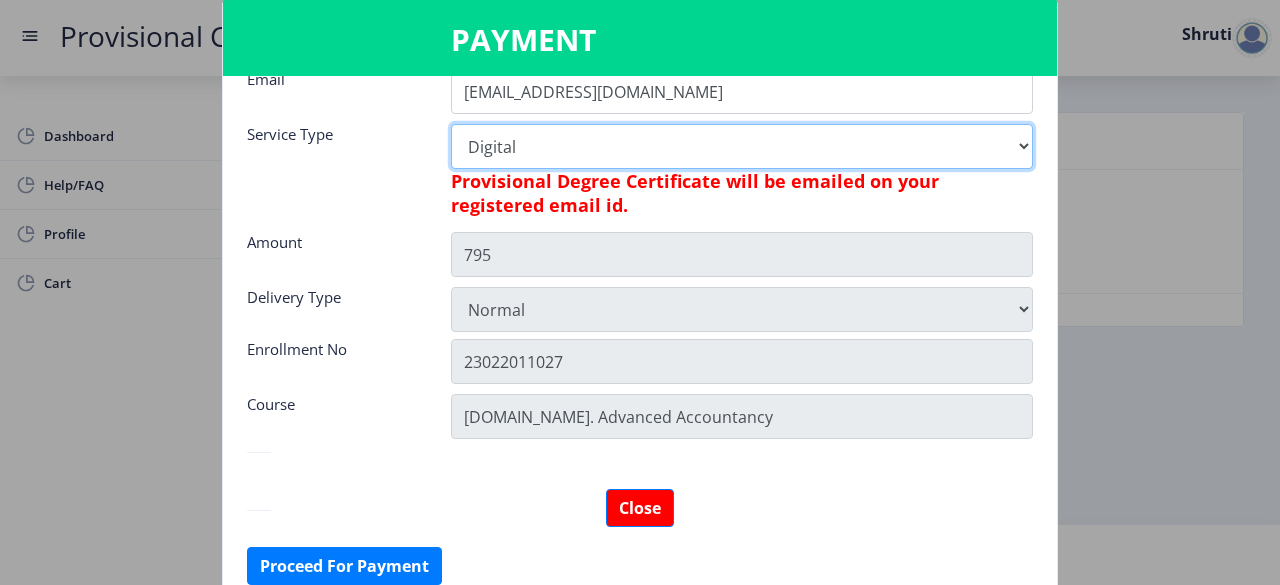 click on "Digital" at bounding box center [742, 146] 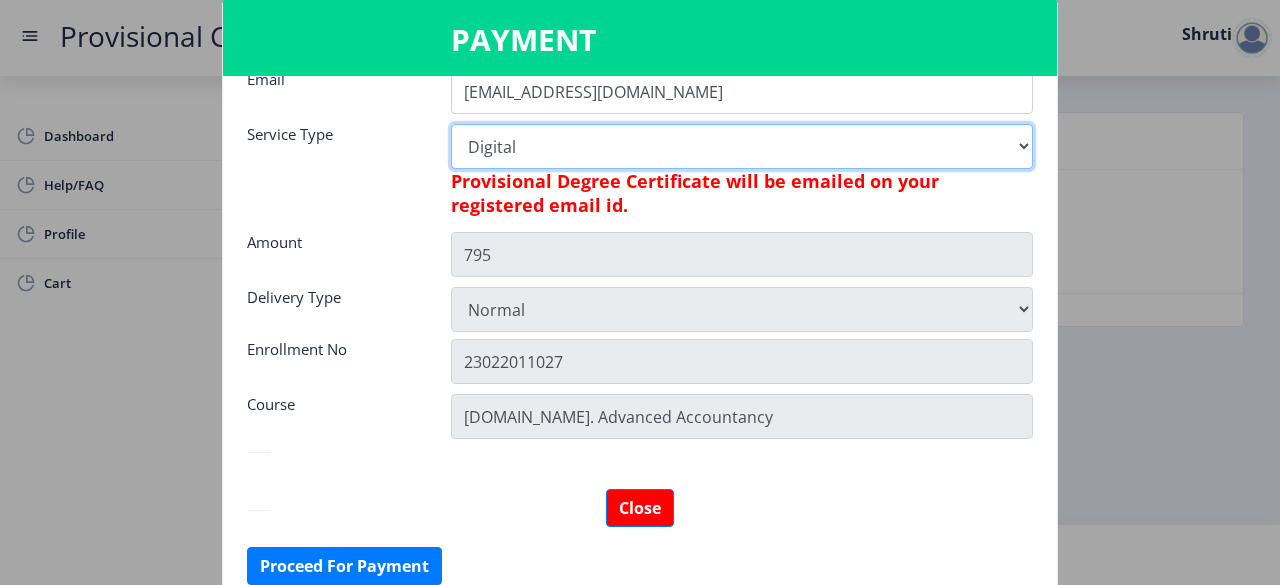 click on "Digital" at bounding box center (742, 146) 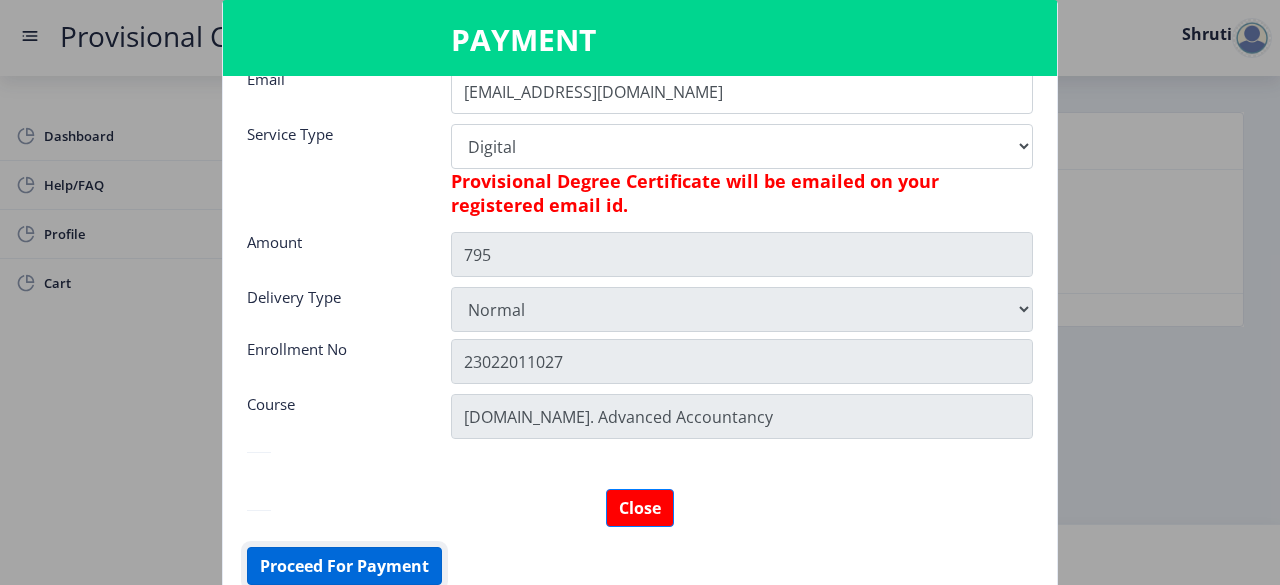 click on "Proceed For Payment" 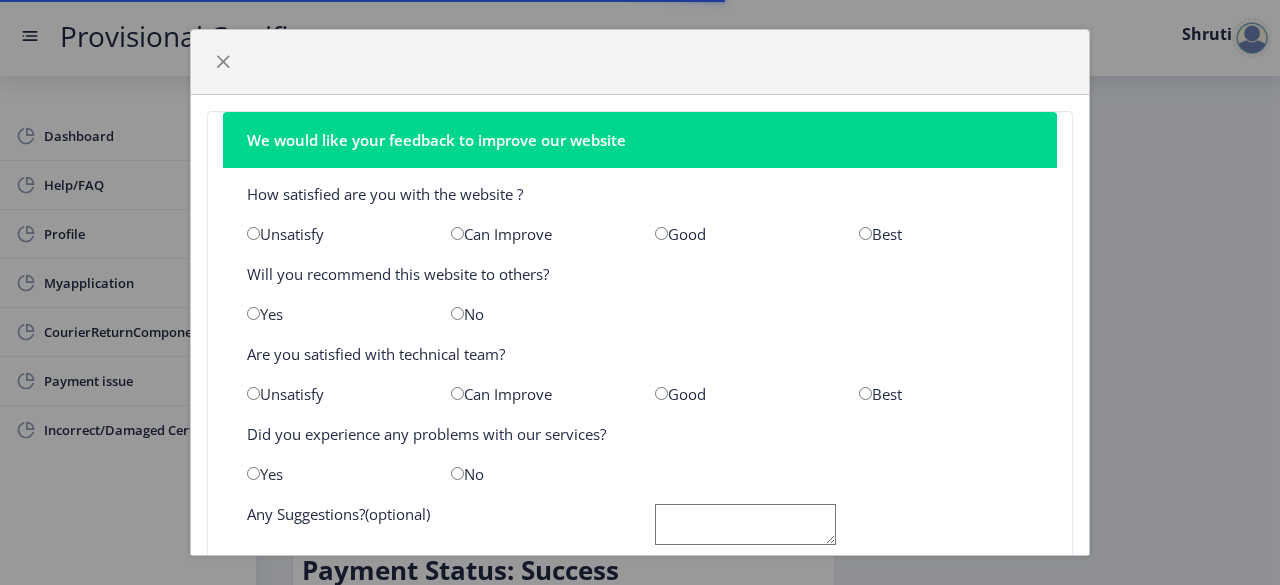 scroll, scrollTop: 0, scrollLeft: 0, axis: both 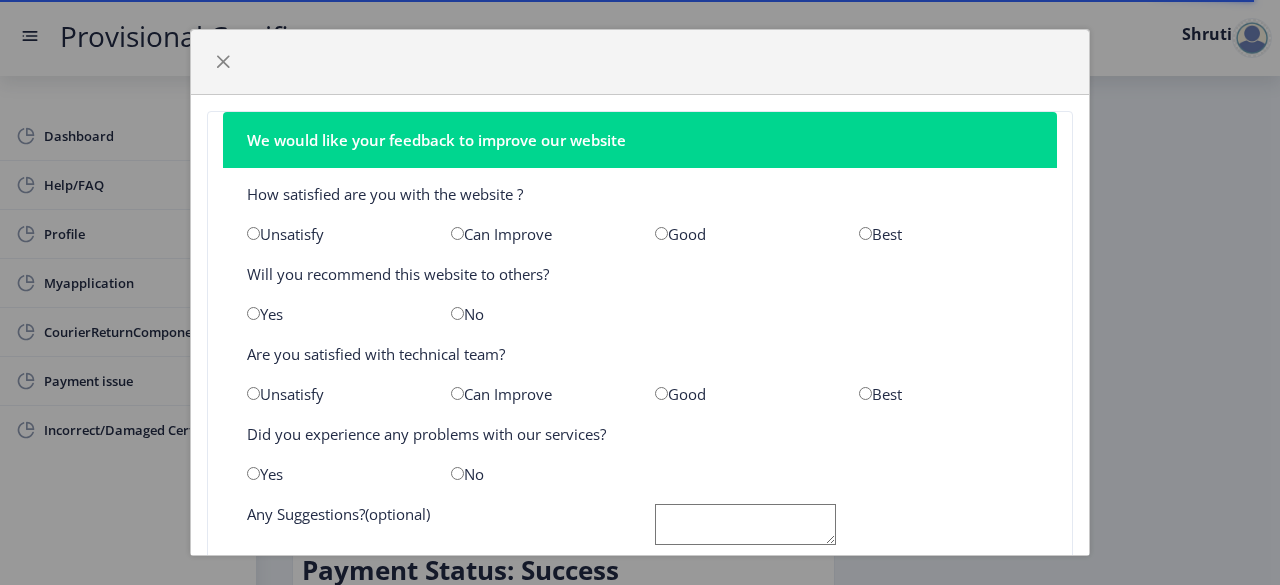 click at bounding box center (865, 233) 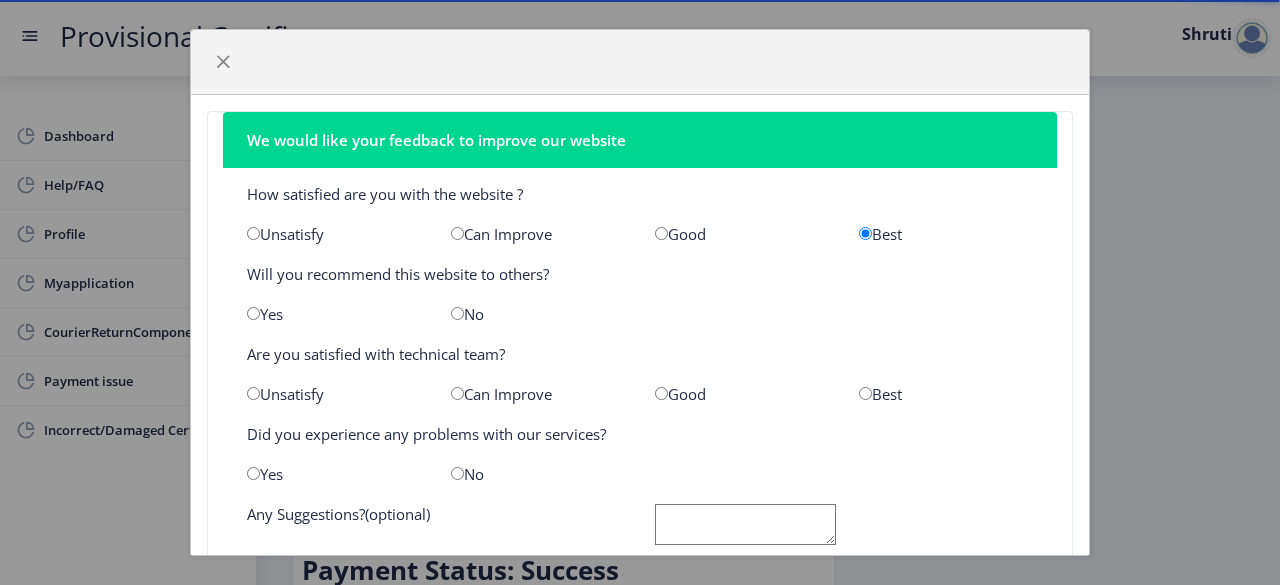 click at bounding box center [253, 313] 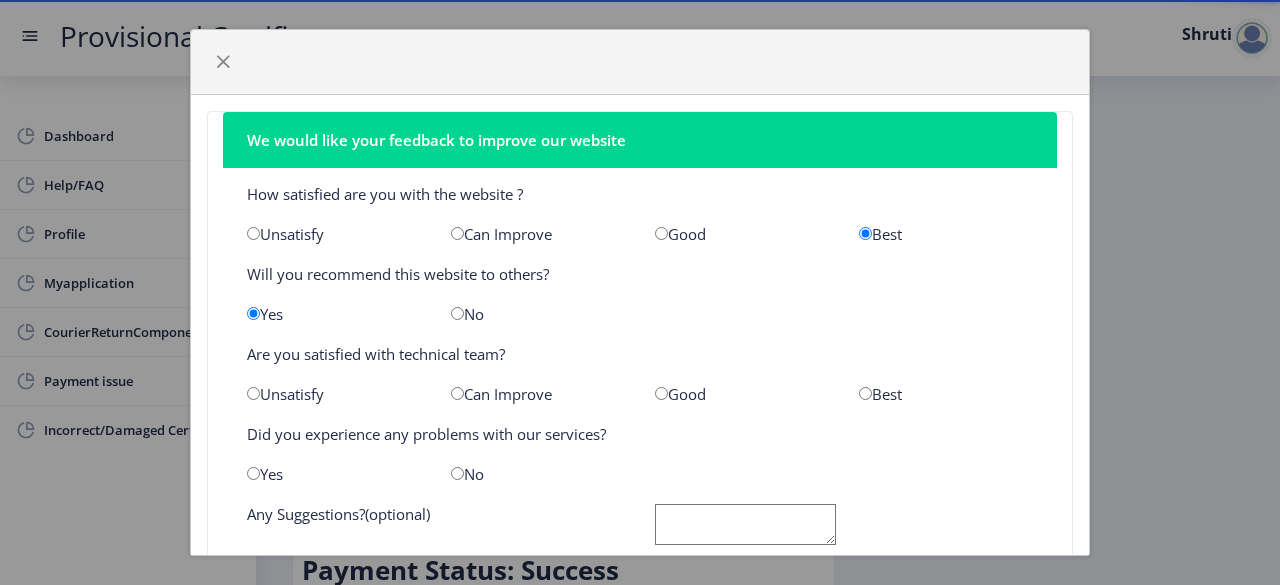 click at bounding box center (865, 393) 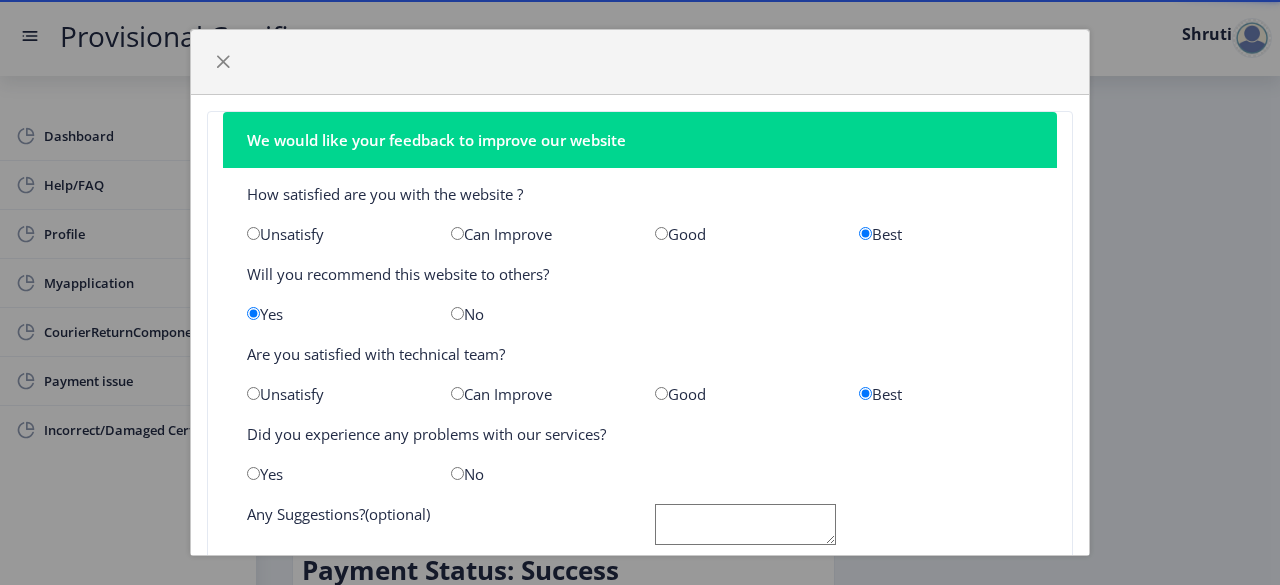 click at bounding box center [457, 473] 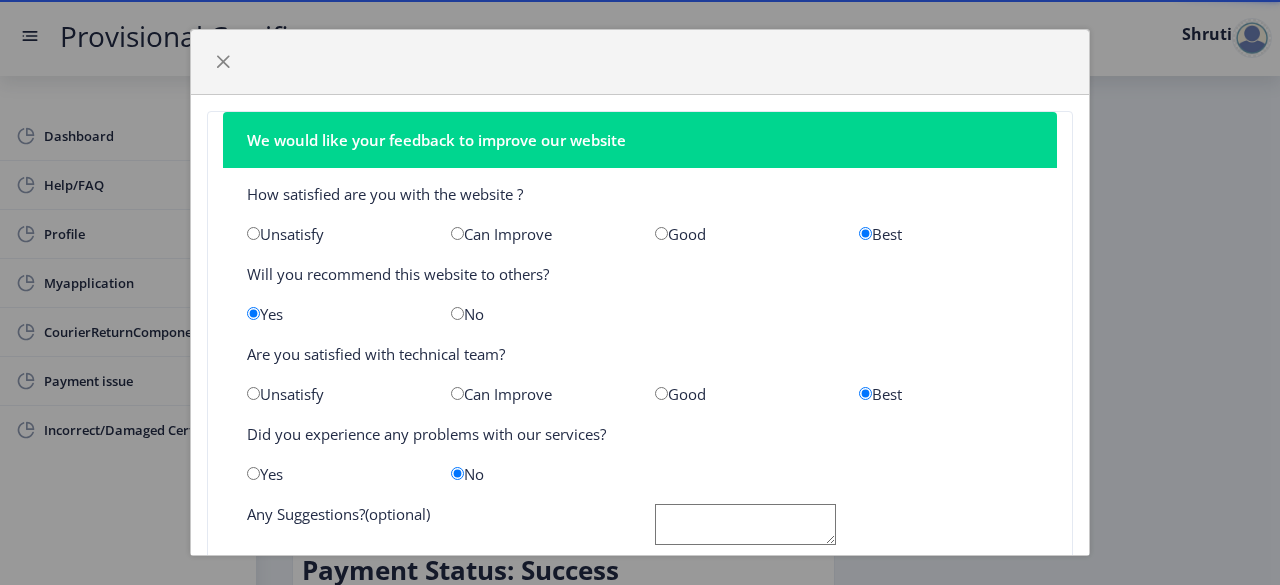 click 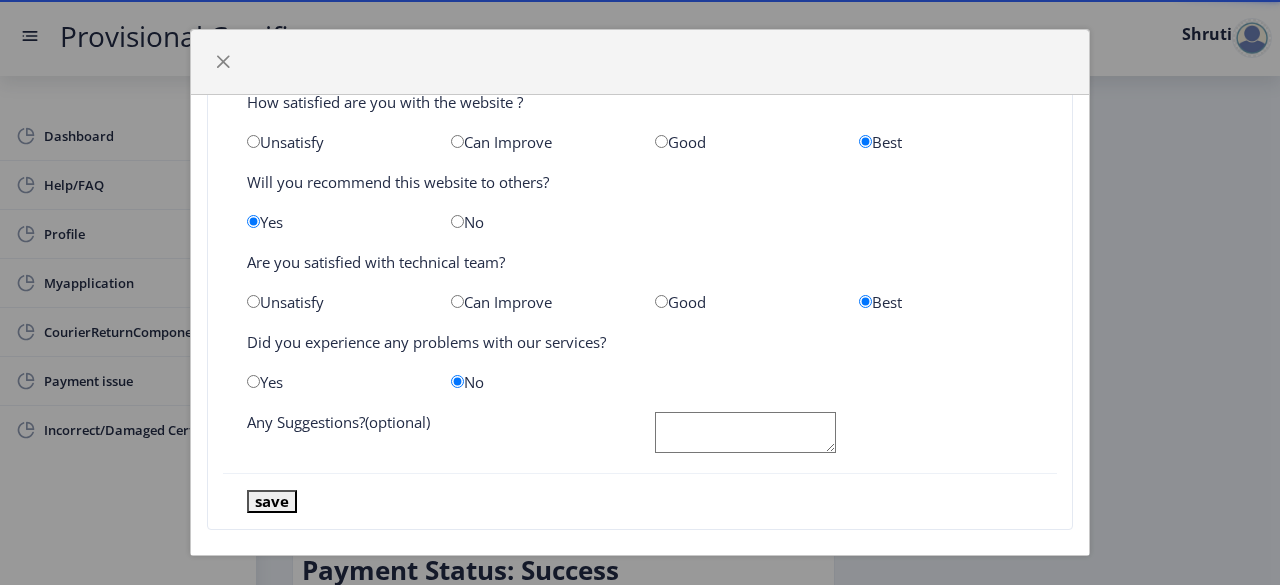 scroll, scrollTop: 111, scrollLeft: 0, axis: vertical 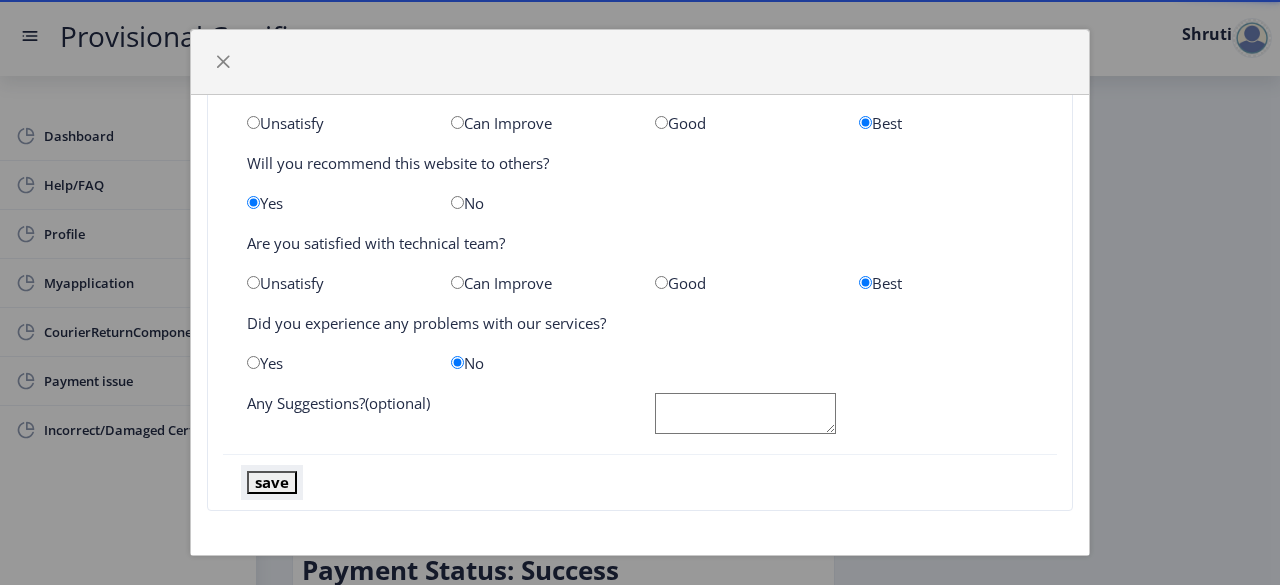 click on "save" 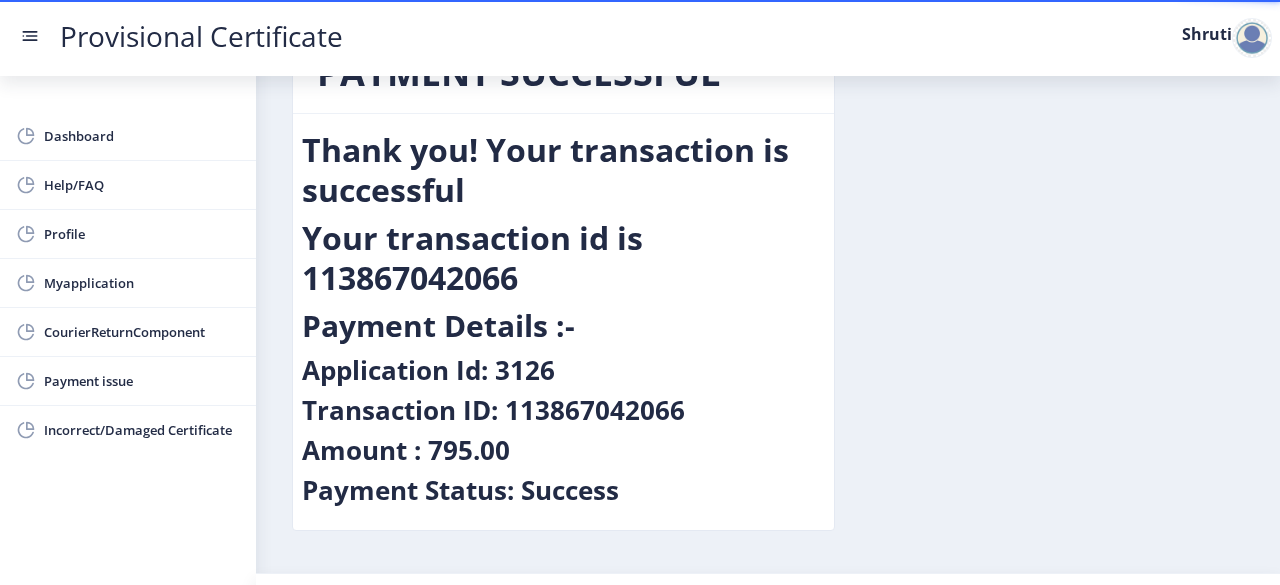 scroll, scrollTop: 40, scrollLeft: 0, axis: vertical 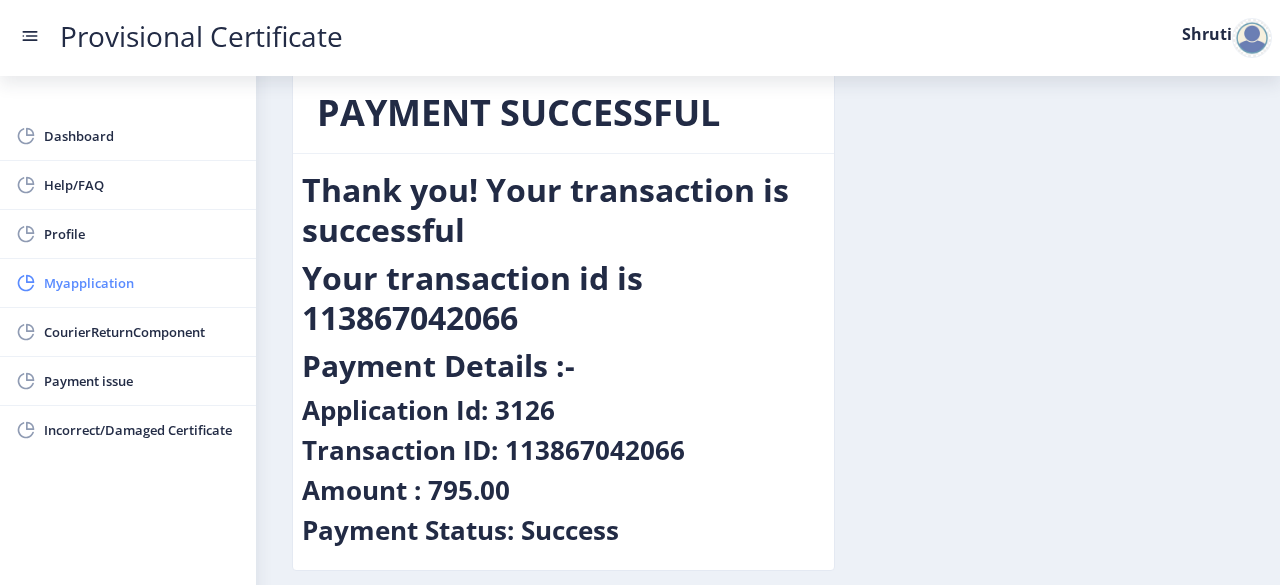 click on "Myapplication" 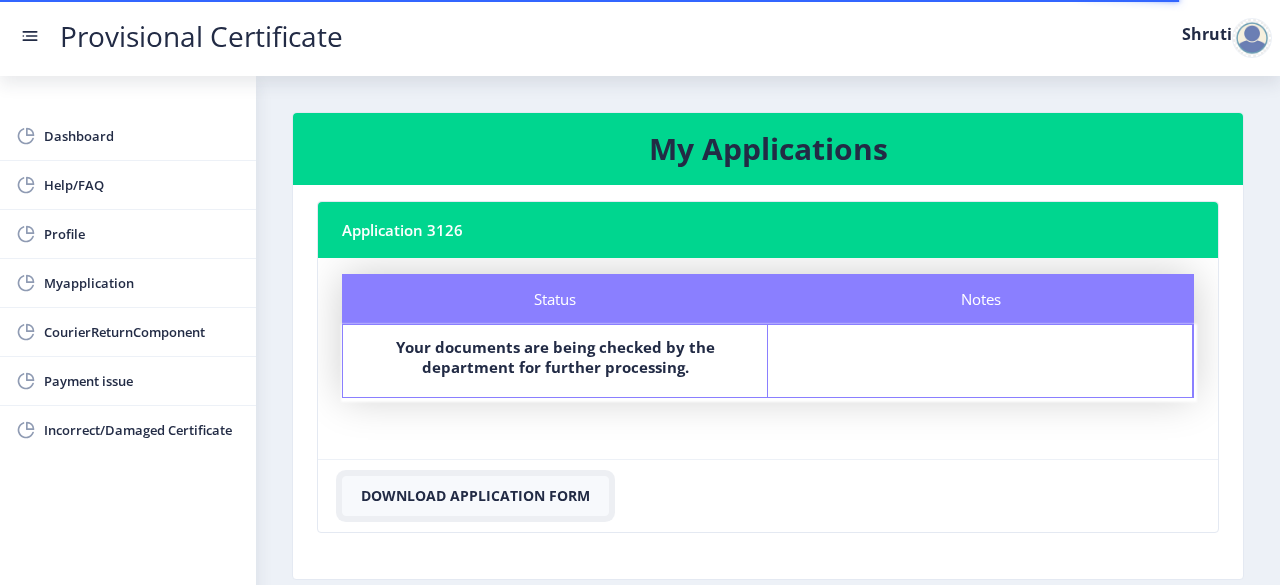 click on "Download Application Form" 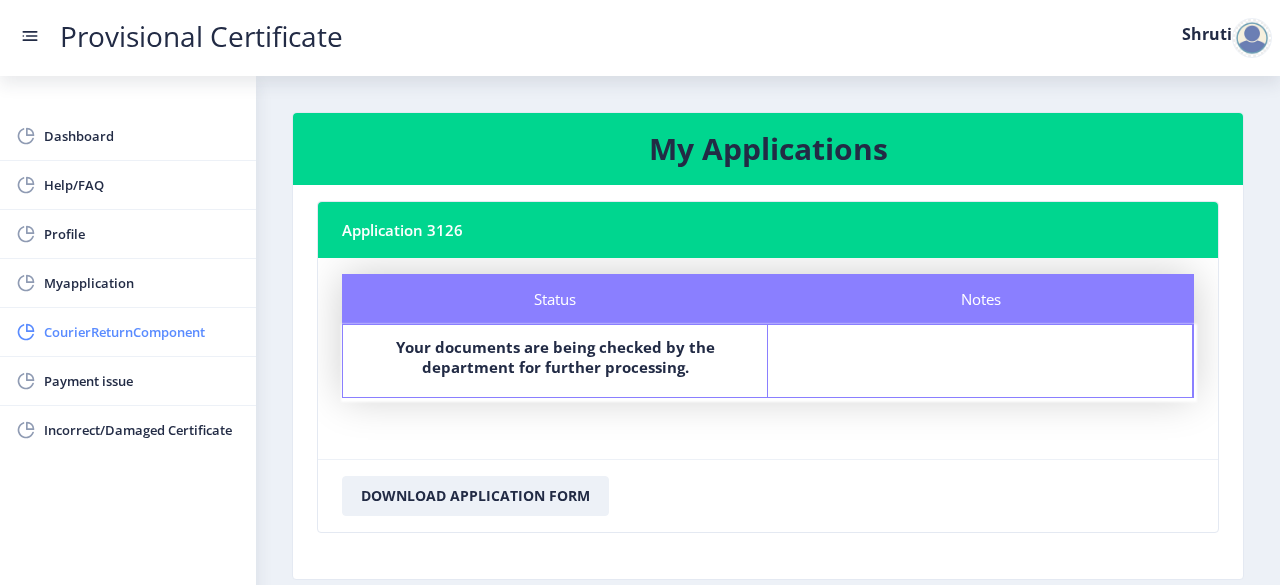 click on "CourierReturnComponent" 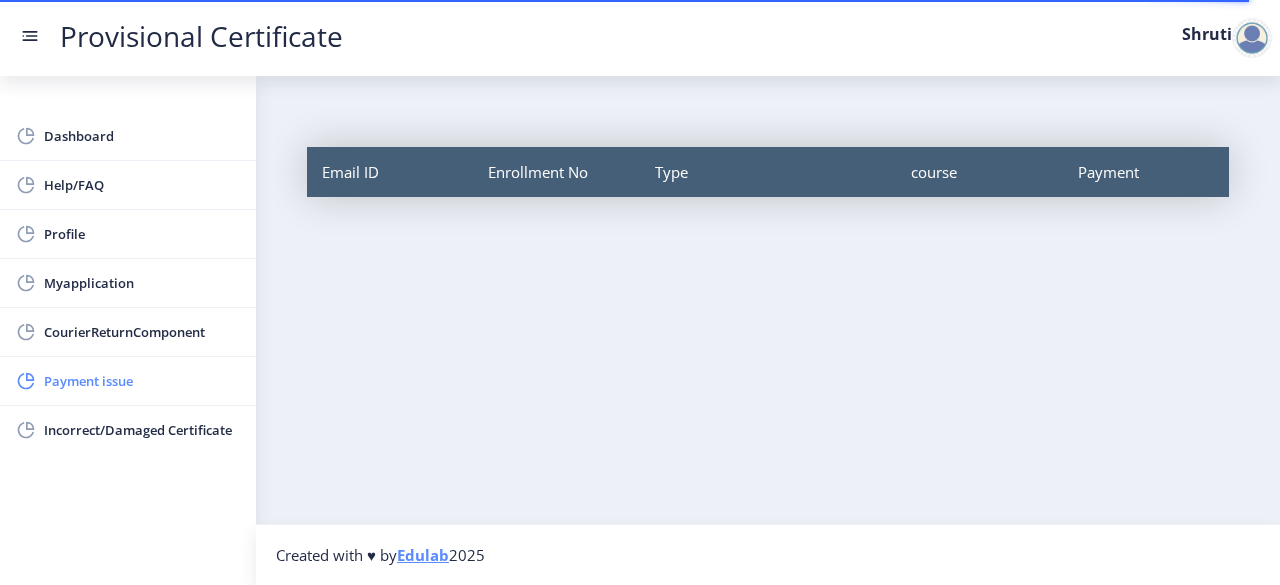 click on "Payment issue" 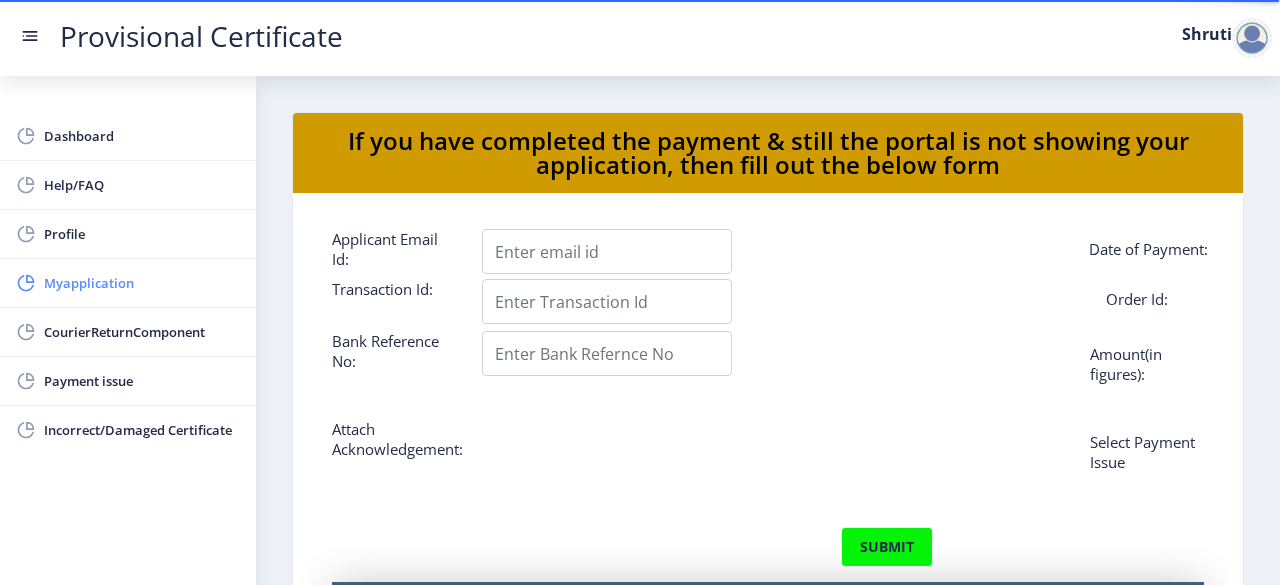 click on "Myapplication" 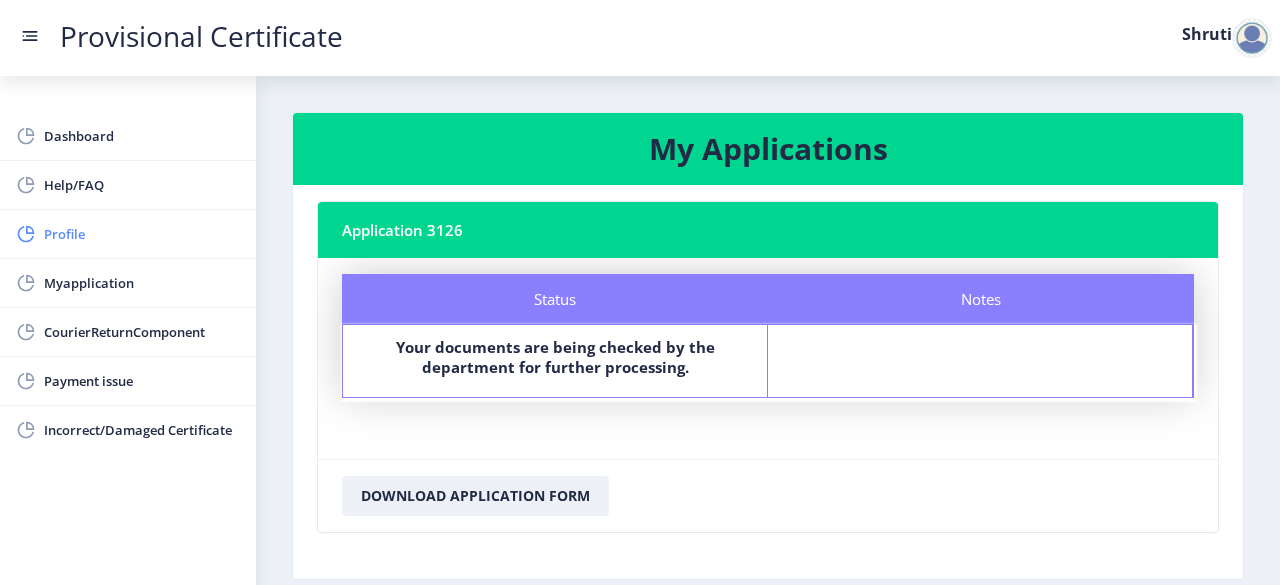 click on "Profile" 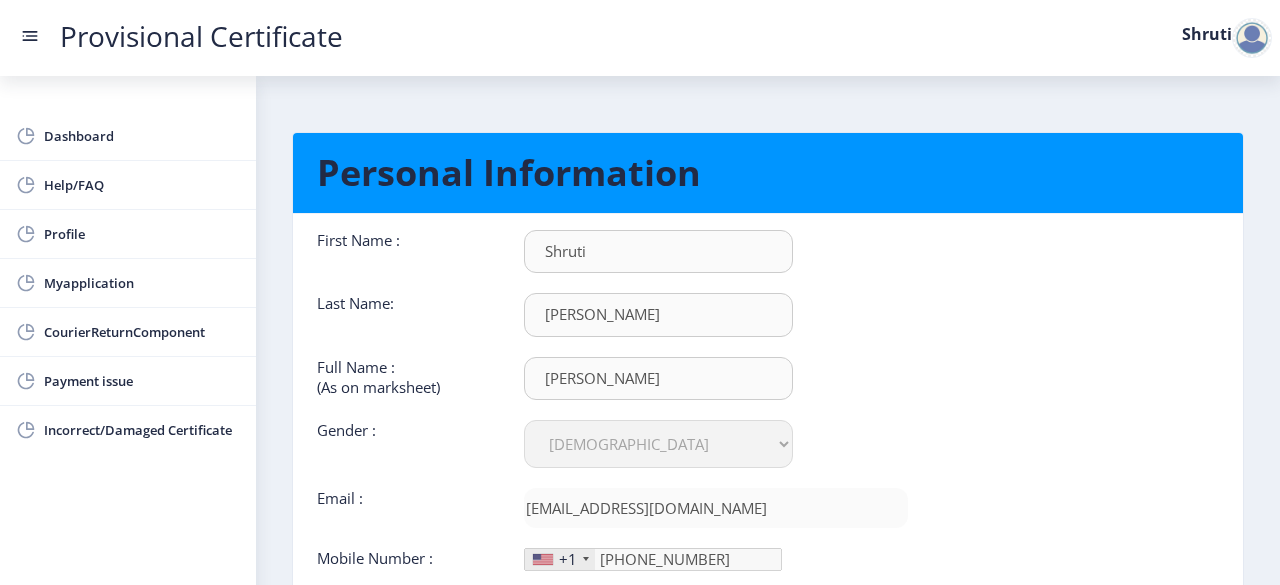 click on "+1" 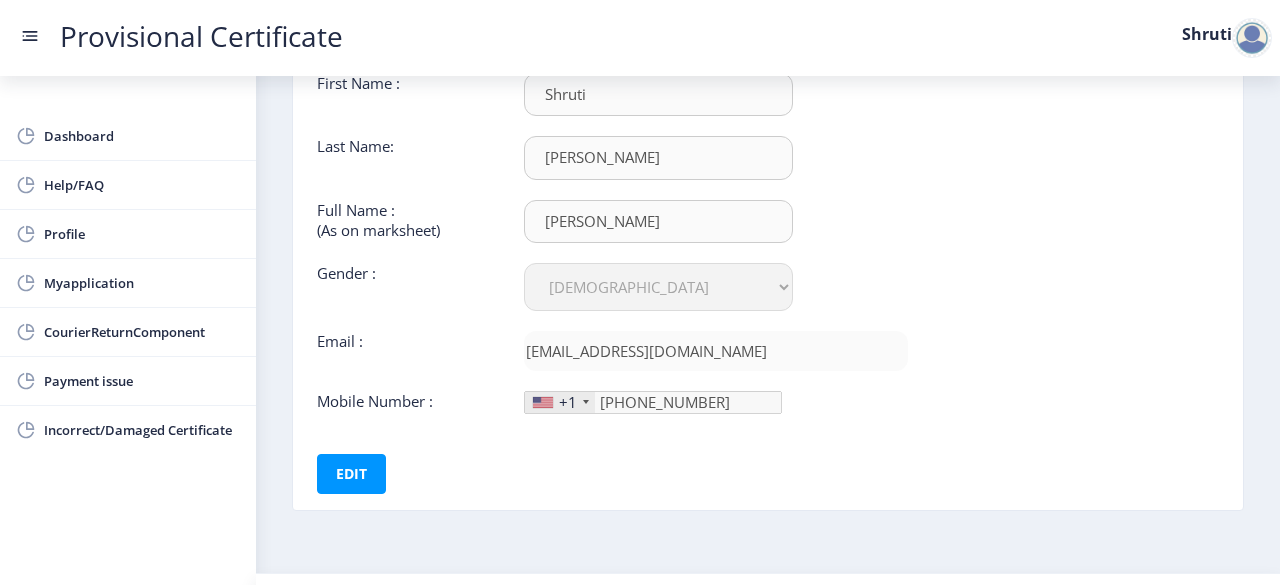 scroll, scrollTop: 160, scrollLeft: 0, axis: vertical 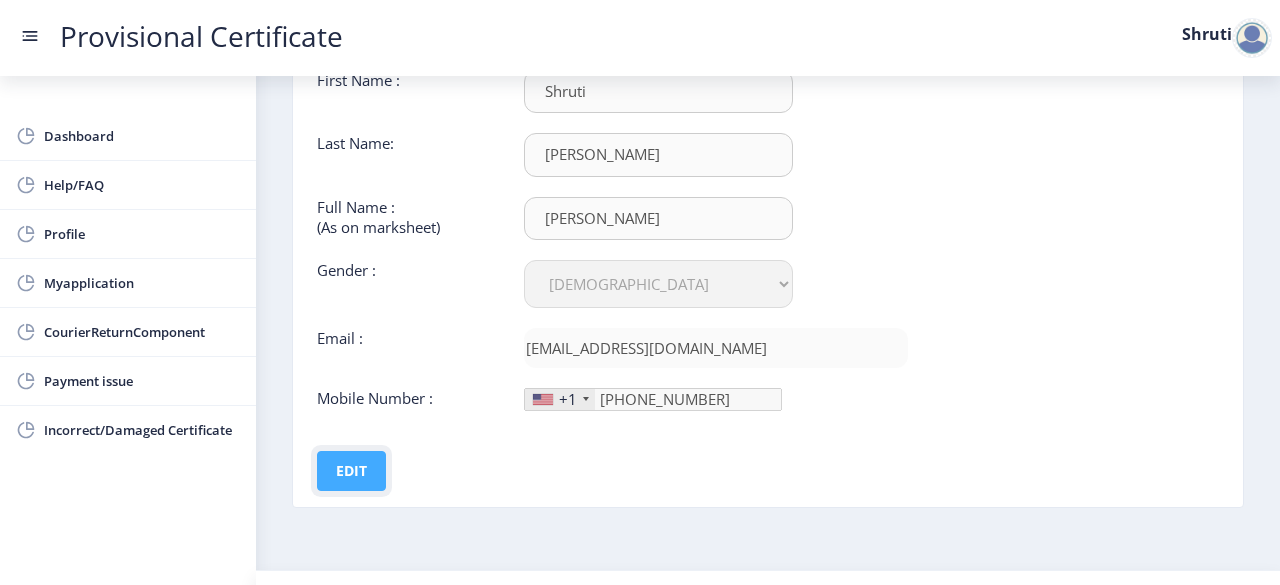 click on "Edit" 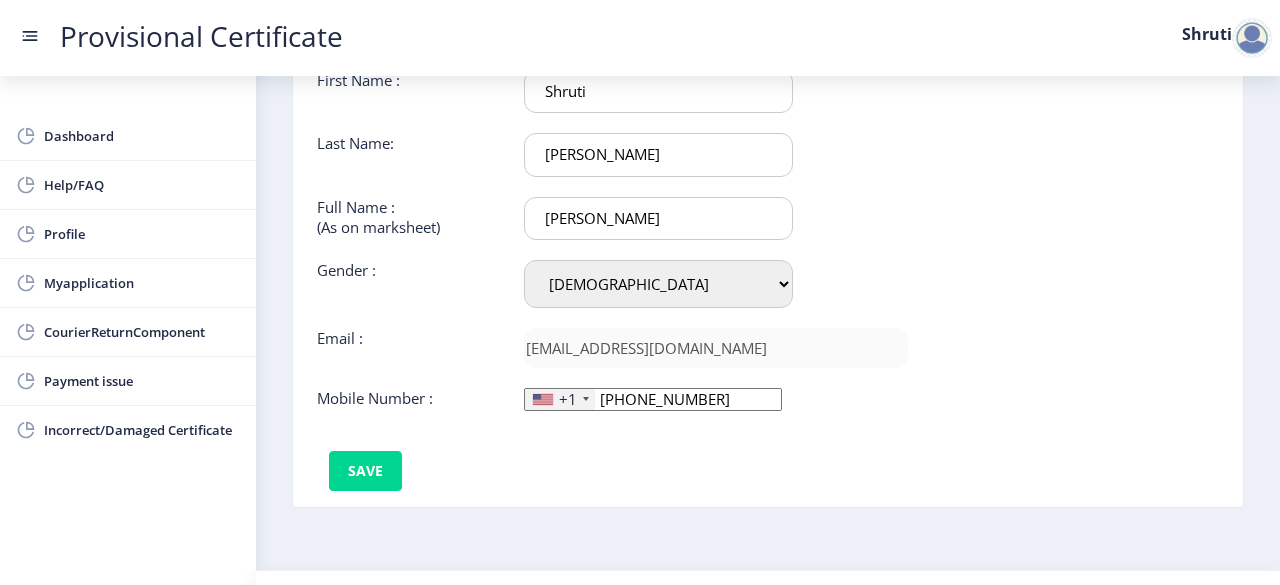 click on "+1" 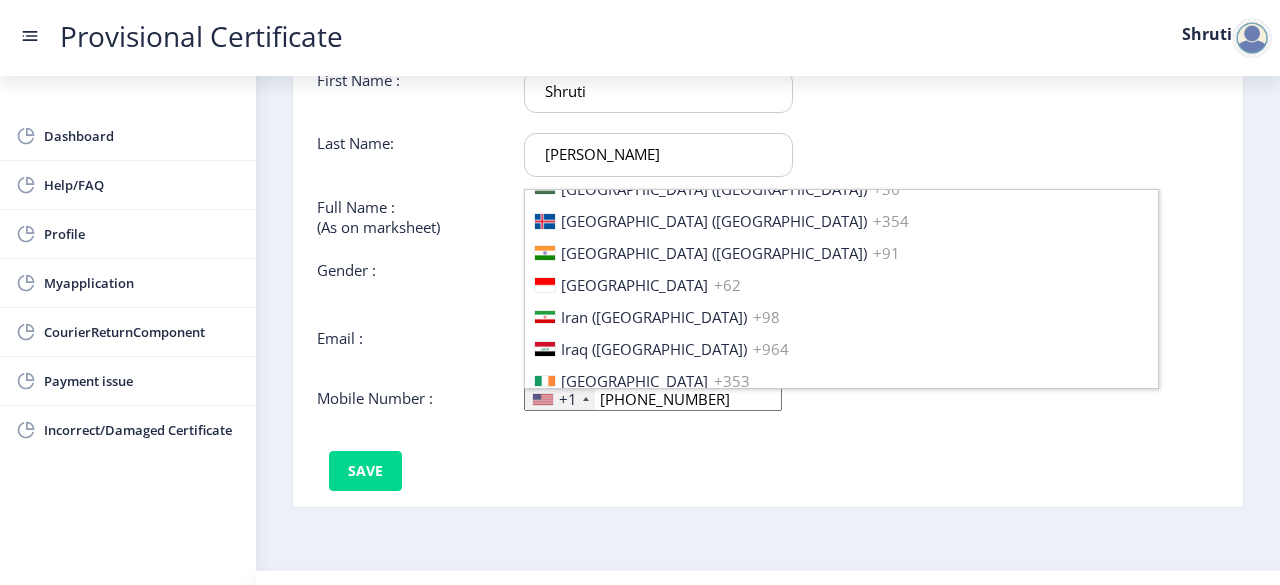 scroll, scrollTop: 3091, scrollLeft: 0, axis: vertical 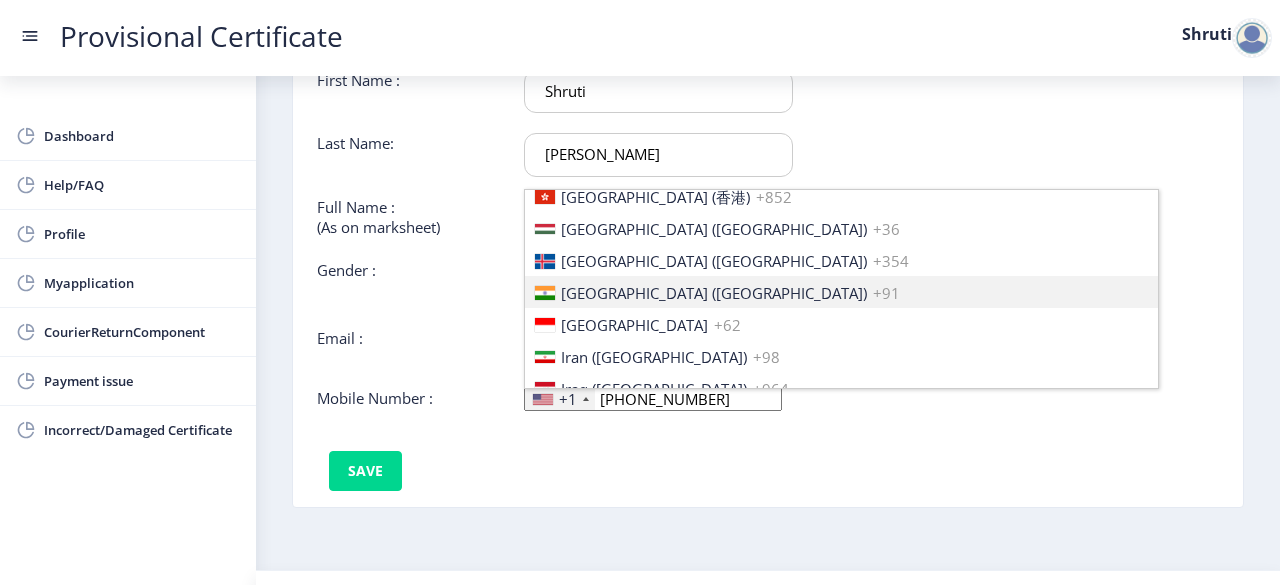click on "[GEOGRAPHIC_DATA] ([GEOGRAPHIC_DATA]) +91" at bounding box center (841, 292) 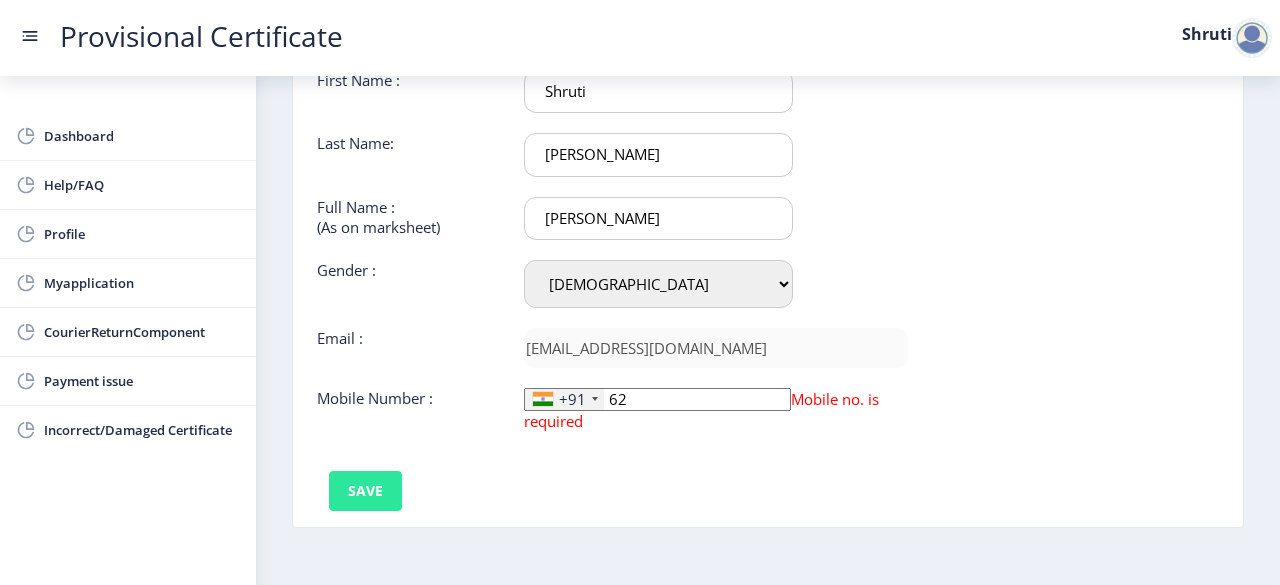 type on "6" 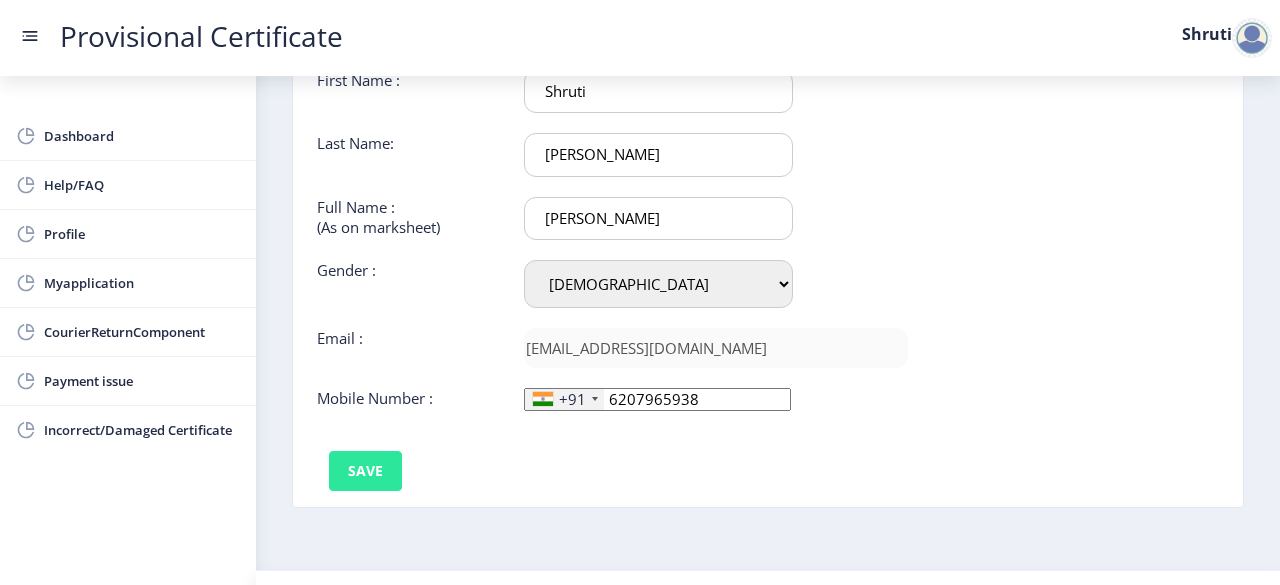 type on "6207965938" 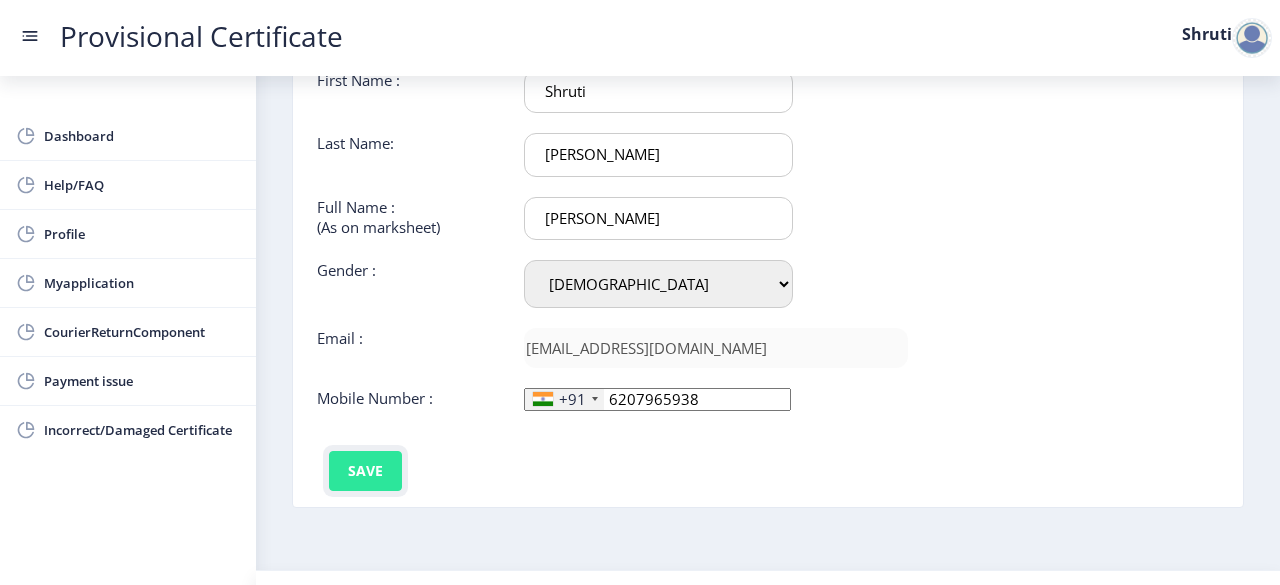 click on "Save" 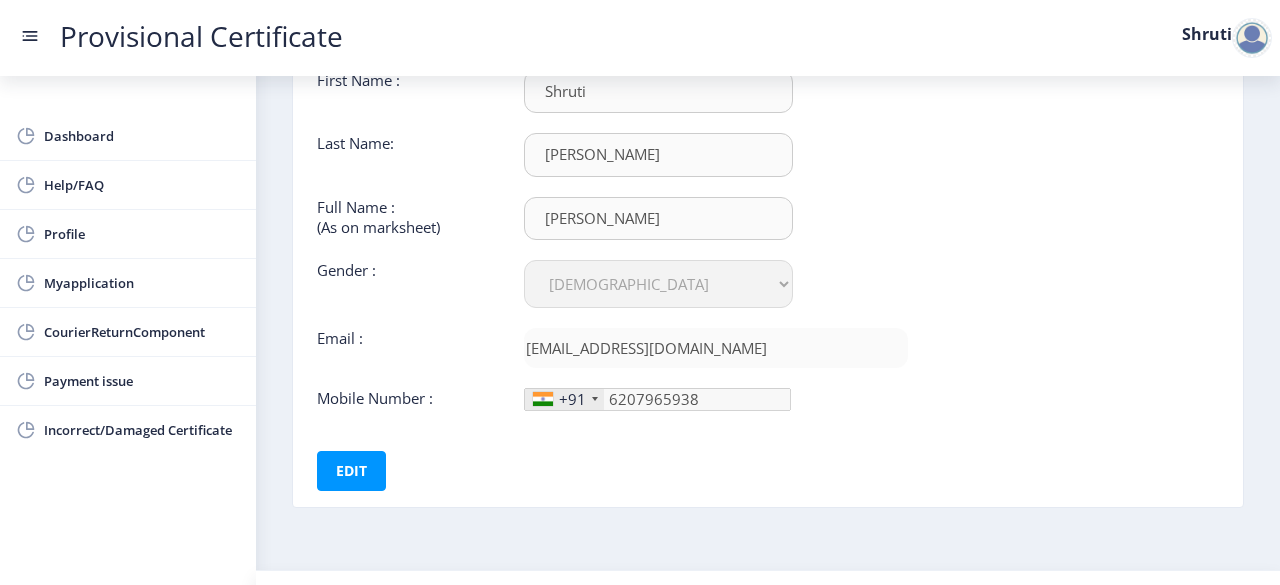 click on "First Name :  [PERSON_NAME] Last Name:  [PERSON_NAME] Full Name : (As on marksheet) [PERSON_NAME] Gender : Select Gender [DEMOGRAPHIC_DATA] [DEMOGRAPHIC_DATA] Other  Email :  [EMAIL_ADDRESS][DOMAIN_NAME]  Mobile Number :  +91 [GEOGRAPHIC_DATA] +1 [GEOGRAPHIC_DATA] +44 [GEOGRAPHIC_DATA] (‫[GEOGRAPHIC_DATA]‬‎) +93 [GEOGRAPHIC_DATA] ([GEOGRAPHIC_DATA]) +355 [GEOGRAPHIC_DATA] (‫[GEOGRAPHIC_DATA]‬‎) +213 [US_STATE] +1 [GEOGRAPHIC_DATA] +376 [GEOGRAPHIC_DATA] +244 [GEOGRAPHIC_DATA] +1 [GEOGRAPHIC_DATA] +1 [GEOGRAPHIC_DATA] +54 [GEOGRAPHIC_DATA] ([GEOGRAPHIC_DATA]) +374 [GEOGRAPHIC_DATA] +297 [GEOGRAPHIC_DATA] +61 [GEOGRAPHIC_DATA] ([GEOGRAPHIC_DATA]) +43 [GEOGRAPHIC_DATA] ([GEOGRAPHIC_DATA]) +994 [GEOGRAPHIC_DATA] +1 [GEOGRAPHIC_DATA] (‫[GEOGRAPHIC_DATA]‬‎) +973 [GEOGRAPHIC_DATA] ([GEOGRAPHIC_DATA]) +880 [GEOGRAPHIC_DATA] +1 [GEOGRAPHIC_DATA] ([GEOGRAPHIC_DATA]) +375 [GEOGRAPHIC_DATA] ([GEOGRAPHIC_DATA]) +32 [GEOGRAPHIC_DATA] +501 [GEOGRAPHIC_DATA] ([GEOGRAPHIC_DATA]) +229 [GEOGRAPHIC_DATA] +1 [GEOGRAPHIC_DATA] (འབྲུག) +975 [GEOGRAPHIC_DATA] +591 [GEOGRAPHIC_DATA] ([GEOGRAPHIC_DATA]) +387 [GEOGRAPHIC_DATA] +267 [GEOGRAPHIC_DATA] ([GEOGRAPHIC_DATA]) +55 [GEOGRAPHIC_DATA] +246 [GEOGRAPHIC_DATA] +1 [GEOGRAPHIC_DATA] +673 [GEOGRAPHIC_DATA] ([GEOGRAPHIC_DATA]) +359 [GEOGRAPHIC_DATA] +226 +257 +855 +237" 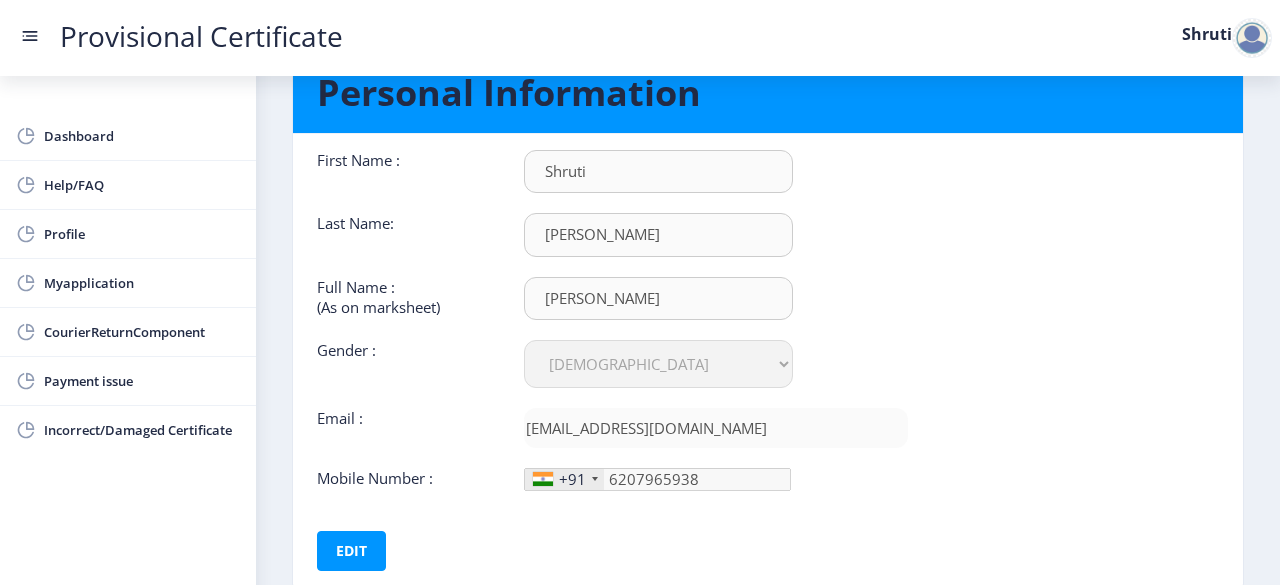 scroll, scrollTop: 0, scrollLeft: 0, axis: both 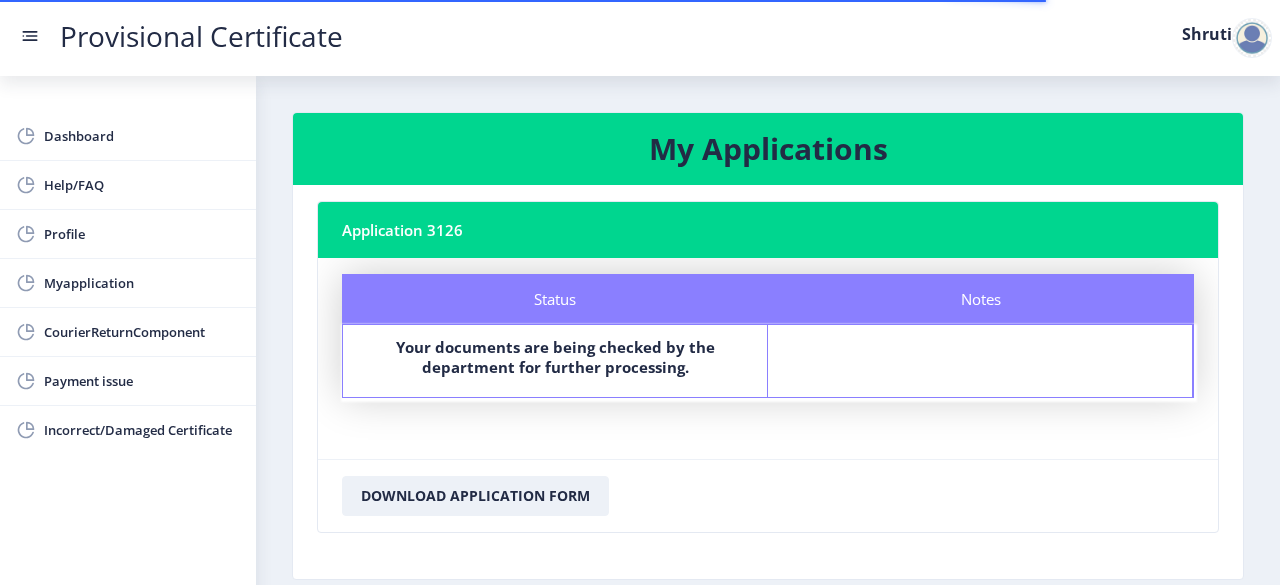 click 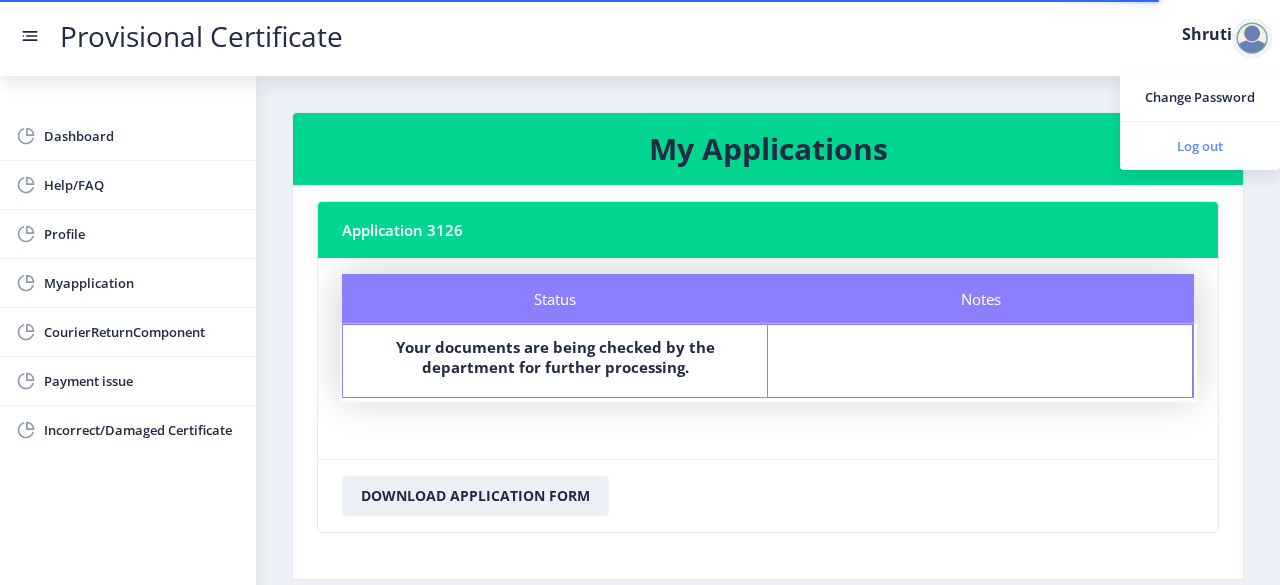 click on "Log out" at bounding box center [1200, 146] 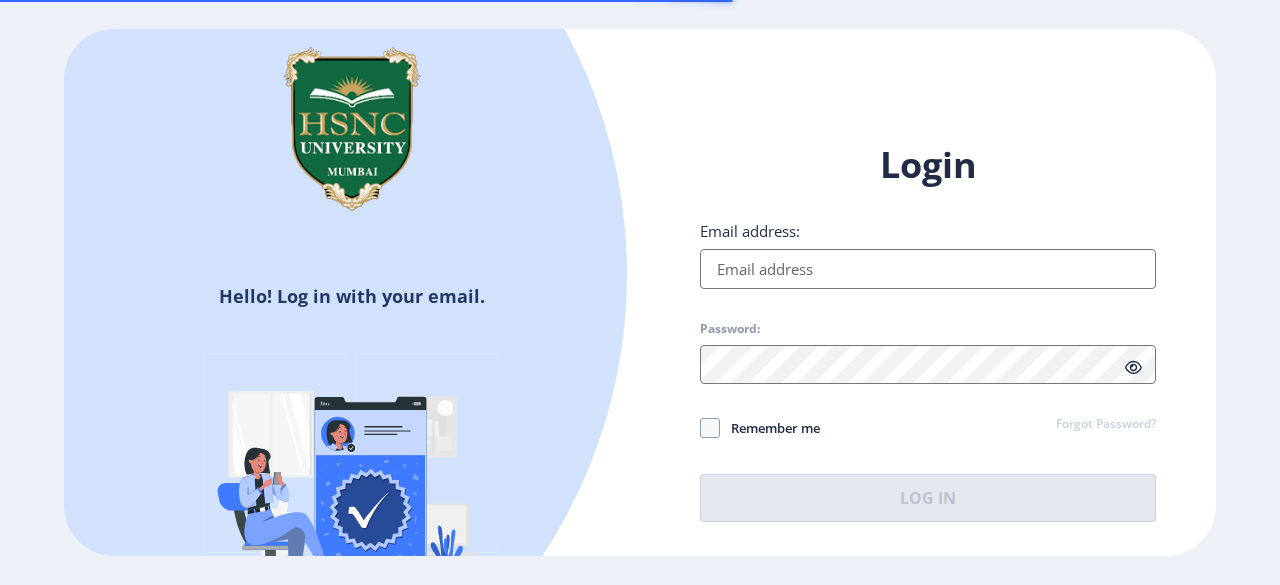 scroll, scrollTop: 0, scrollLeft: 0, axis: both 